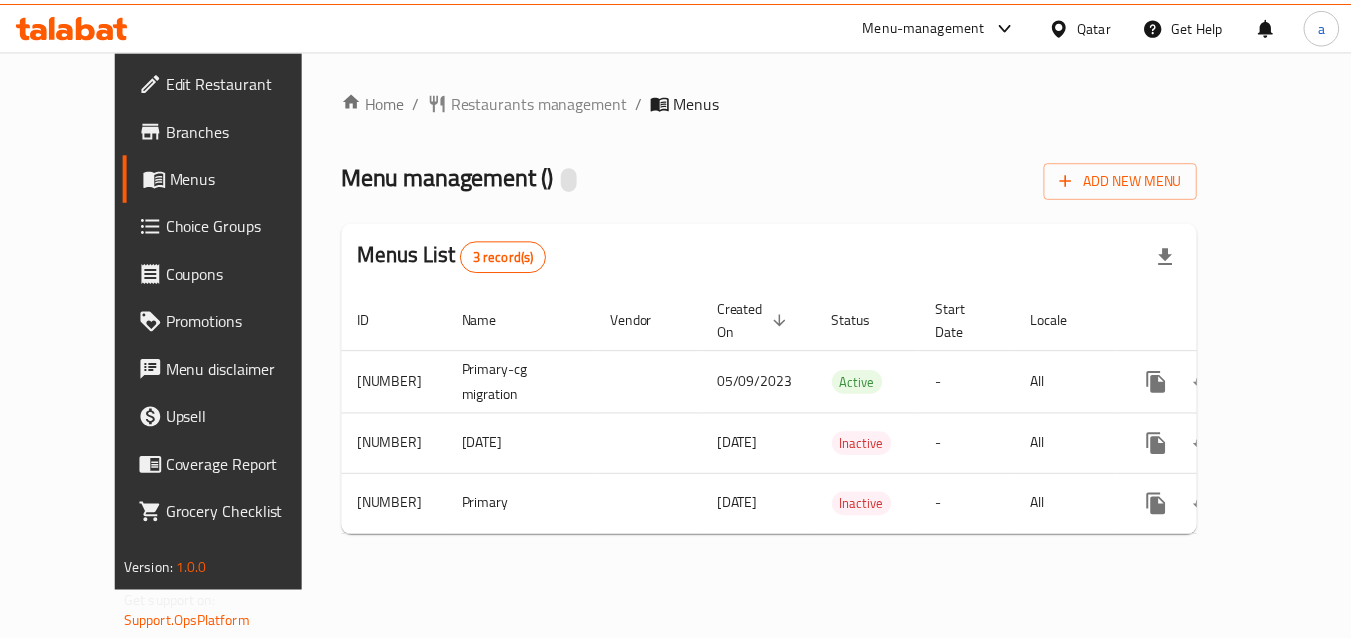 scroll, scrollTop: 0, scrollLeft: 0, axis: both 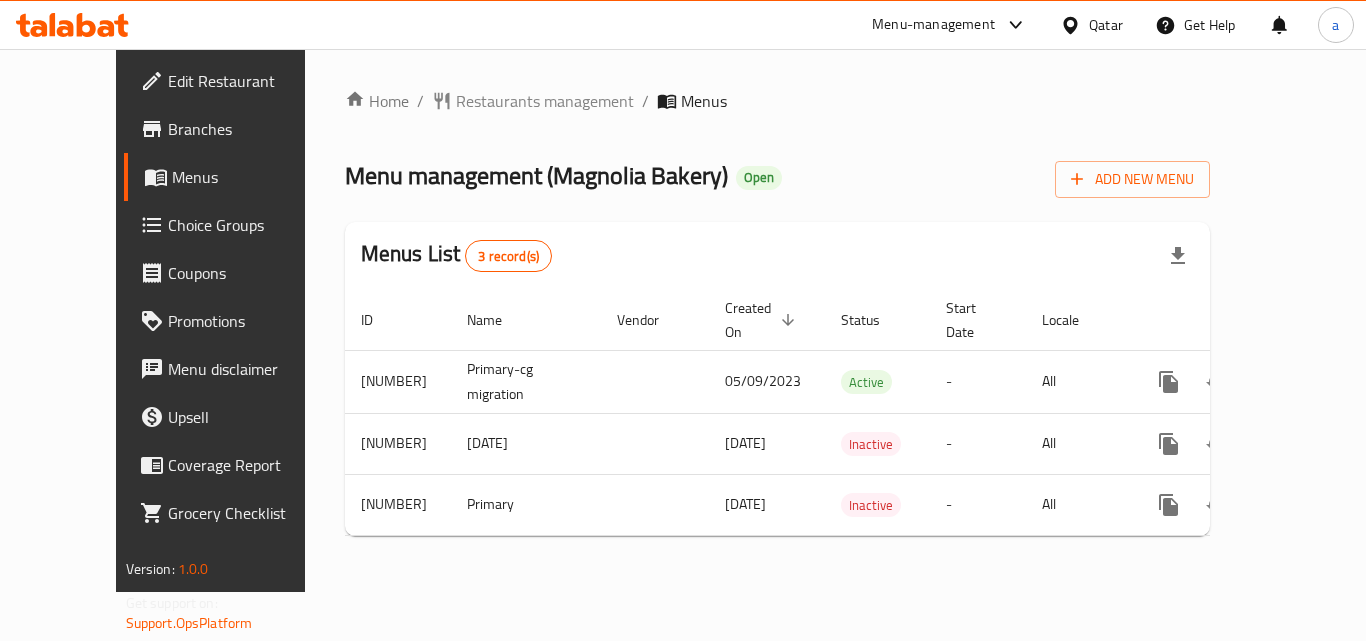 click on "Restaurants management" at bounding box center [545, 101] 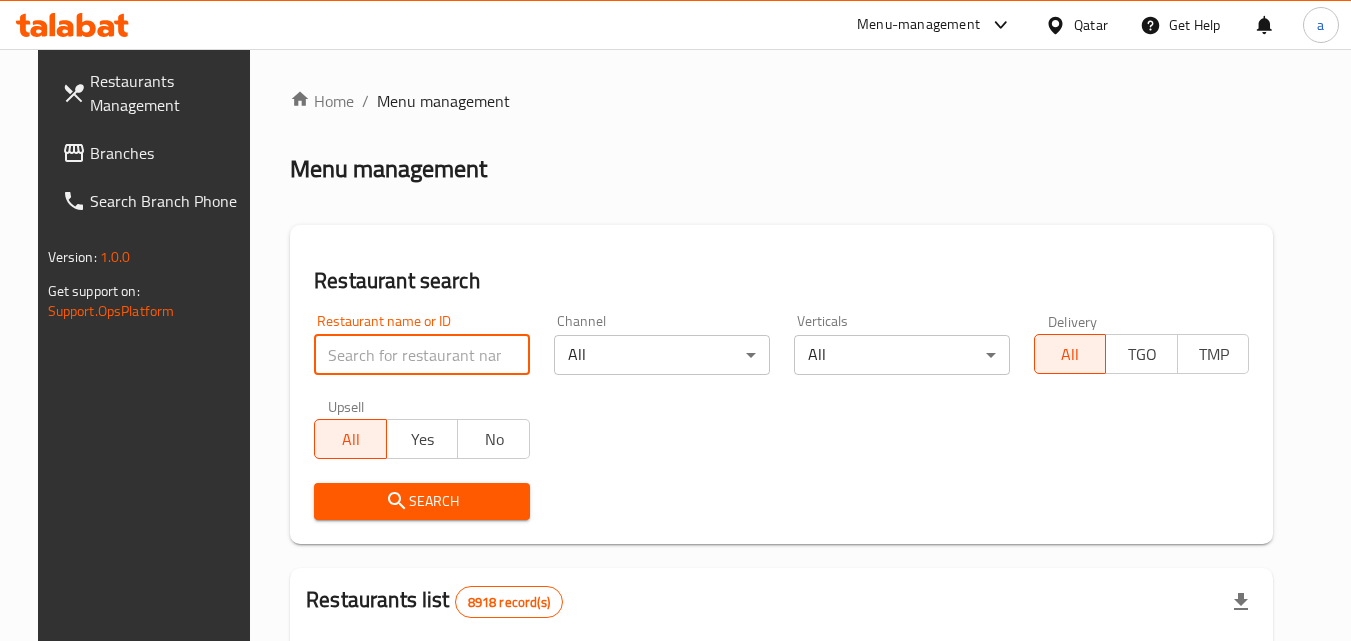 click at bounding box center (422, 355) 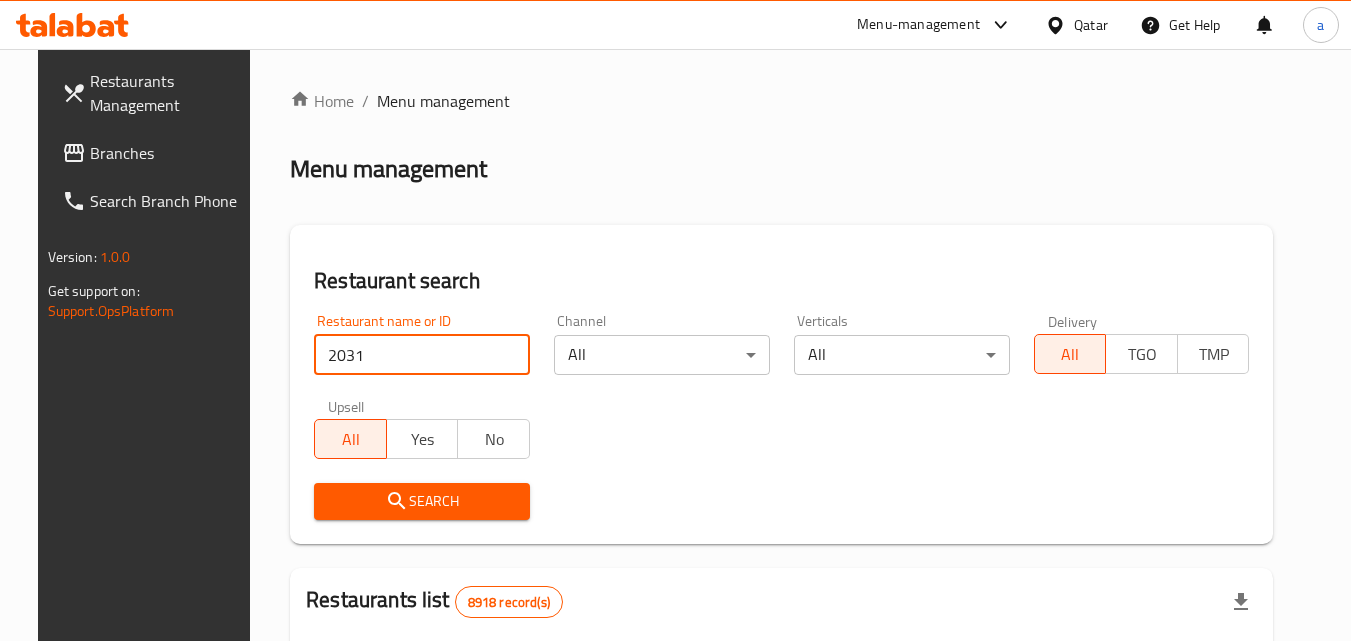 type on "2031" 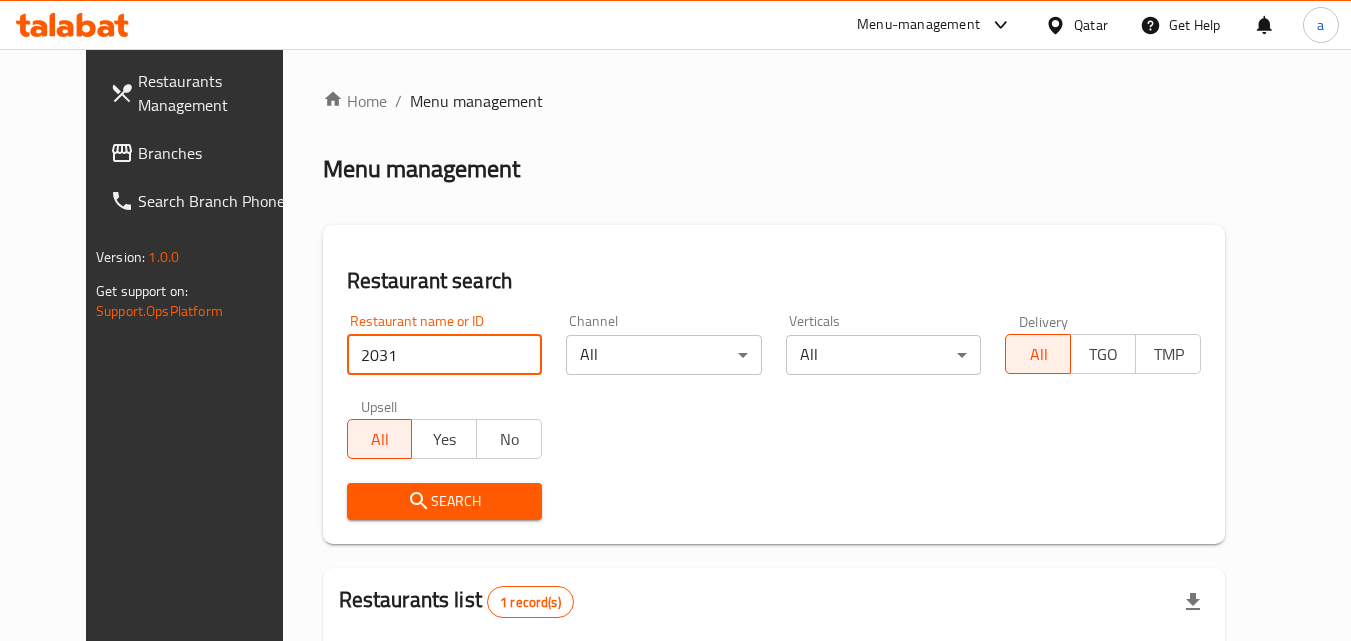 scroll, scrollTop: 234, scrollLeft: 0, axis: vertical 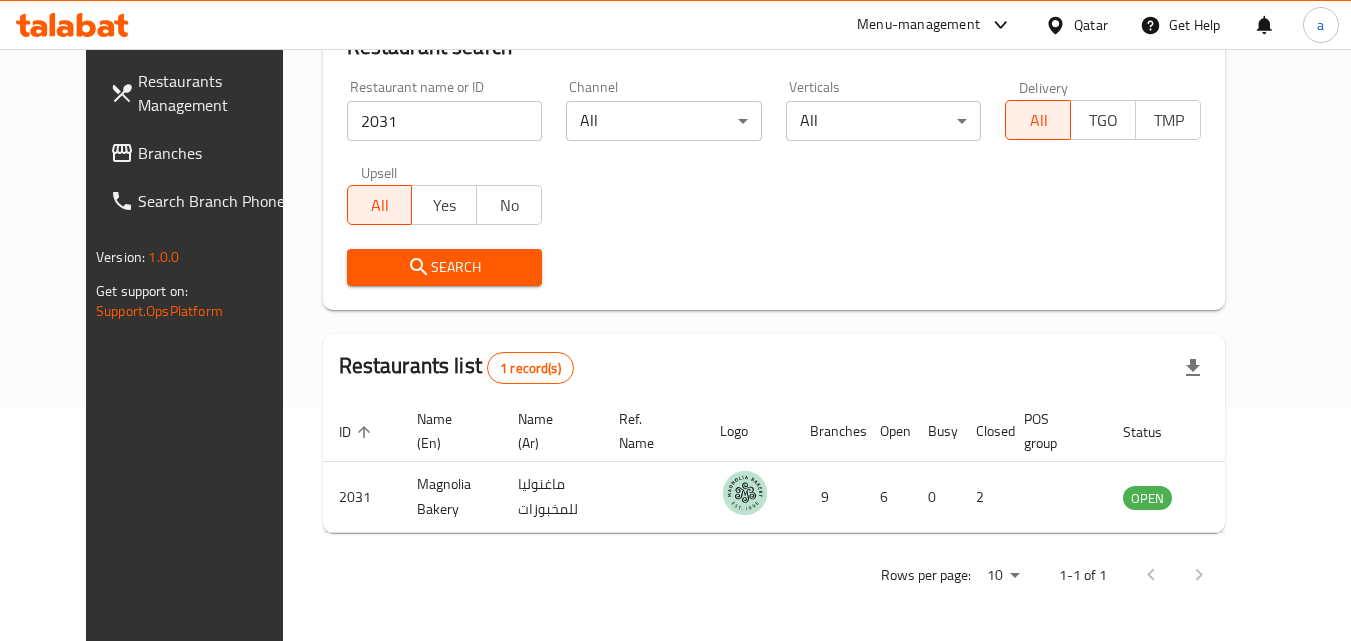 click on "Qatar" at bounding box center [1091, 25] 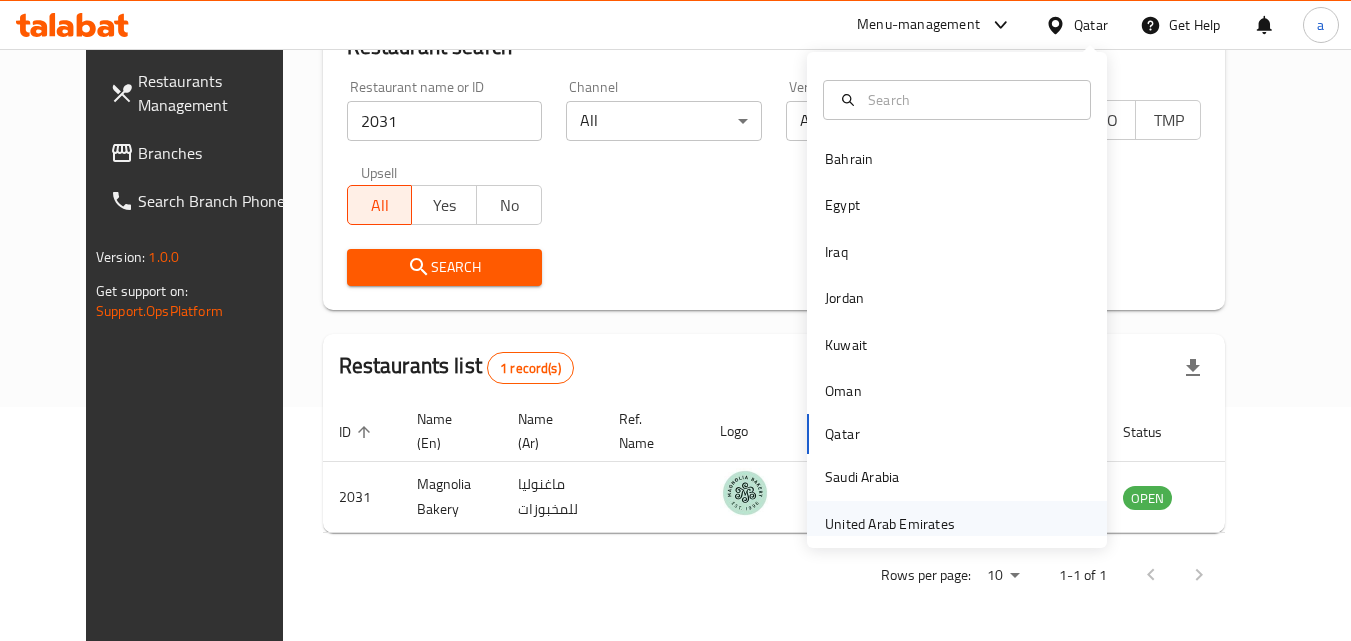 click on "United Arab Emirates" at bounding box center [890, 524] 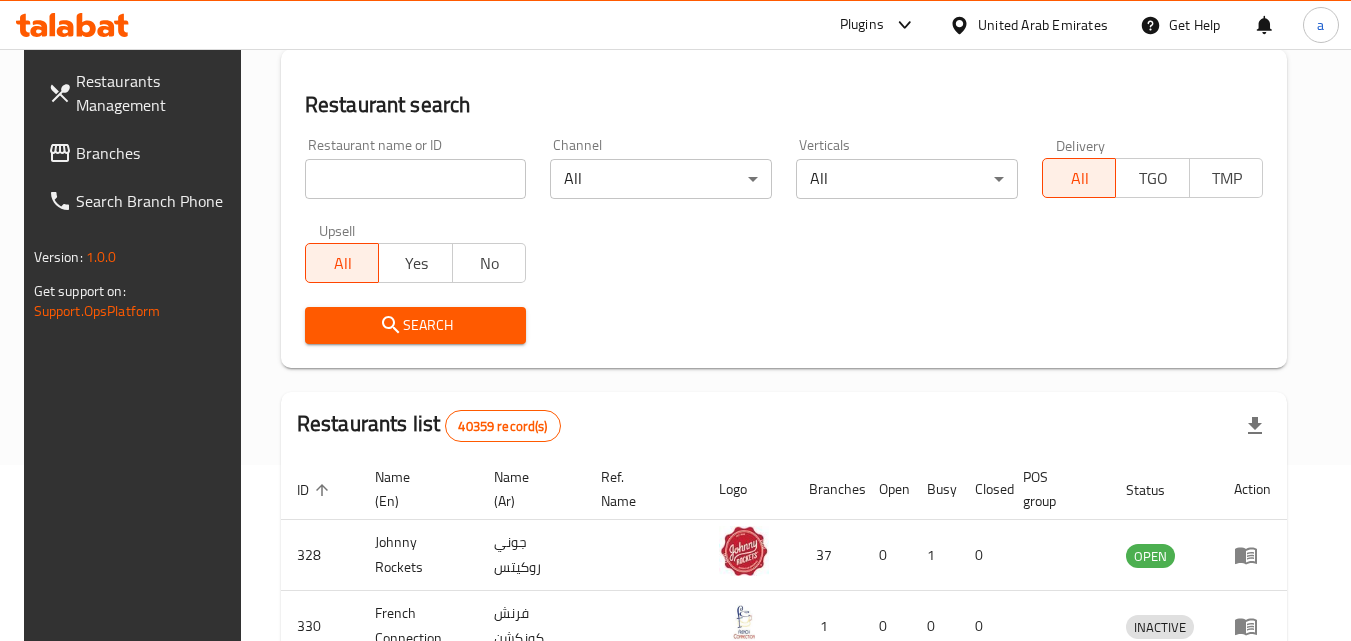 scroll, scrollTop: 234, scrollLeft: 0, axis: vertical 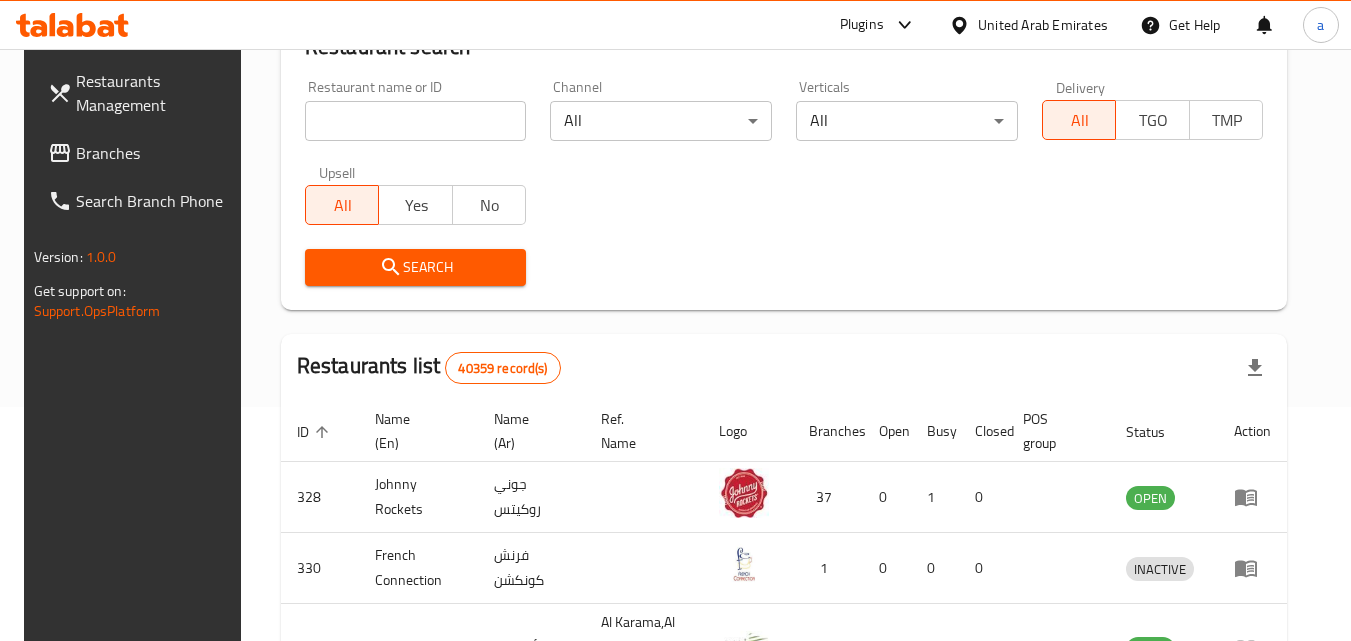 click on "Branches" at bounding box center (155, 153) 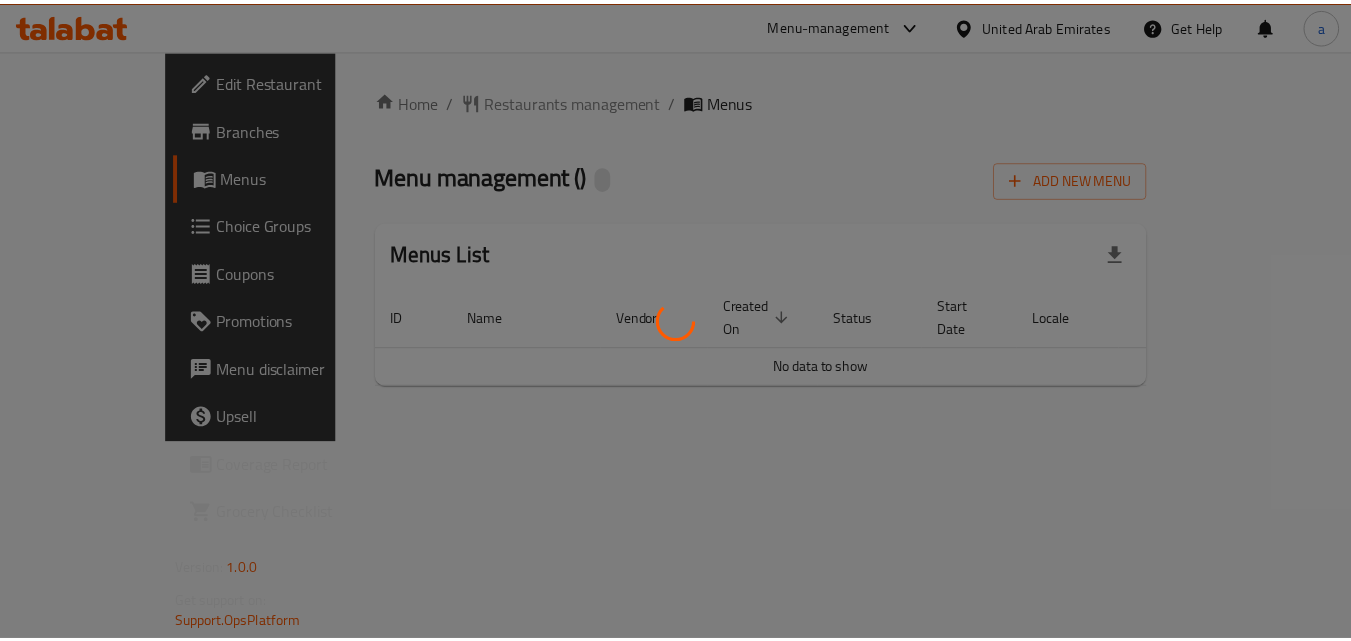 scroll, scrollTop: 0, scrollLeft: 0, axis: both 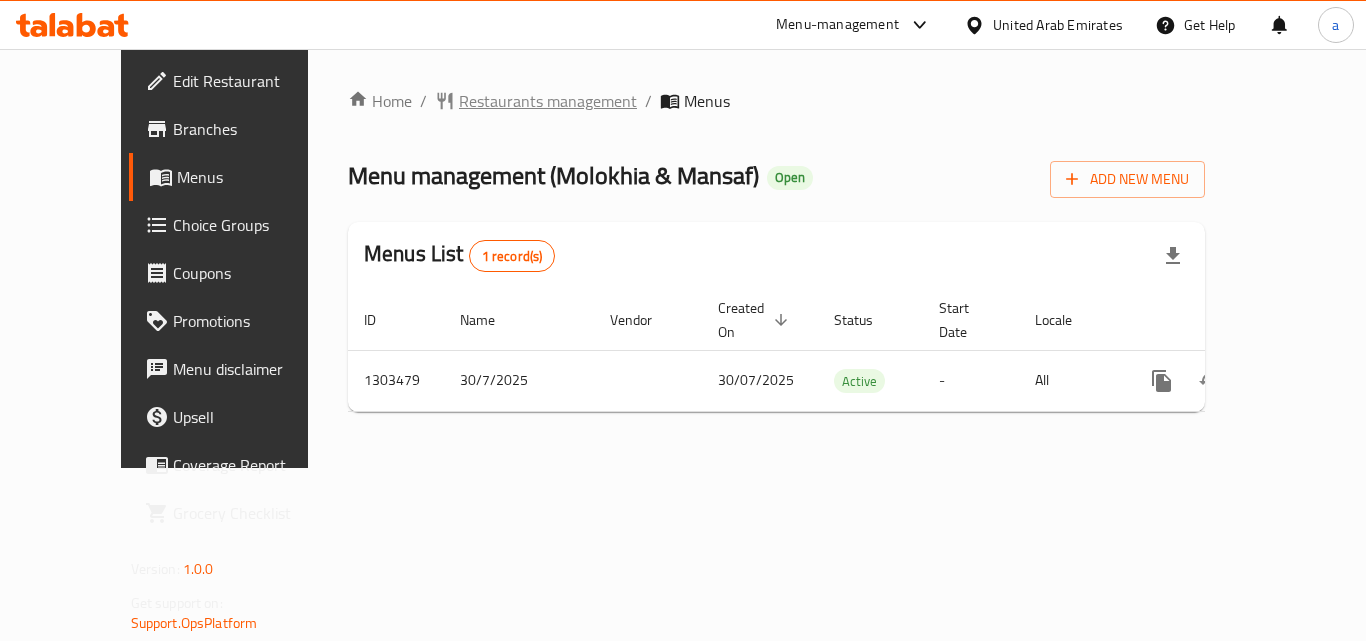 click on "Restaurants management" at bounding box center [548, 101] 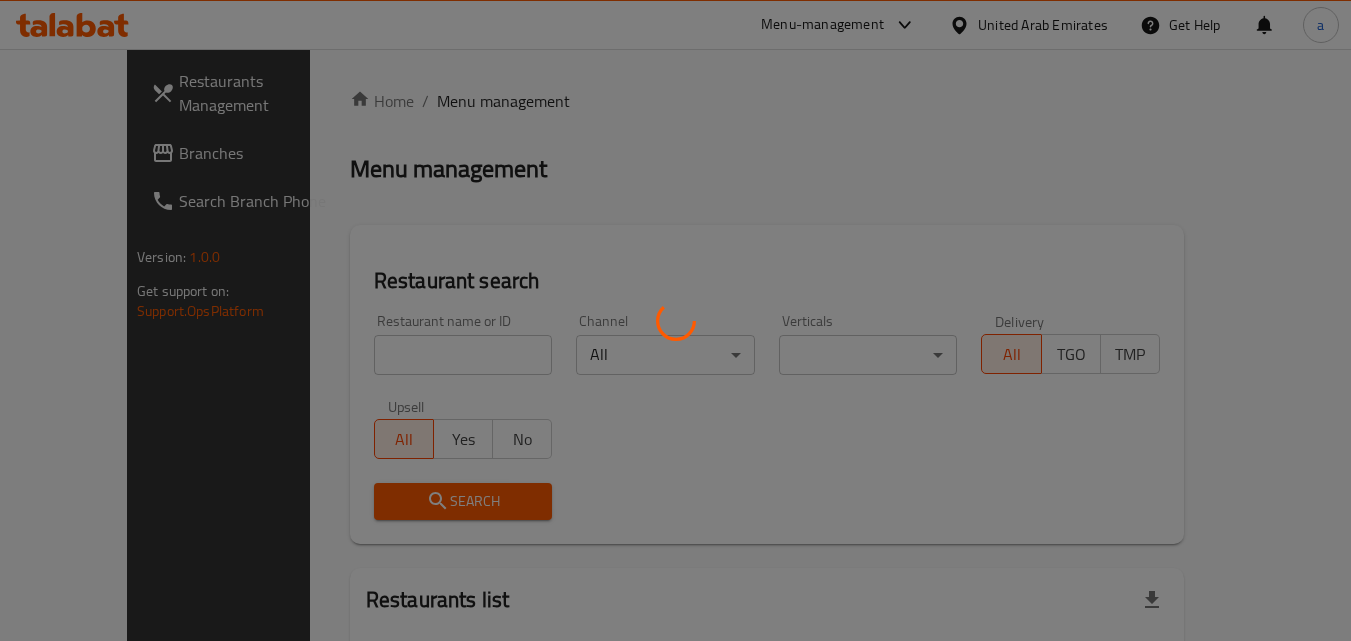 click at bounding box center (675, 320) 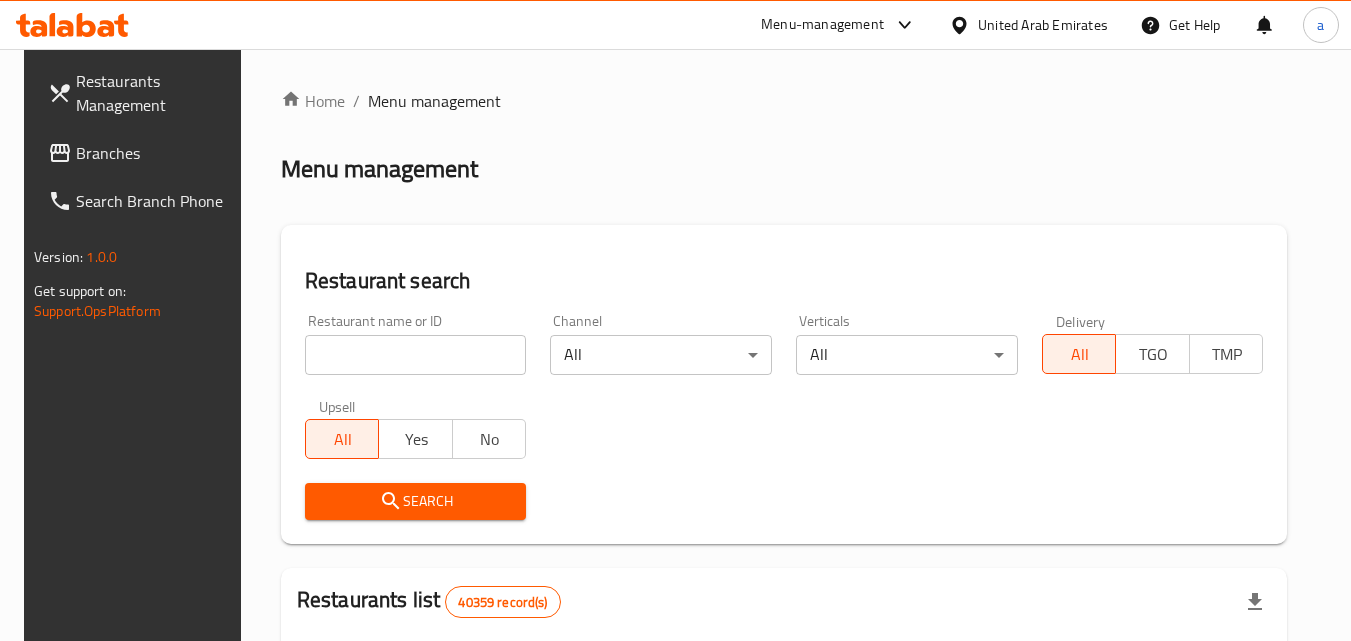 click at bounding box center [416, 355] 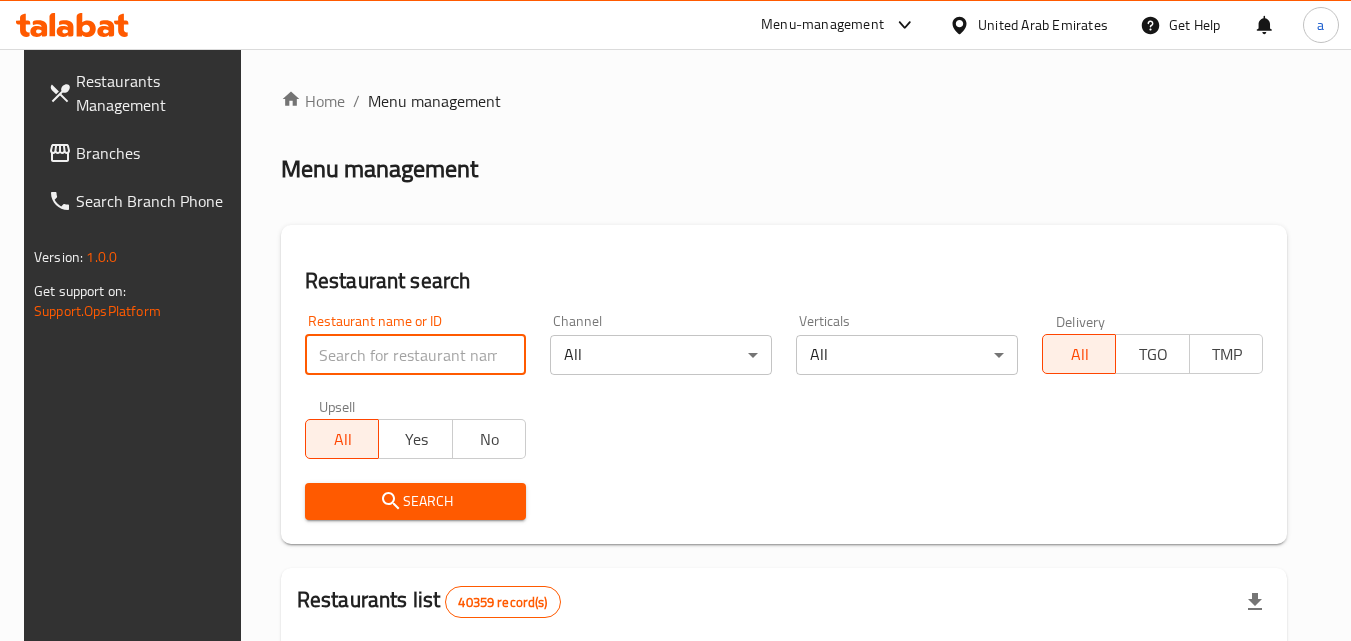 paste on "702848" 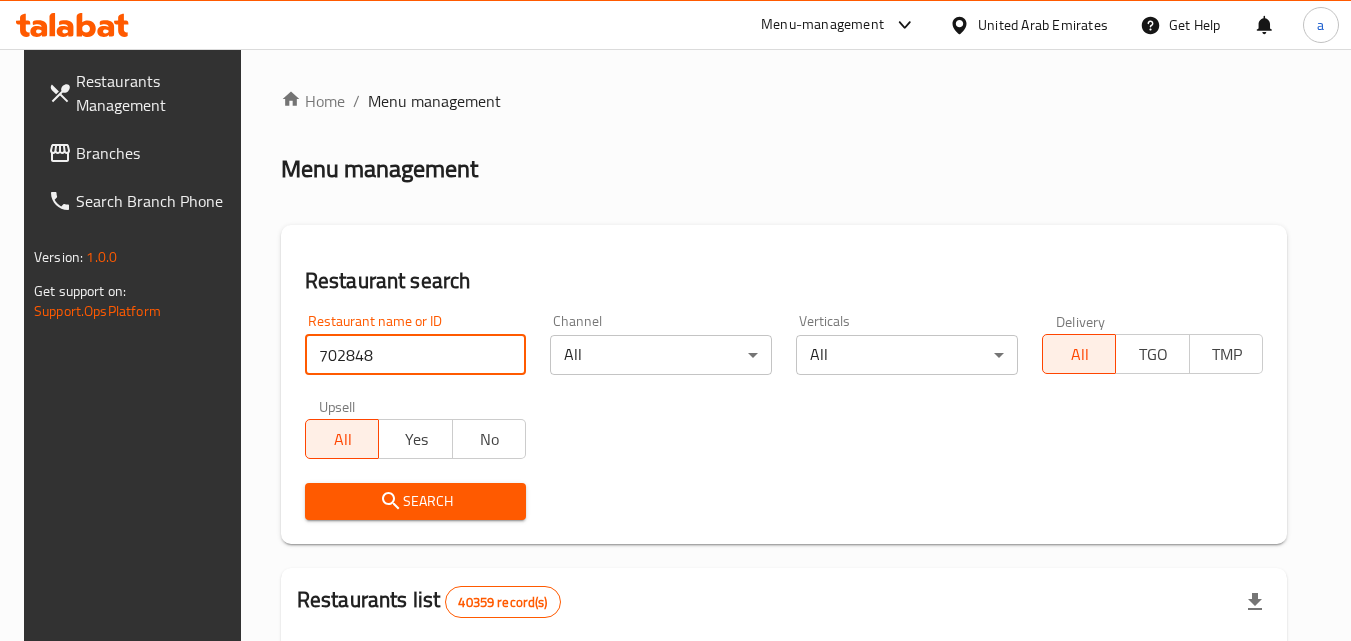 type on "702848" 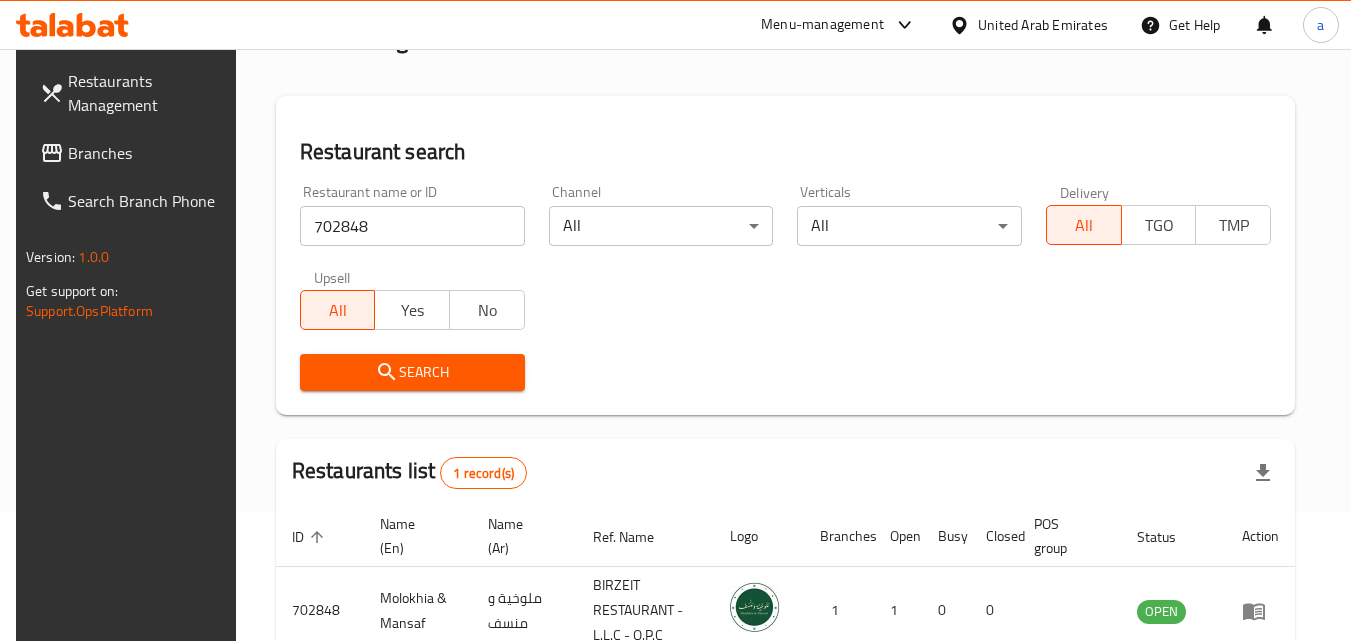 scroll, scrollTop: 251, scrollLeft: 0, axis: vertical 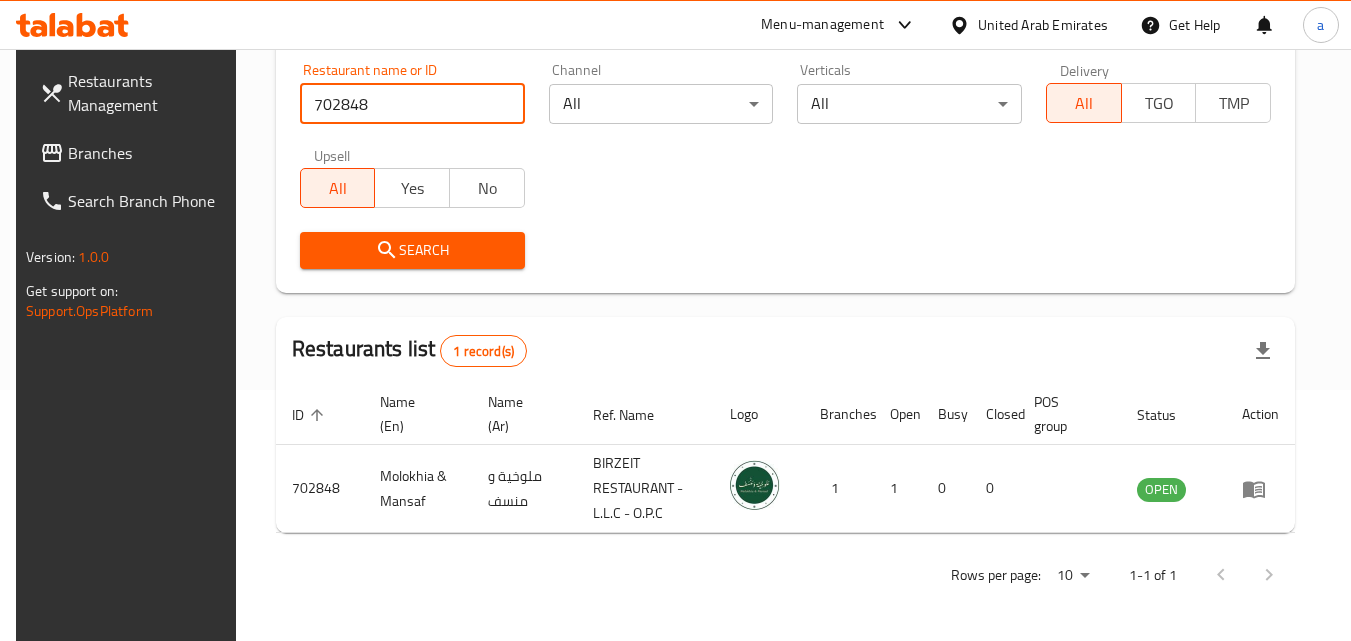 click on "Branches" at bounding box center (147, 153) 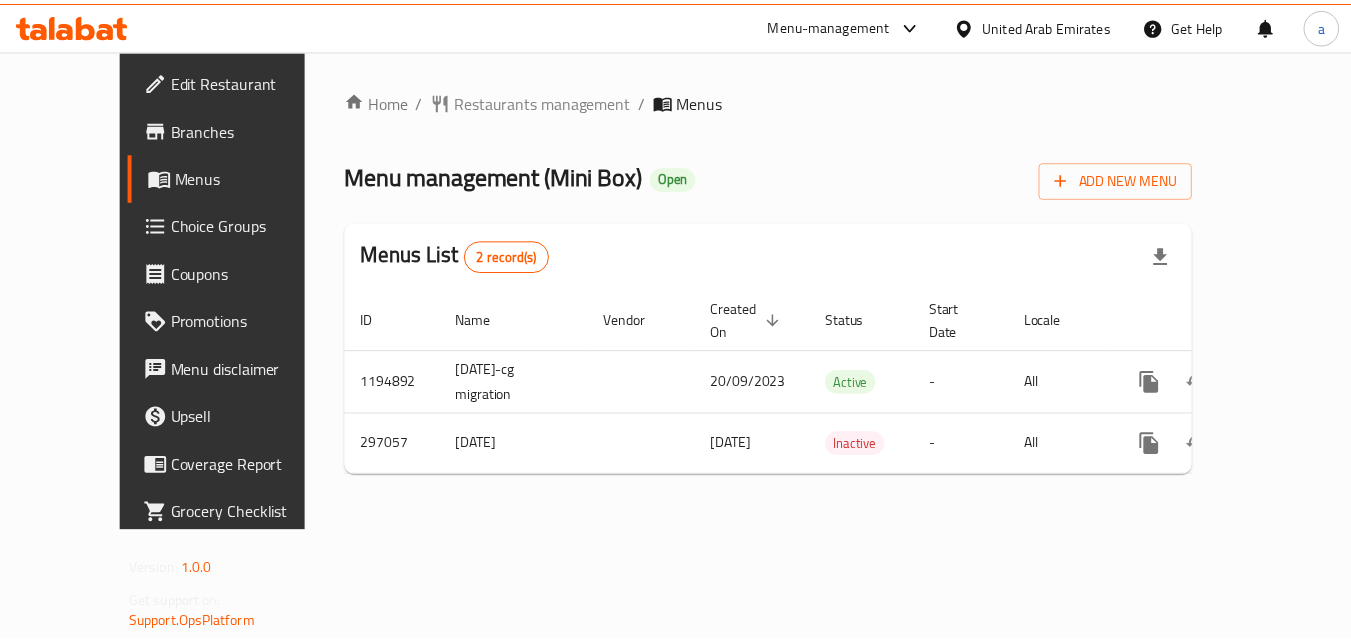 scroll, scrollTop: 0, scrollLeft: 0, axis: both 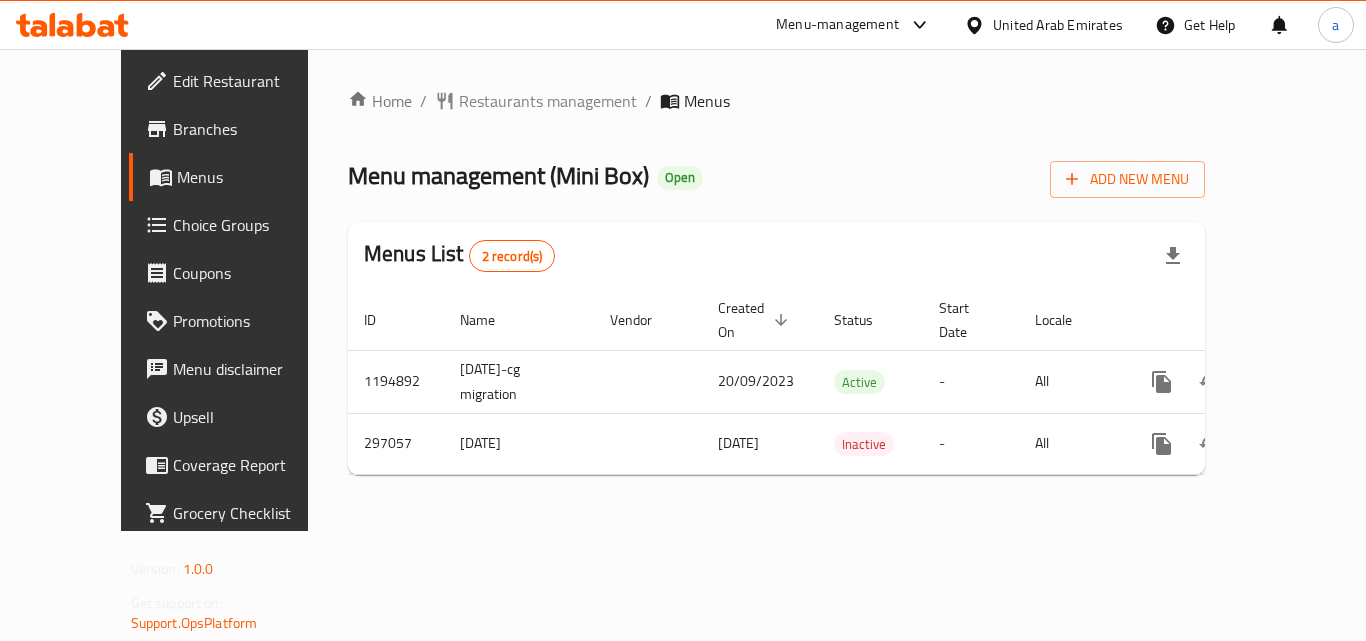 click on "Restaurants management" at bounding box center (548, 101) 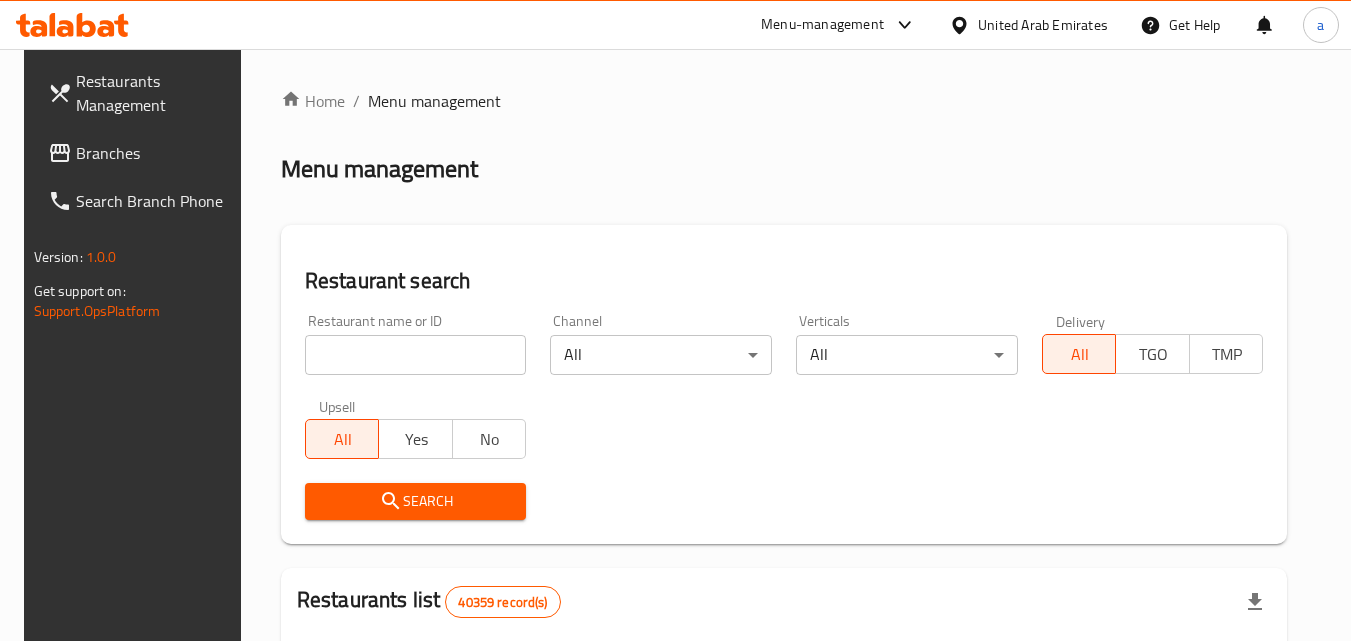 click on "Home / Menu management Menu management Restaurant search Restaurant name or ID Restaurant name or ID Channel All ​ Verticals All ​ Delivery All TGO TMP Upsell All Yes No   Search Restaurants list   40359 record(s) ID sorted ascending Name (En) Name (Ar) Ref. Name Logo Branches Open Busy Closed POS group Status Action 328 Johnny Rockets جوني روكيتس 37 0 1 0 OPEN 330 French Connection فرنش كونكشن 1 0 0 0 INACTIVE 339 Arz Lebanon أرز لبنان Al Karama,Al Barsha & Mirdif 9 1 0 2 OPEN 340 Mega Wraps ميجا رابس 3 0 0 0 INACTIVE 342 Sandella's Flatbread Cafe سانديلاز فلات براد 7 0 0 0 INACTIVE 343 Dragon Hut كوخ التنين 1 0 0 0 INACTIVE 348 Thai Kitchen المطبخ التايلندى 1 0 0 0 INACTIVE 349 Mughal  موغل 1 0 0 0 HIDDEN 350 HOT N COOL (Old) هوت و كول 1 0 0 0 INACTIVE 355 Al Habasha  الحبشة 11 1 0 0 HIDDEN Rows per page: 10 1-10 of 40359" at bounding box center (784, 721) 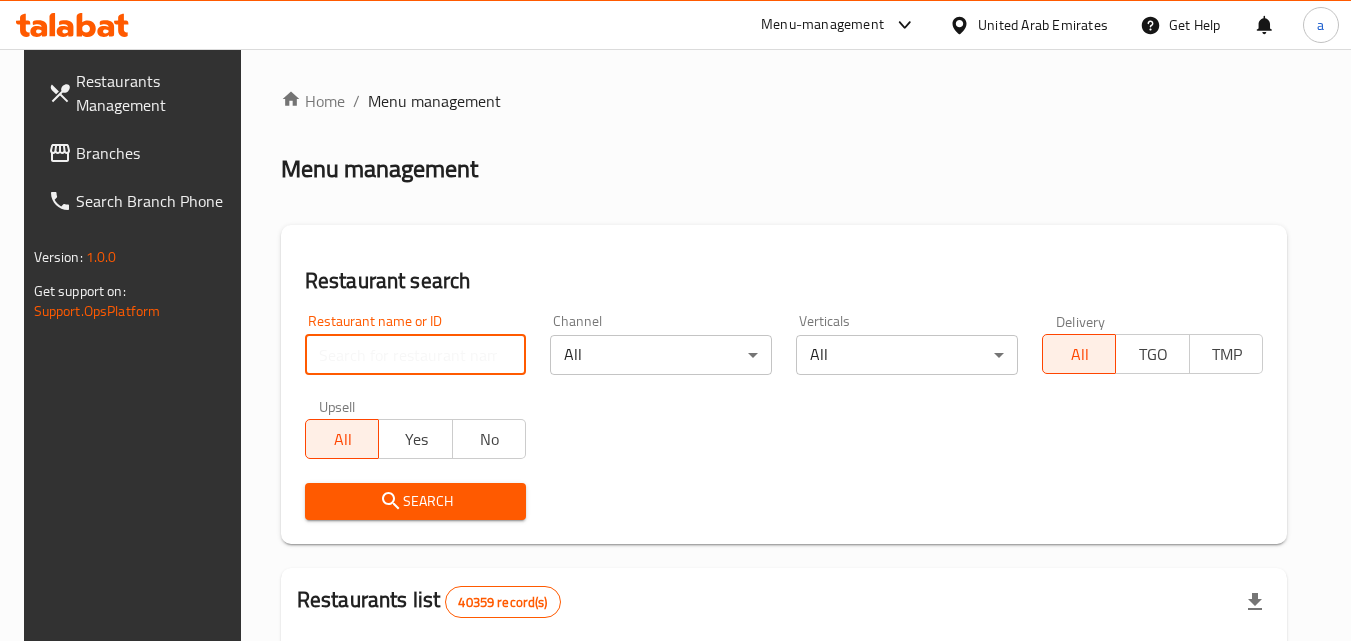 paste on "628498" 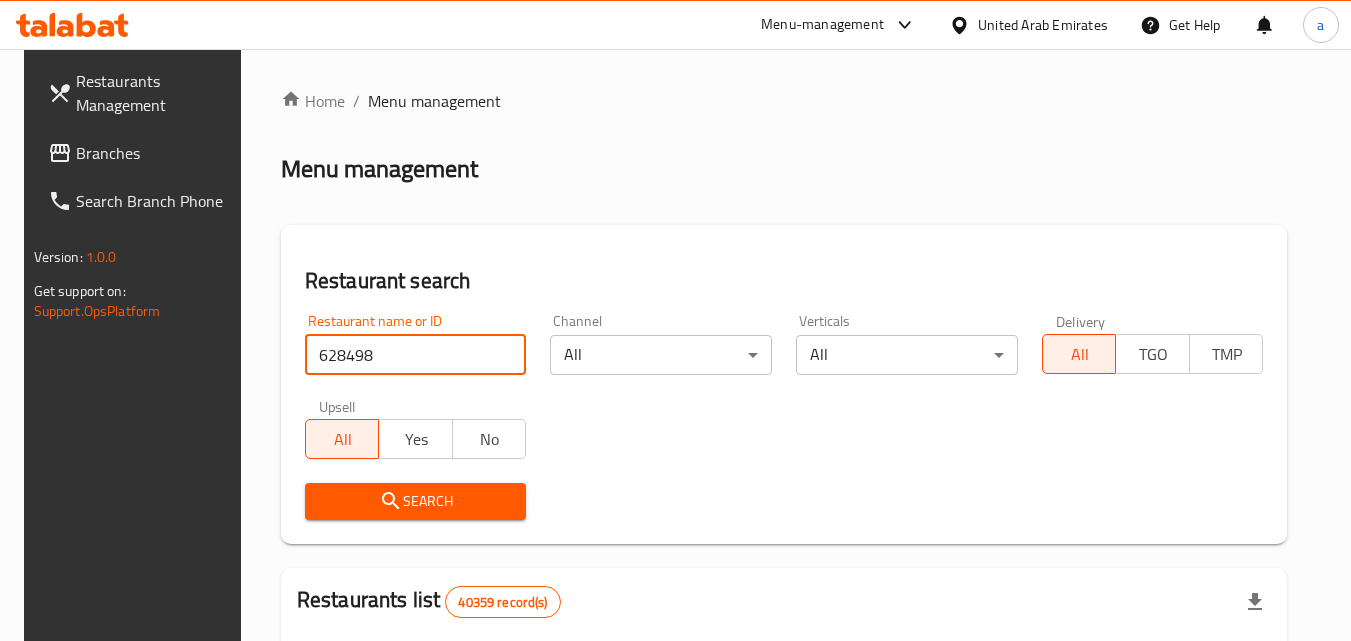type on "628498" 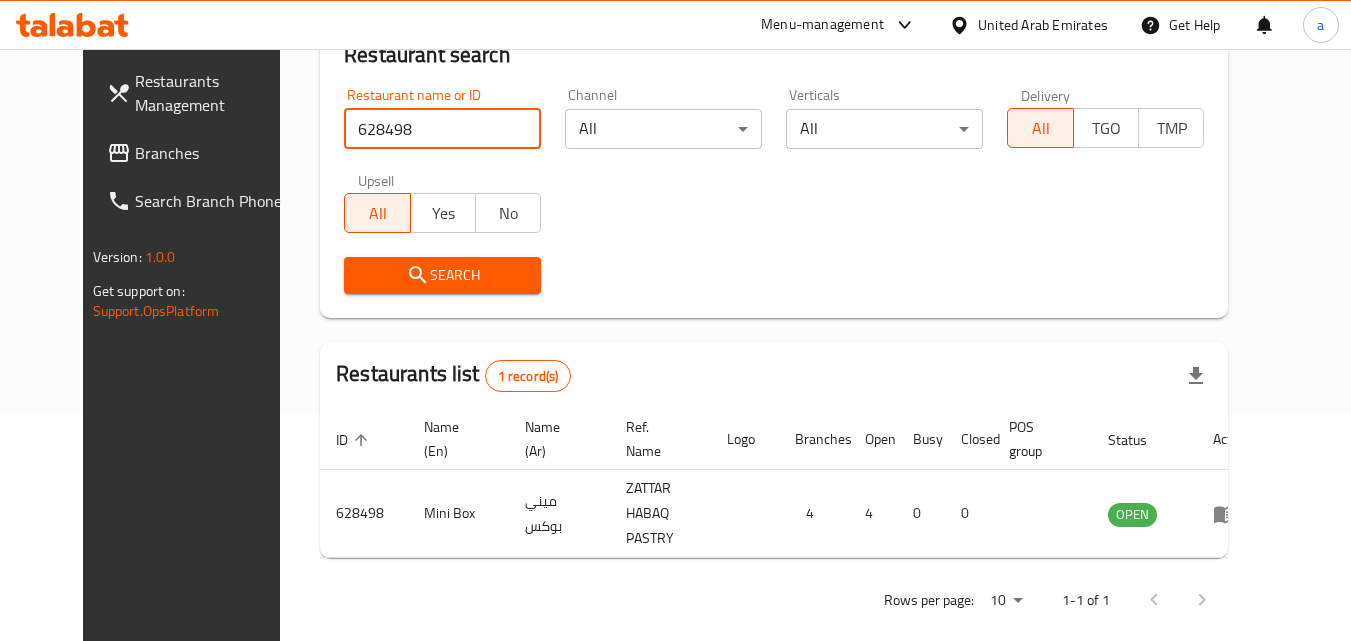 scroll, scrollTop: 234, scrollLeft: 0, axis: vertical 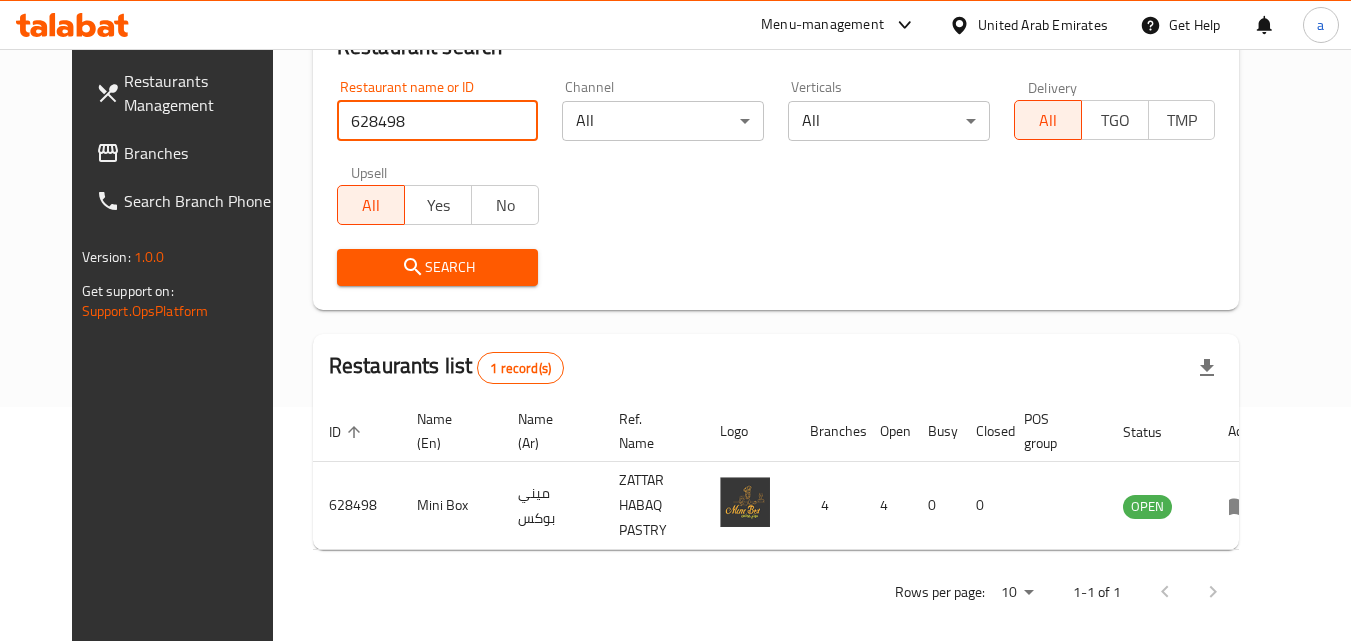 click on "United Arab Emirates" at bounding box center [1043, 25] 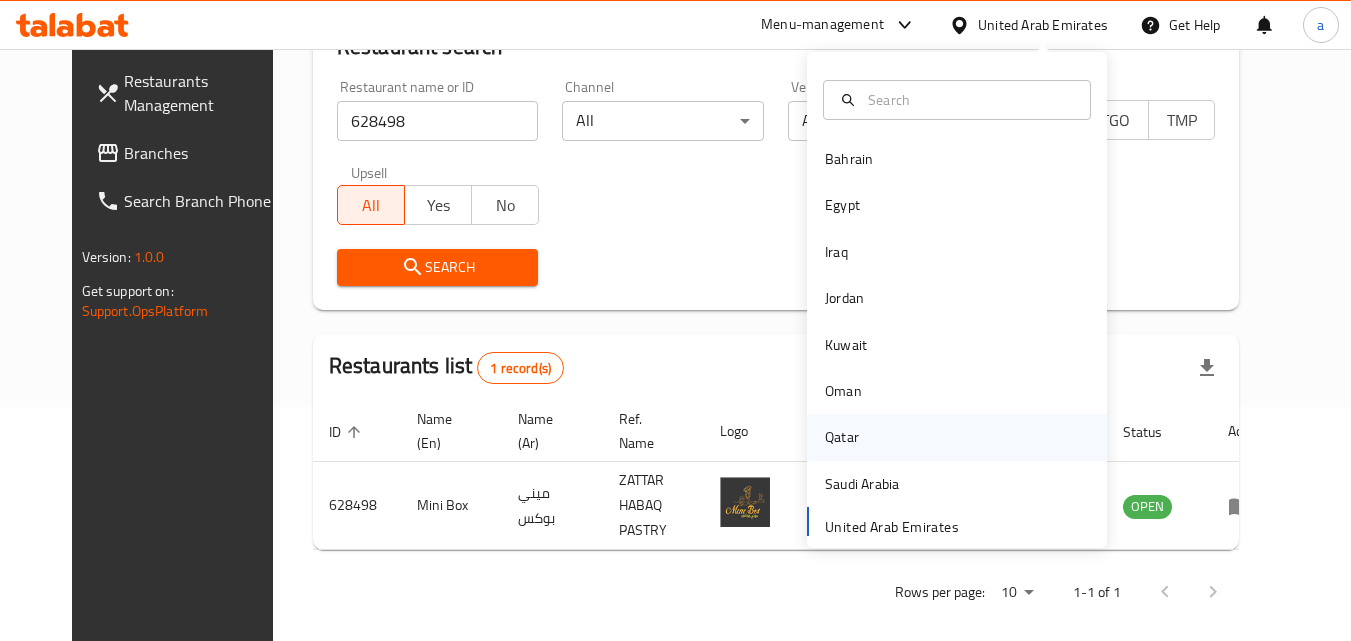click on "Qatar" at bounding box center [842, 437] 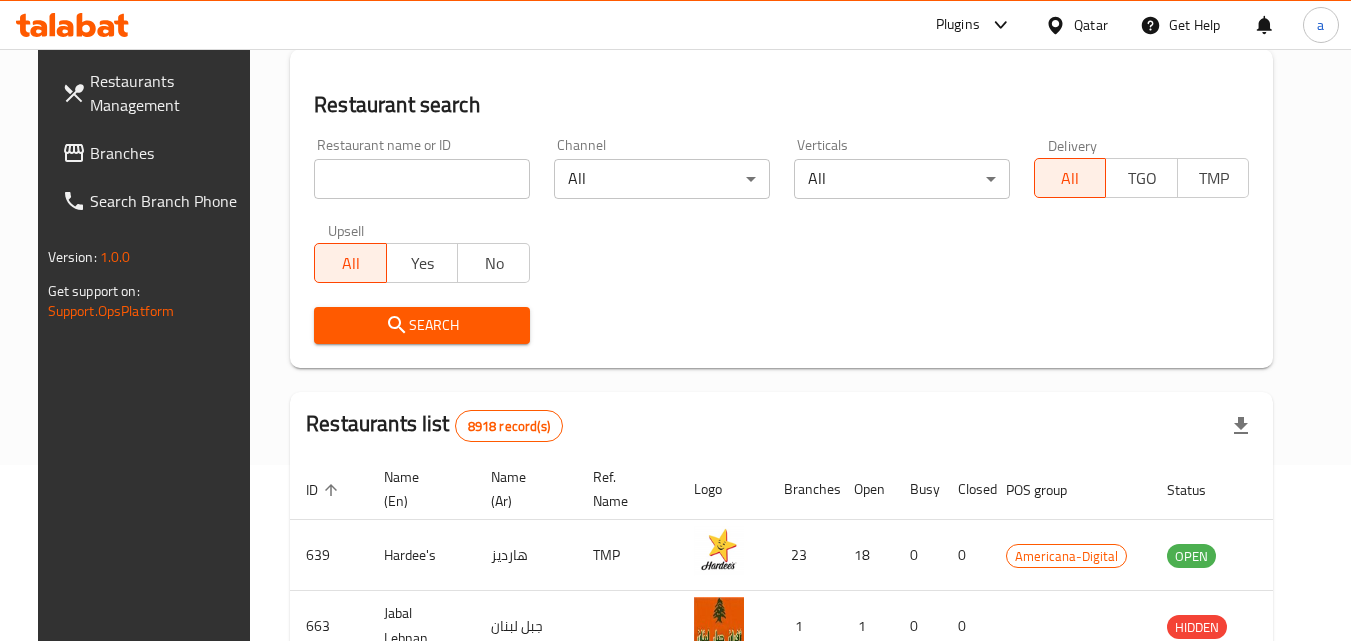 scroll, scrollTop: 234, scrollLeft: 0, axis: vertical 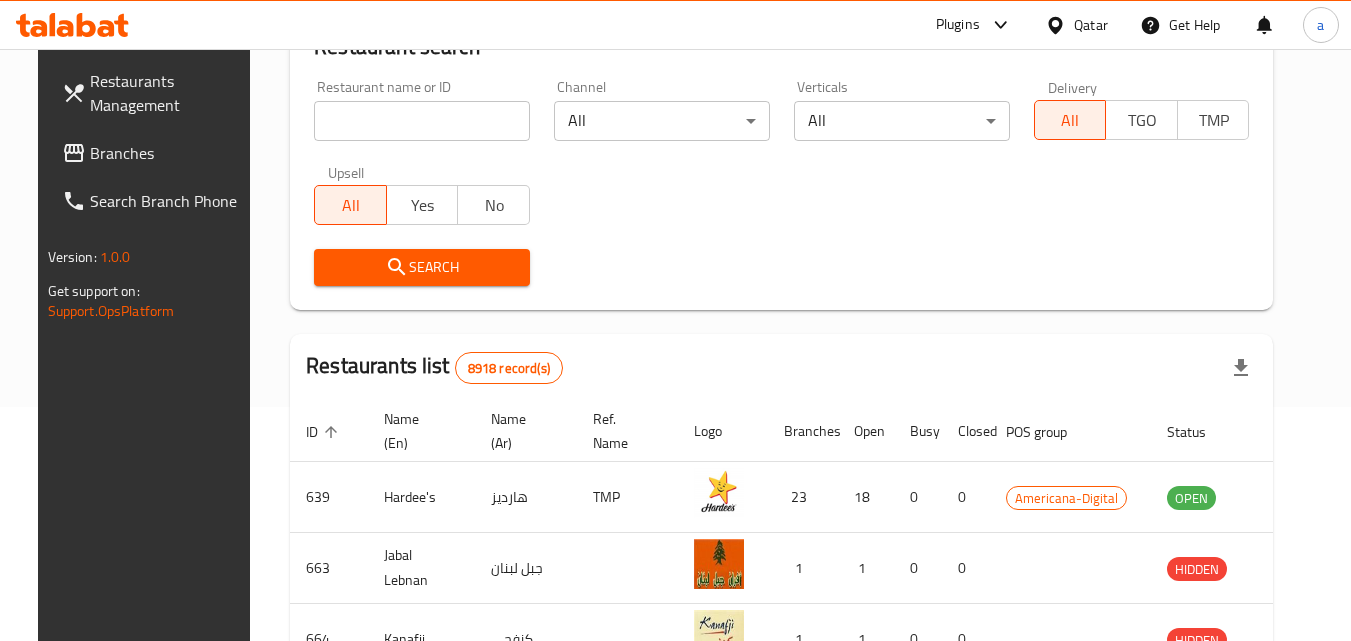 click on "Branches" at bounding box center [169, 153] 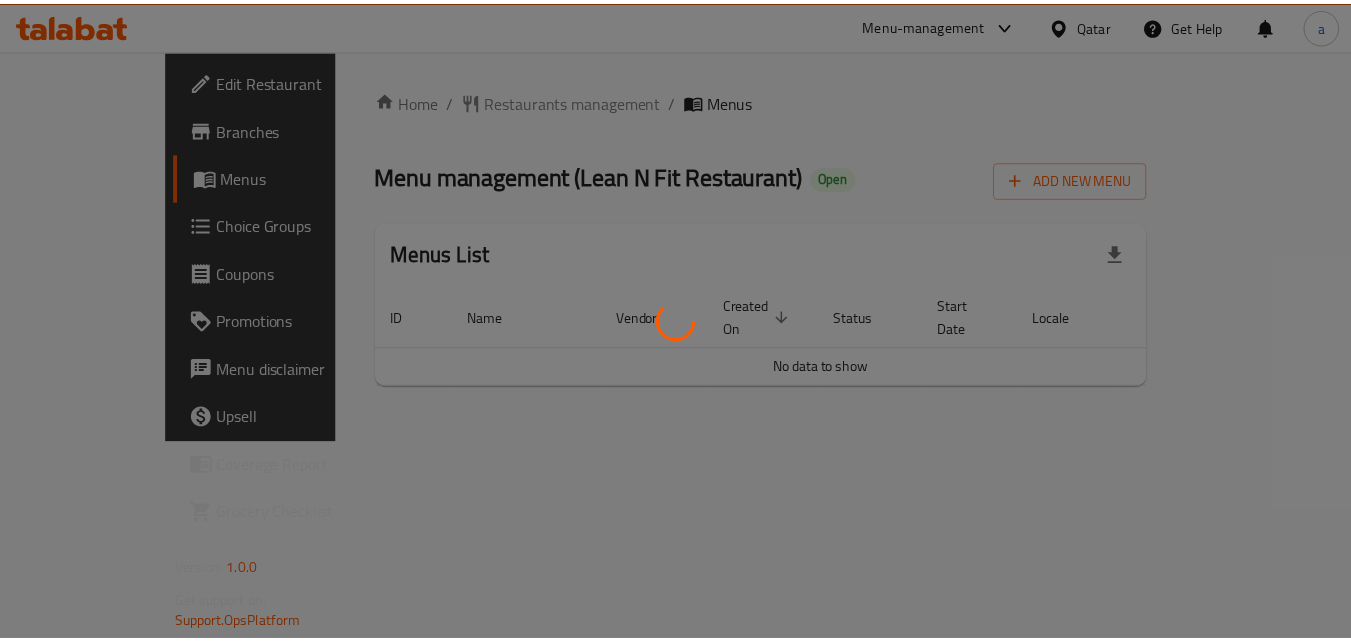 scroll, scrollTop: 0, scrollLeft: 0, axis: both 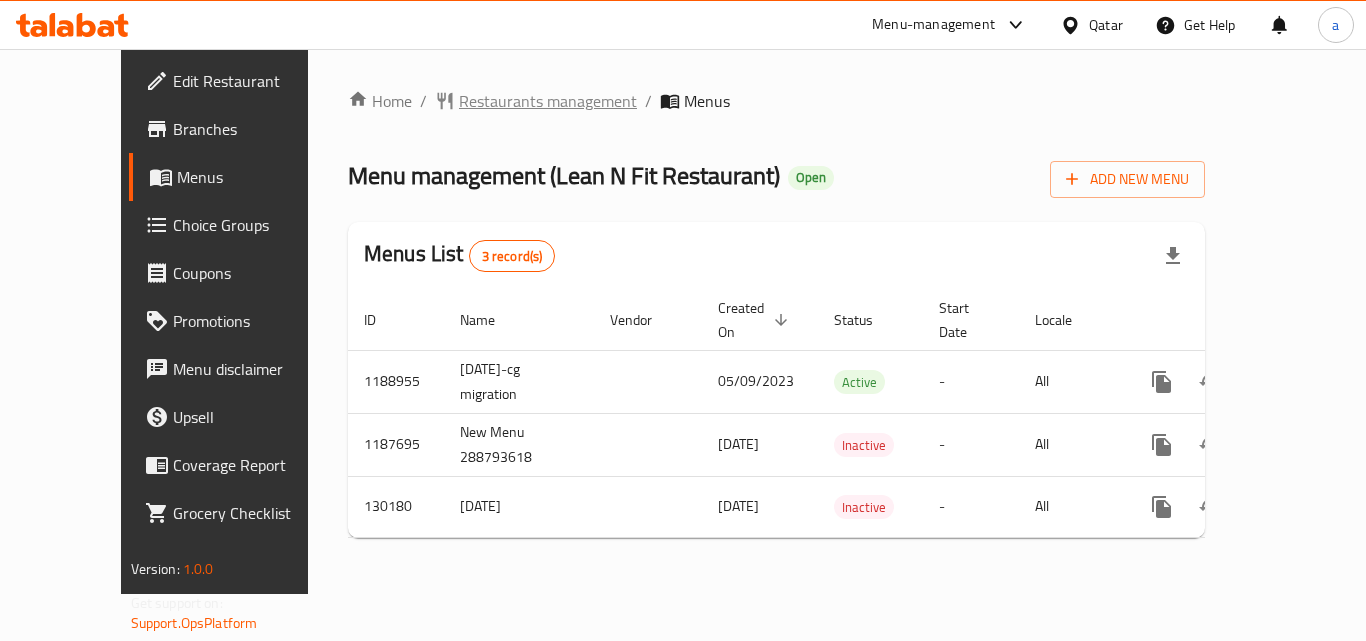 click on "Restaurants management" at bounding box center (548, 101) 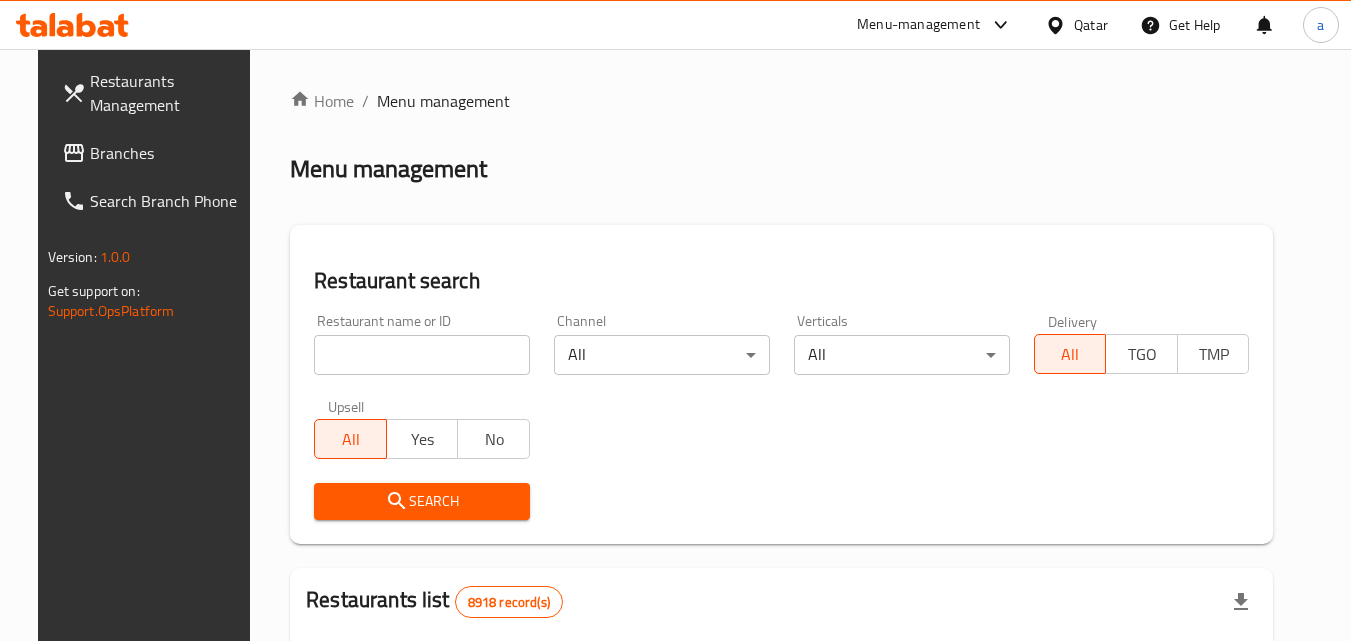 click at bounding box center (675, 320) 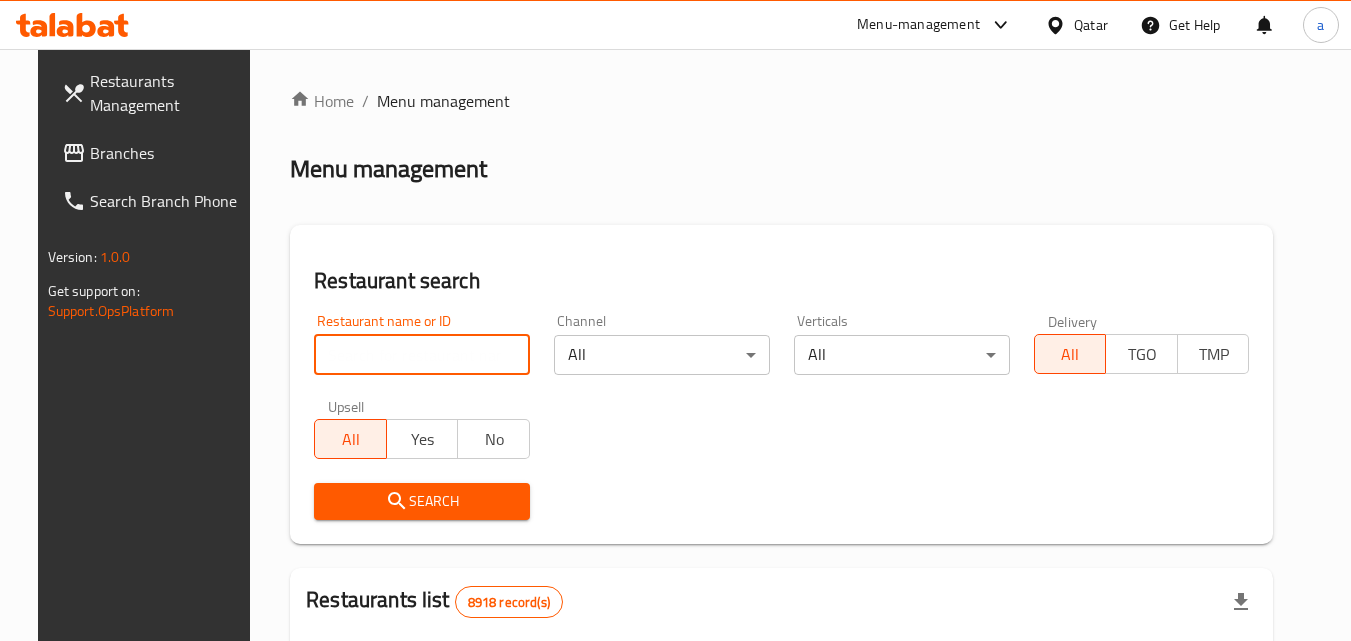 paste on "609667" 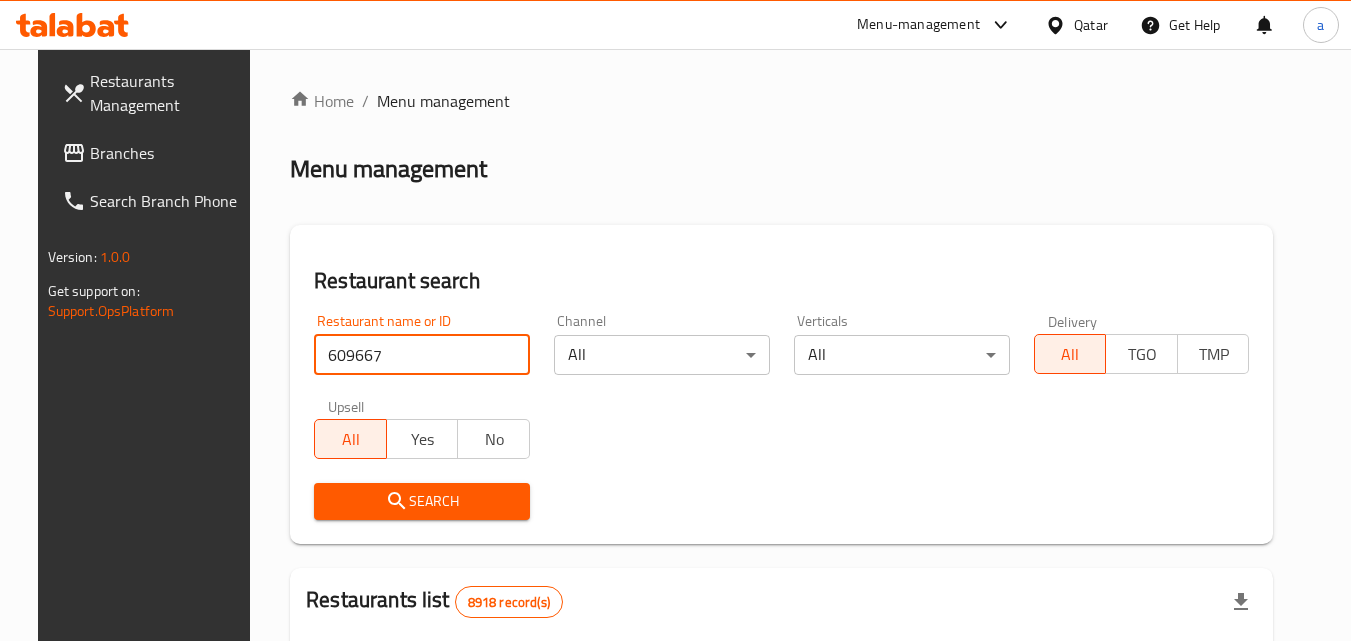 type on "609667" 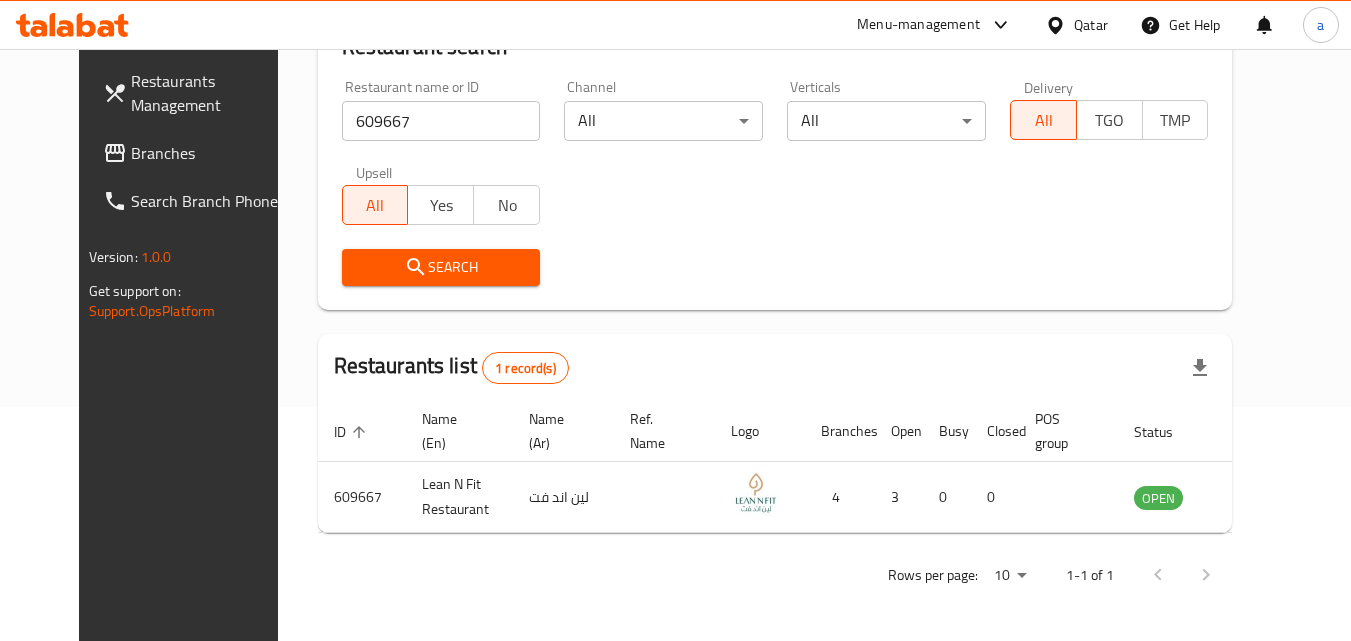 scroll, scrollTop: 194, scrollLeft: 0, axis: vertical 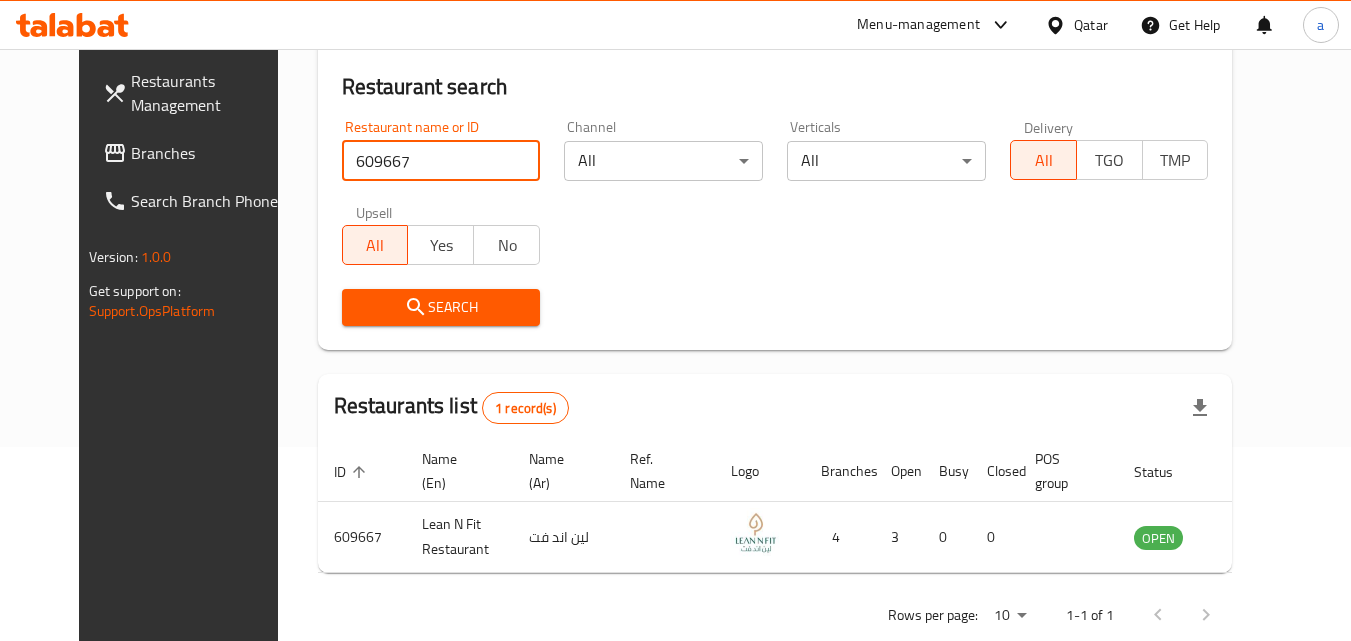 click 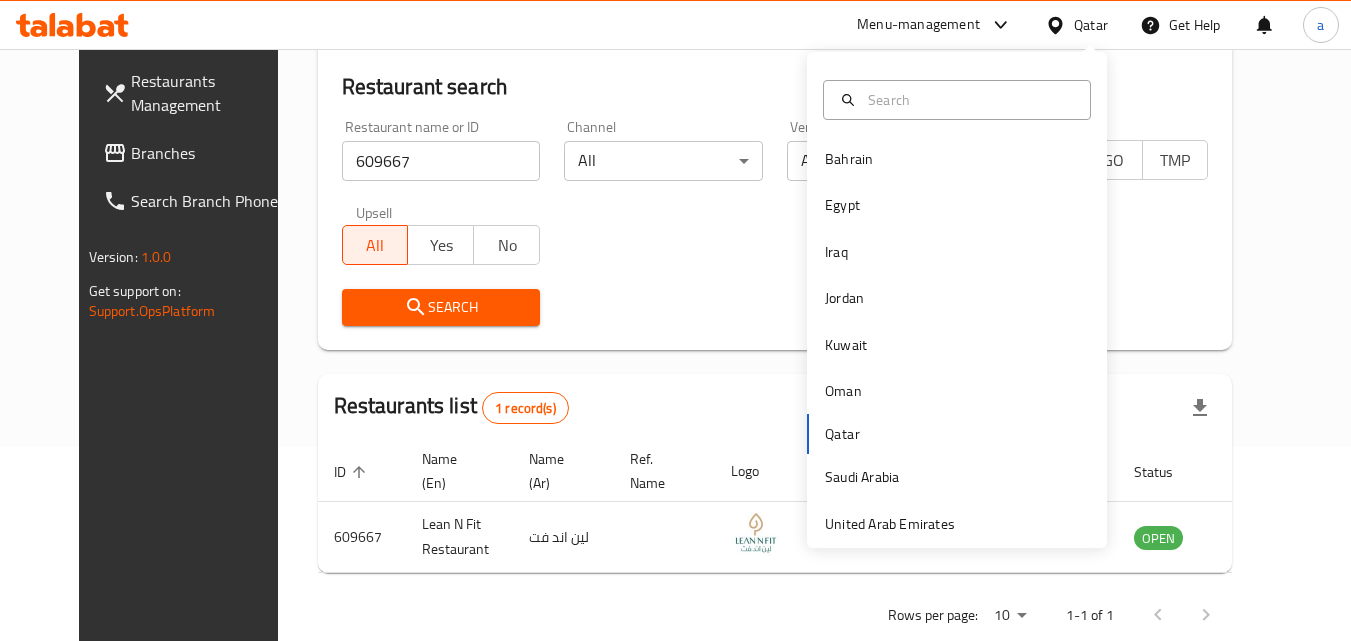 click on "Bahrain Egypt Iraq Jordan Kuwait Oman Qatar Saudi Arabia United Arab Emirates" at bounding box center (957, 300) 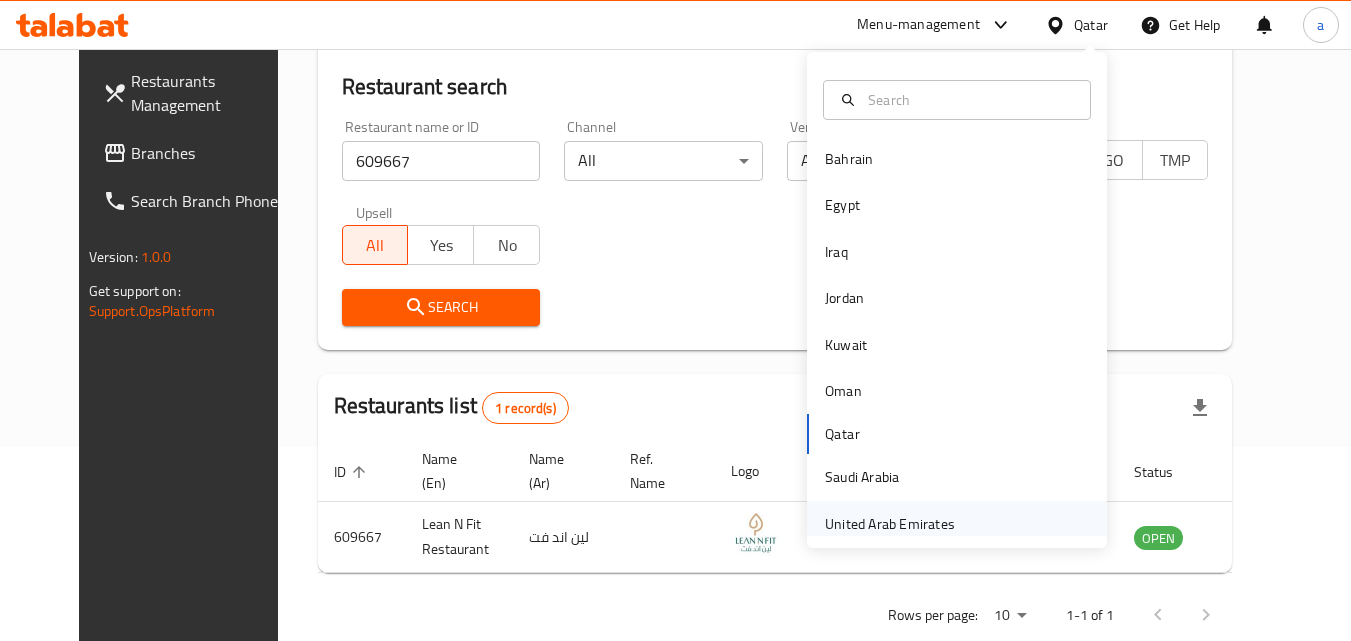 click on "United Arab Emirates" at bounding box center [890, 524] 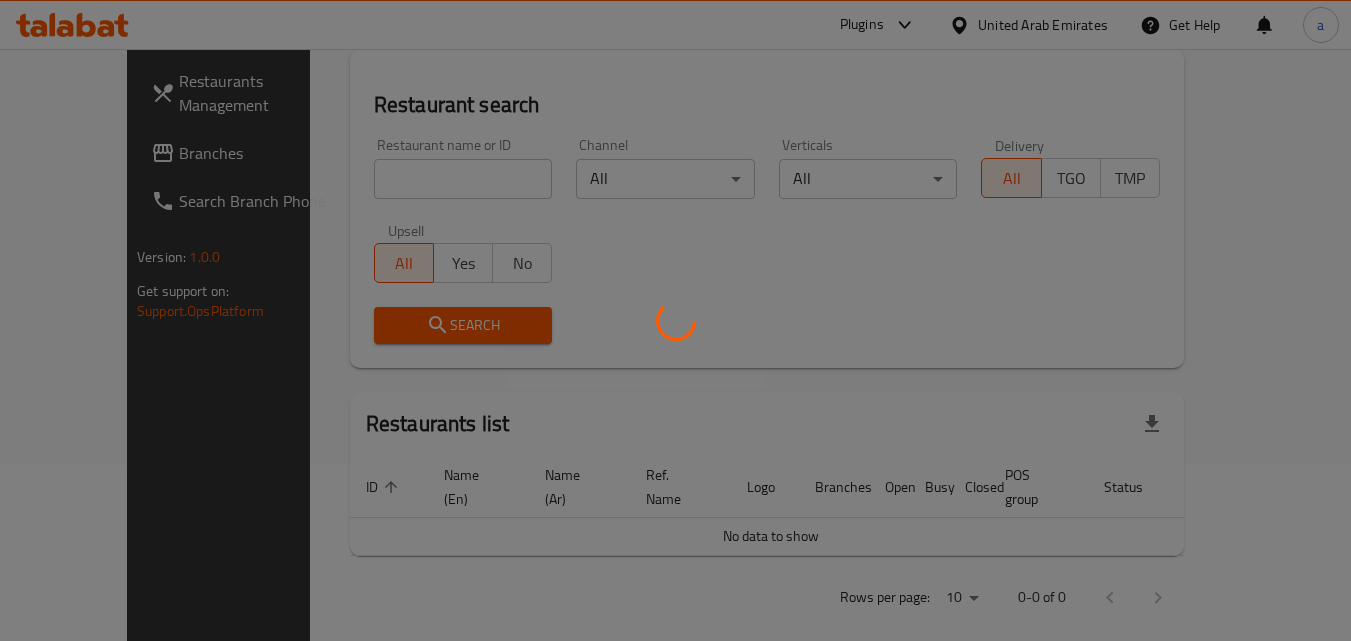 scroll, scrollTop: 194, scrollLeft: 0, axis: vertical 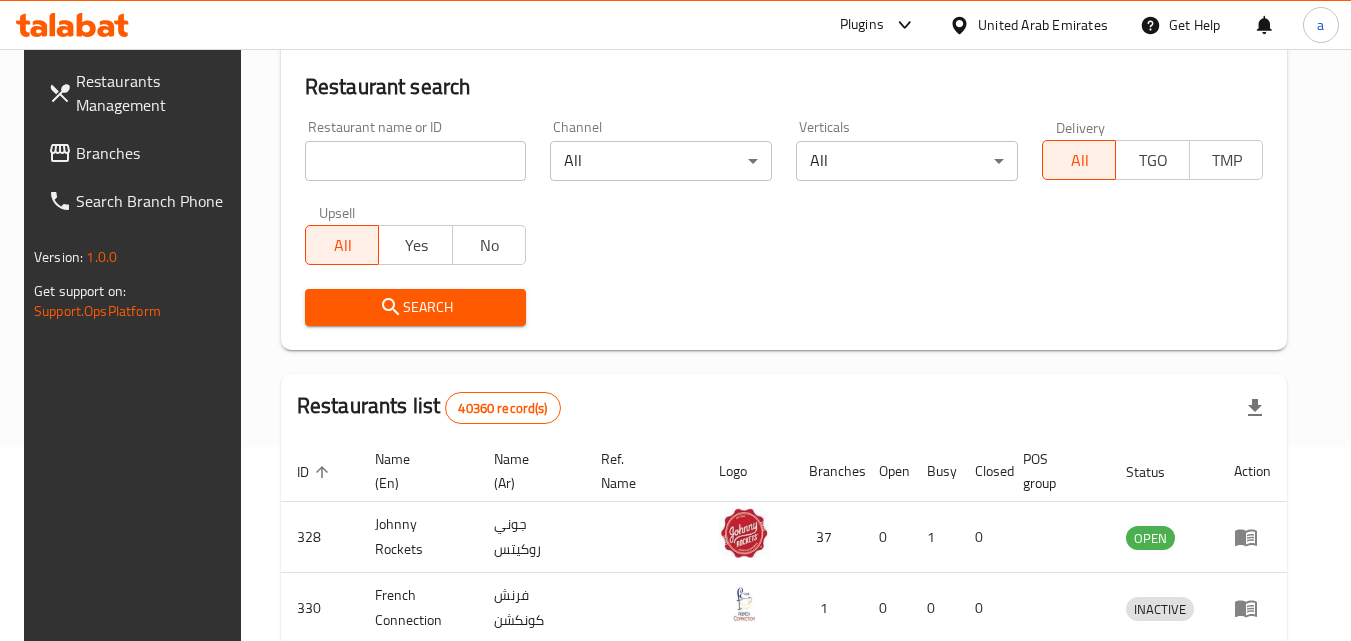 click on "Branches" at bounding box center [155, 153] 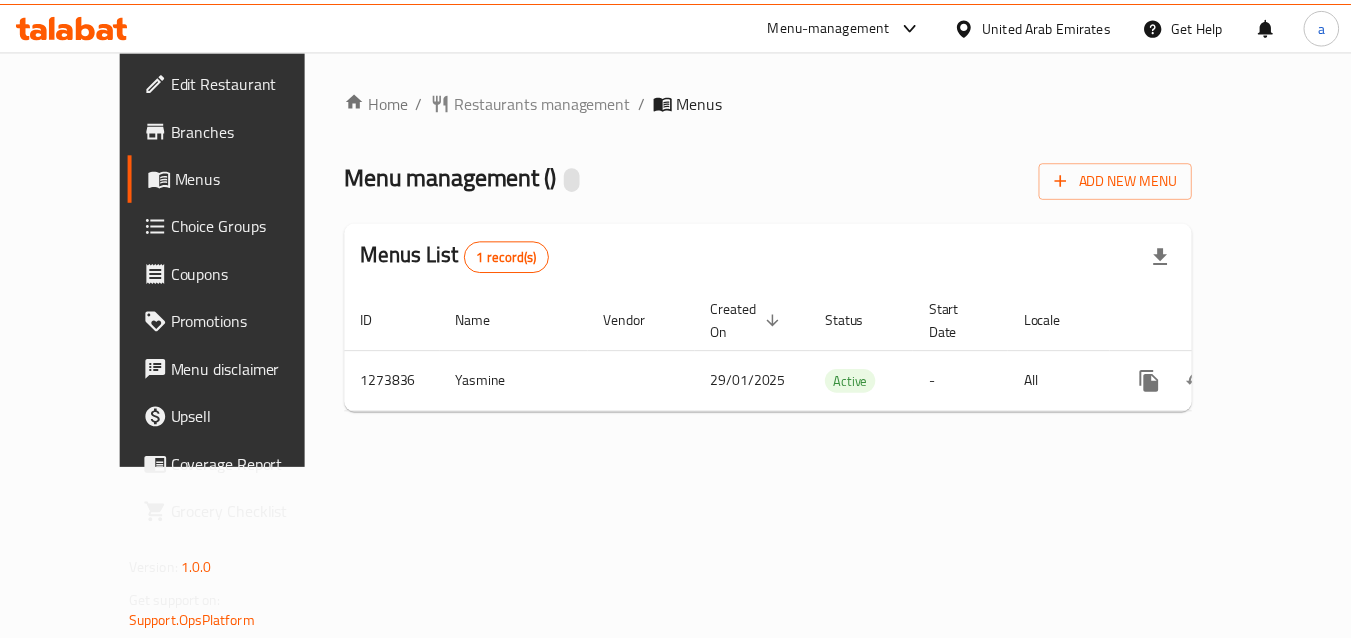 scroll, scrollTop: 0, scrollLeft: 0, axis: both 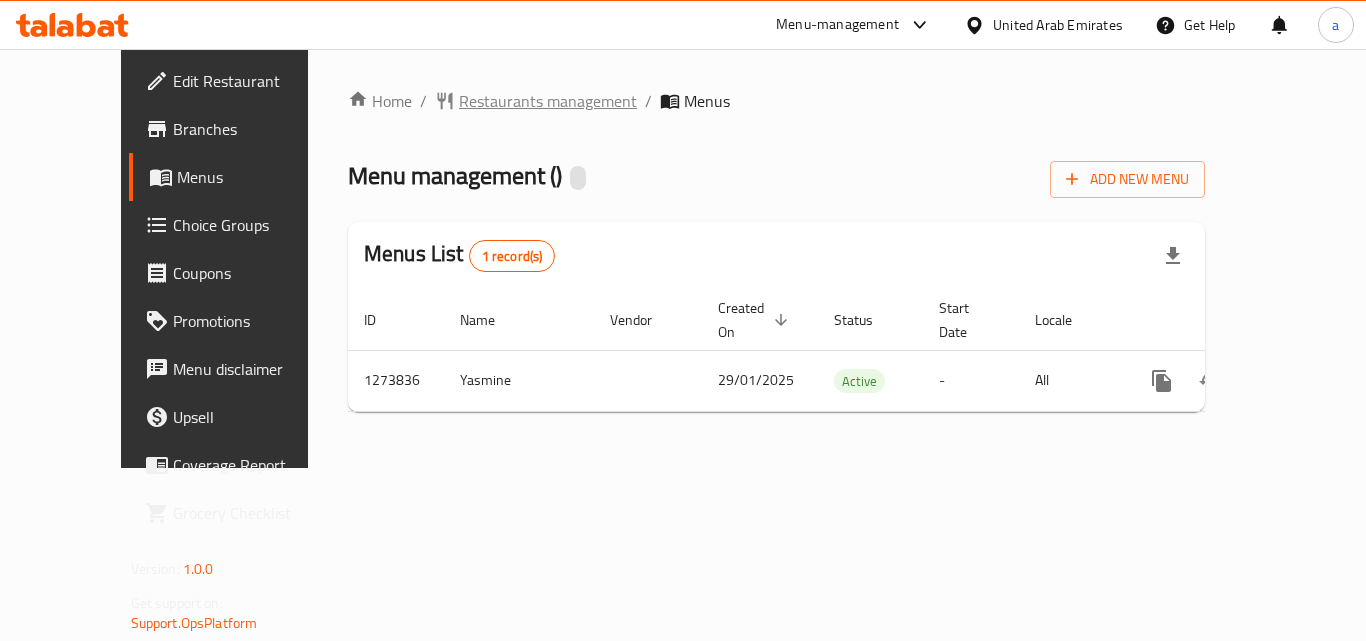 click on "Restaurants management" at bounding box center (548, 101) 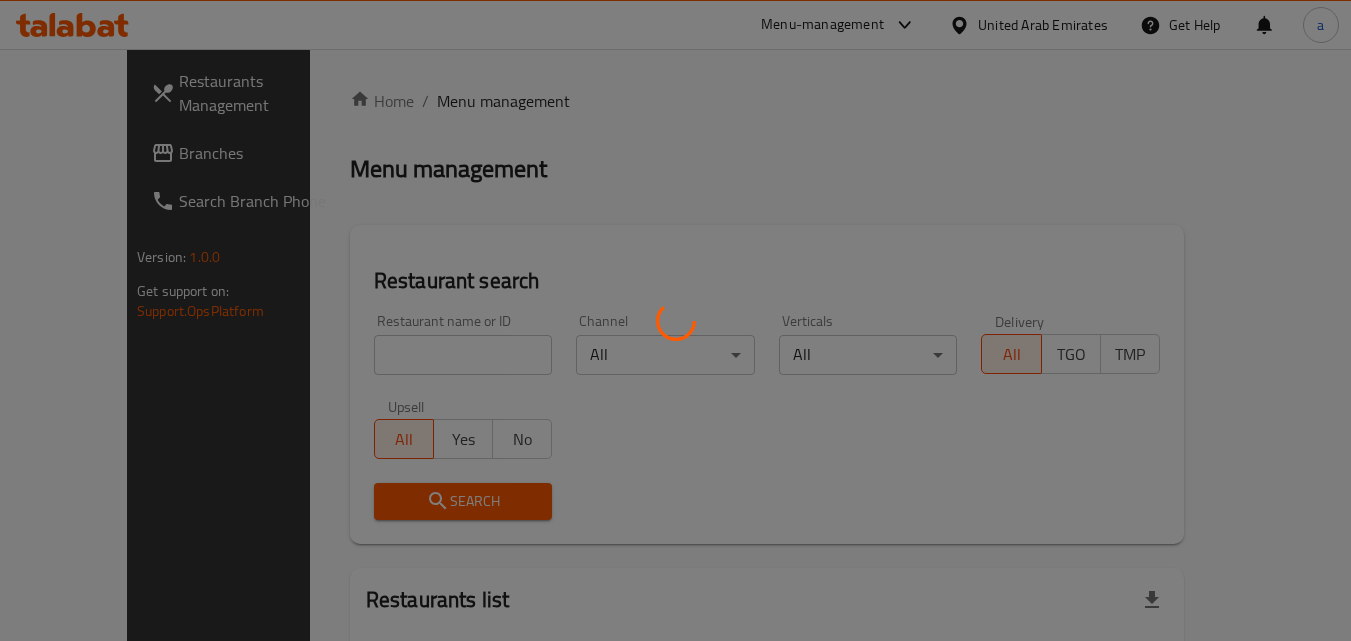 click at bounding box center [675, 320] 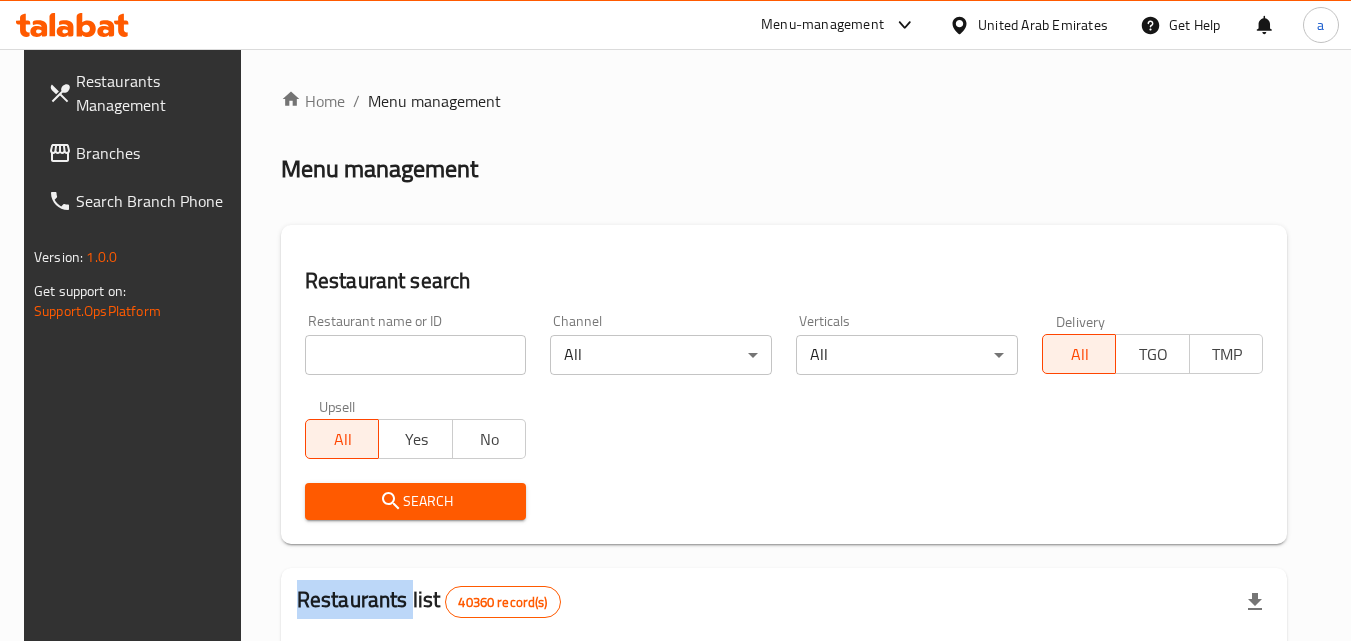 click at bounding box center [675, 320] 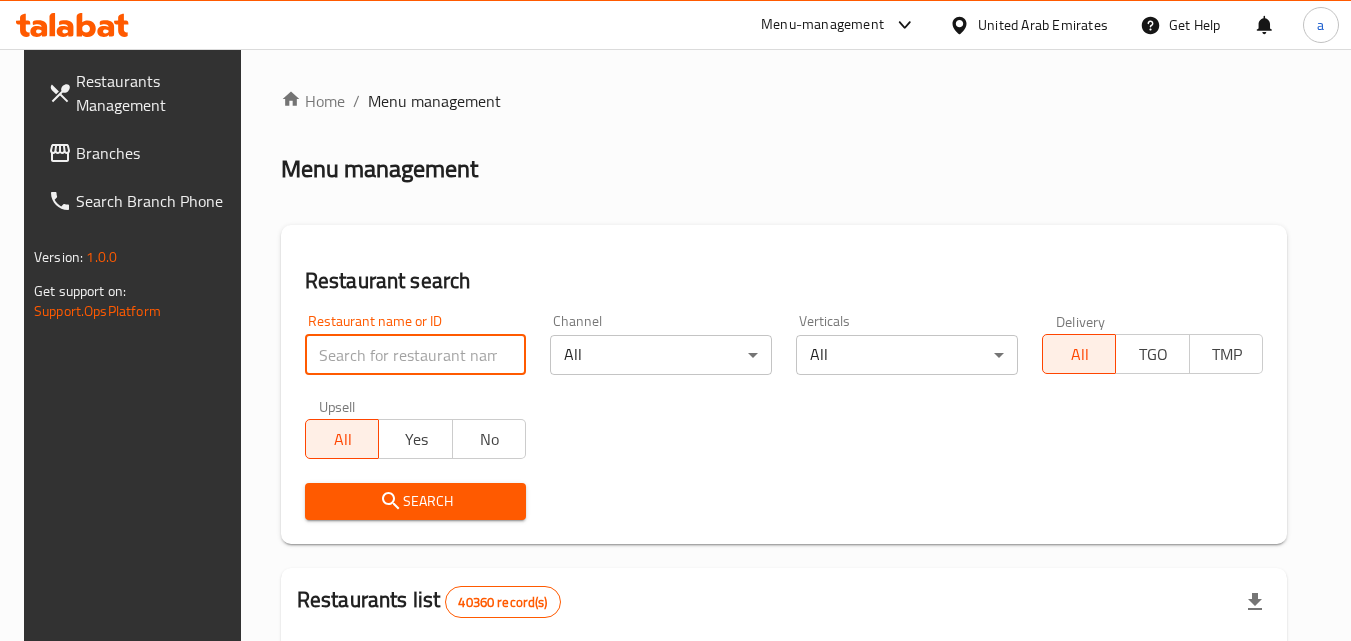 click at bounding box center (416, 355) 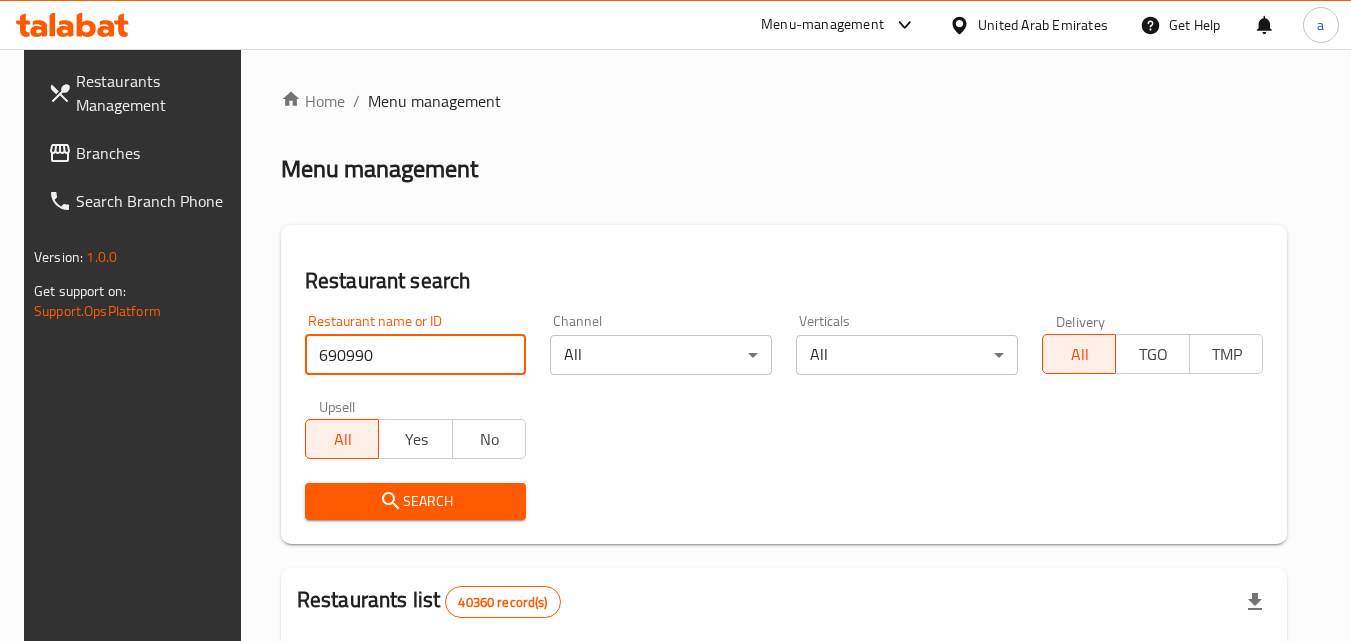 type on "690990" 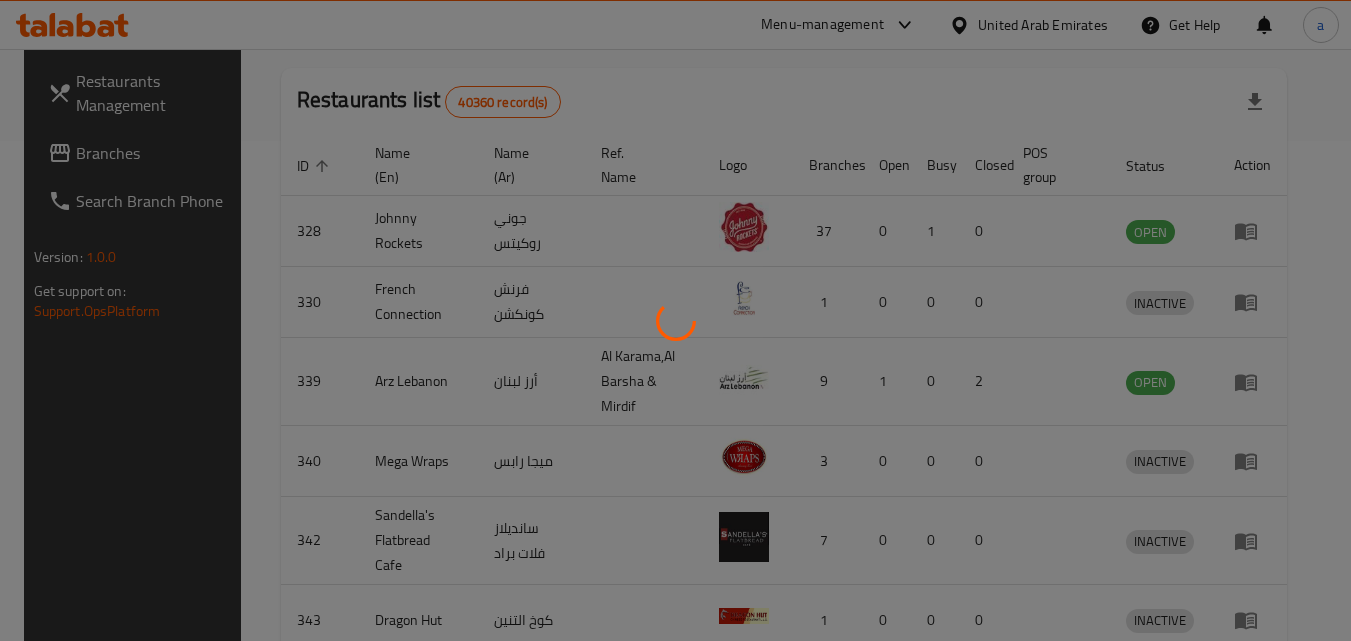 scroll, scrollTop: 251, scrollLeft: 0, axis: vertical 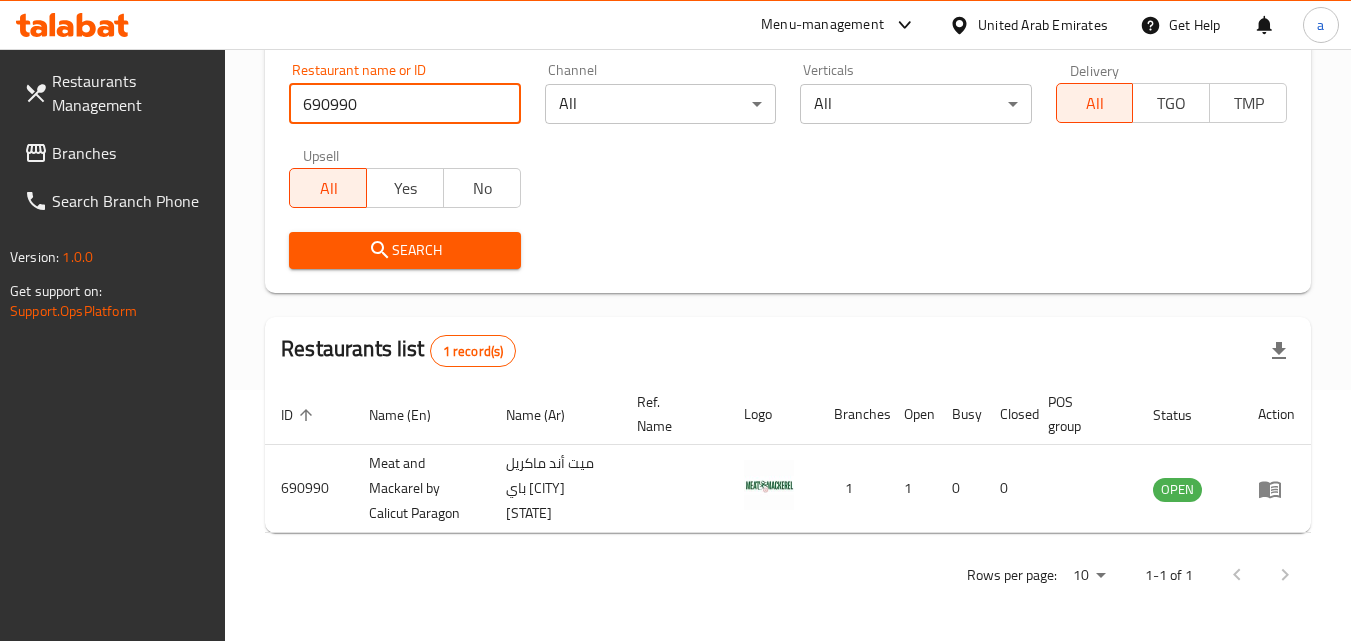 click on "Branches" at bounding box center (131, 153) 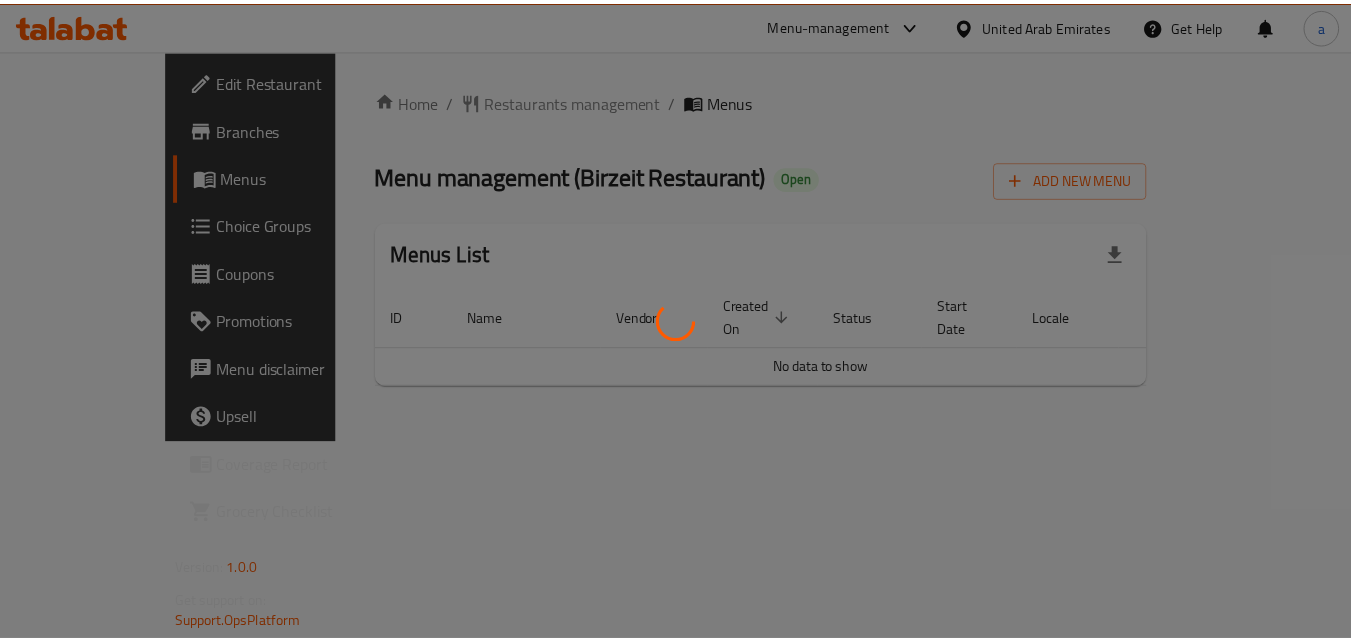 scroll, scrollTop: 0, scrollLeft: 0, axis: both 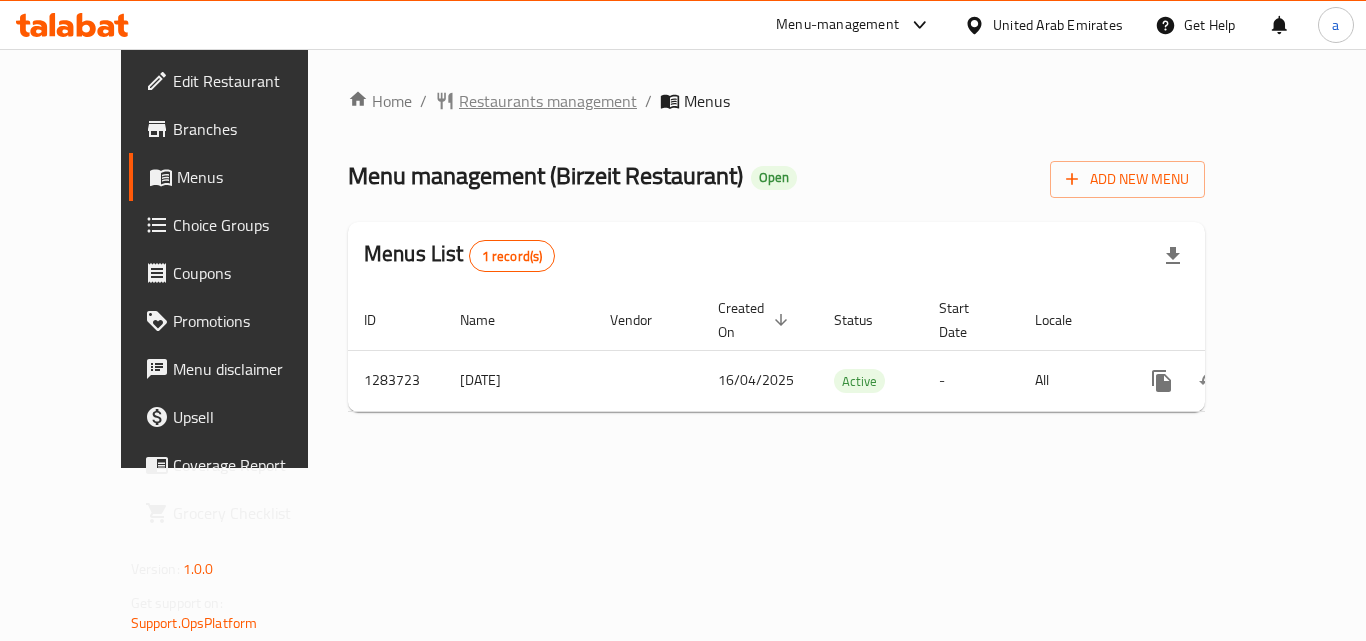 click on "Restaurants management" at bounding box center [548, 101] 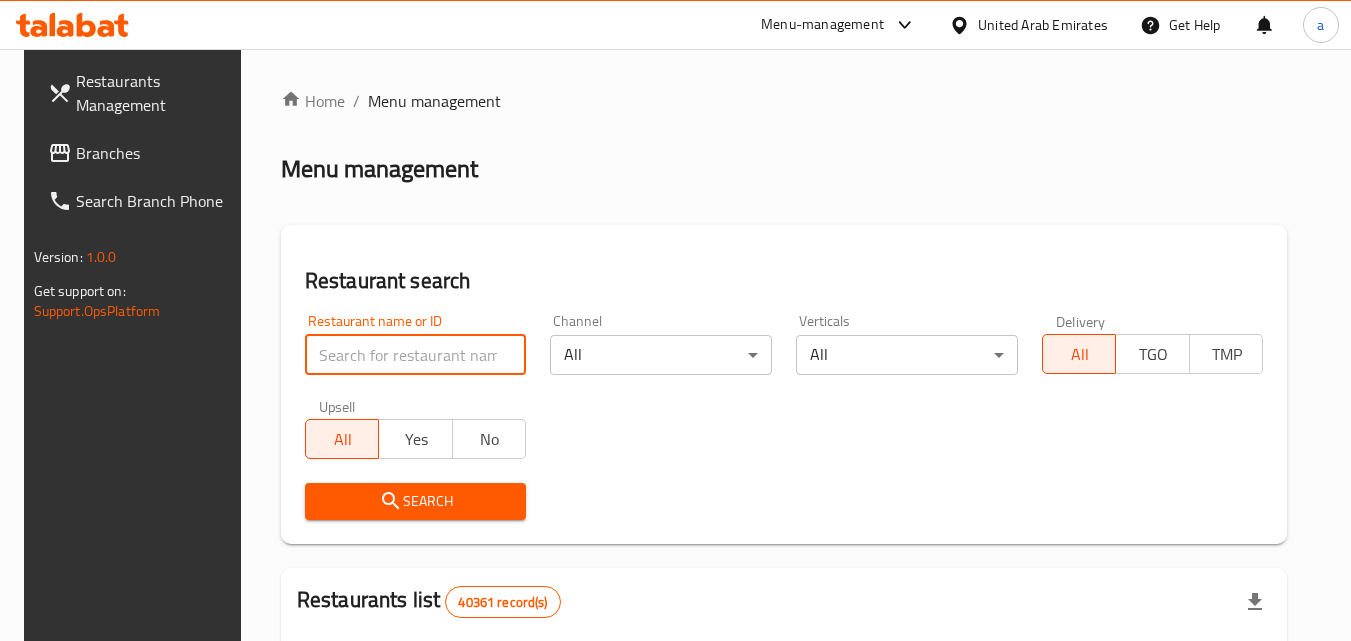click at bounding box center (416, 355) 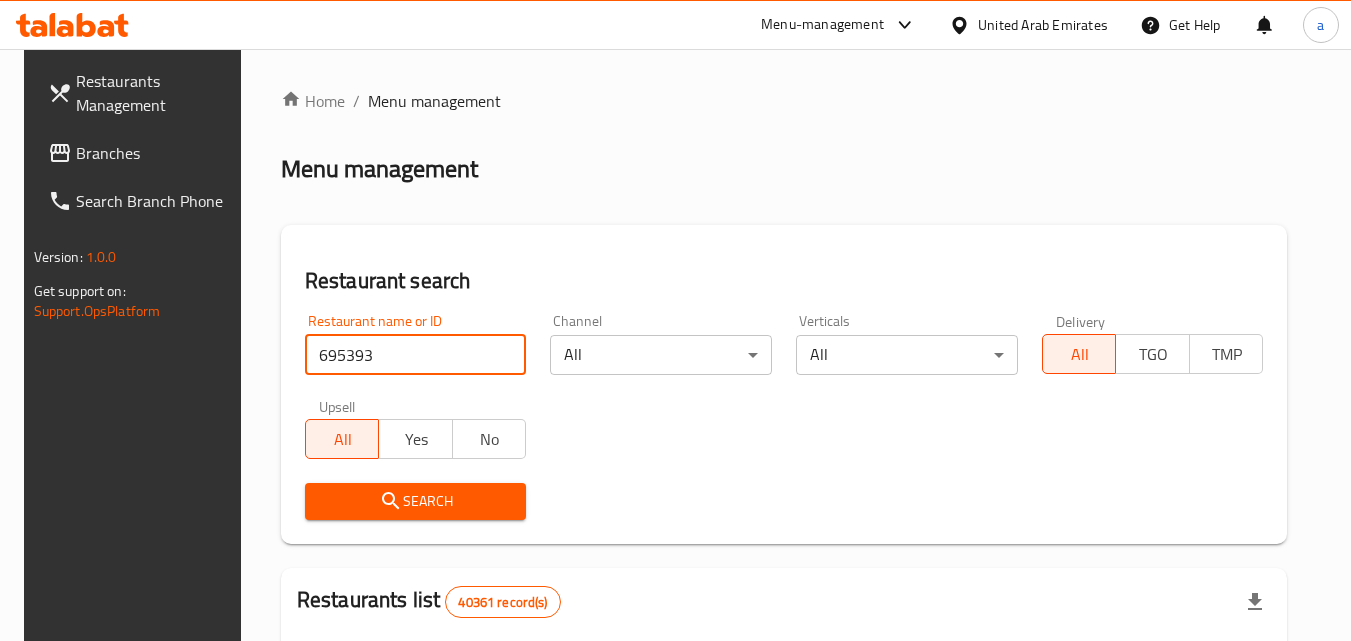 type on "695393" 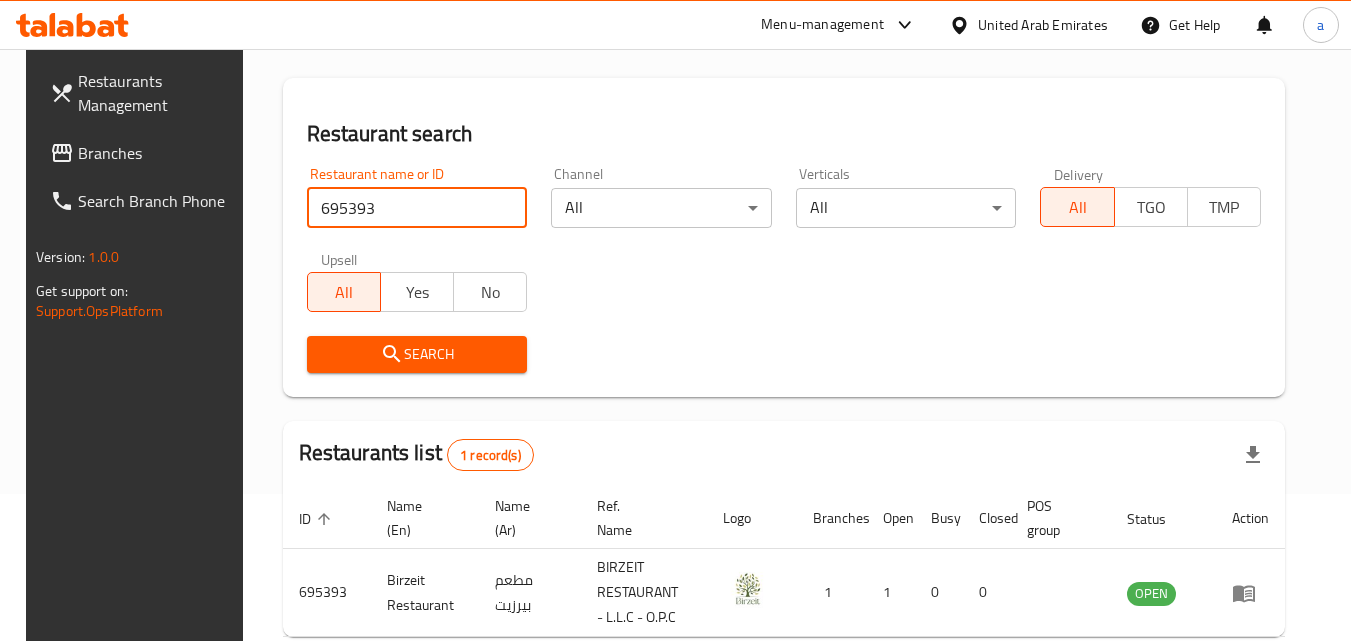 scroll, scrollTop: 251, scrollLeft: 0, axis: vertical 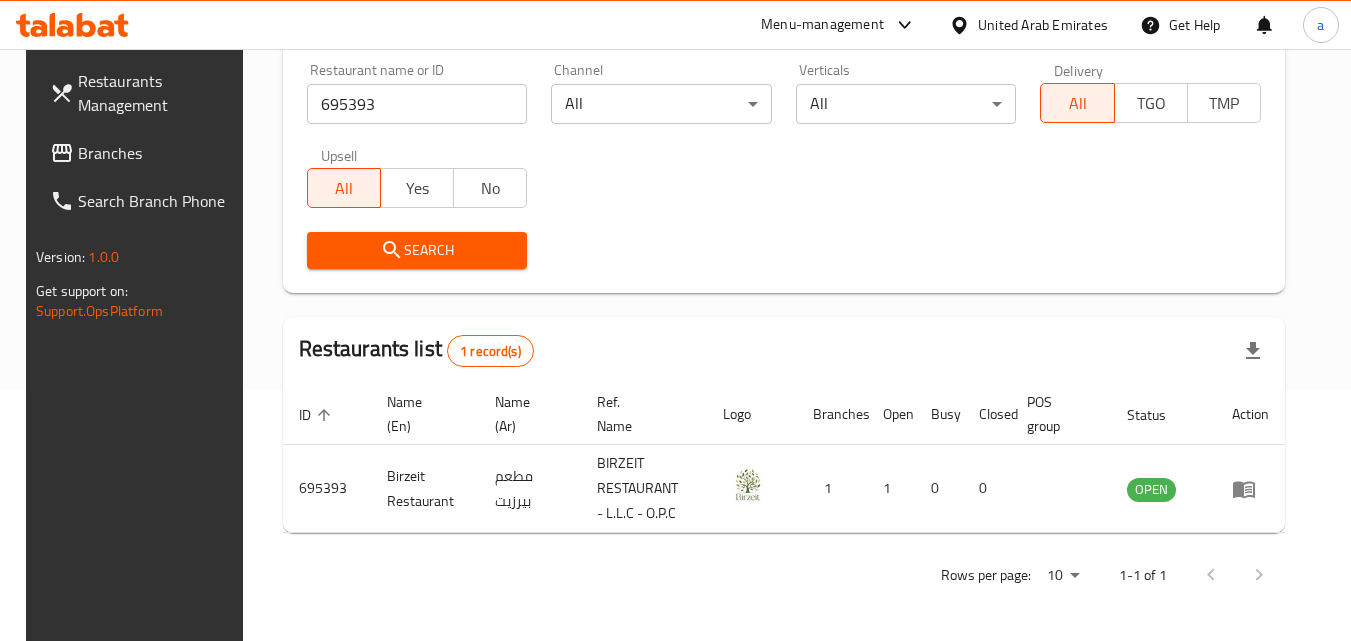 click on "United Arab Emirates" at bounding box center (1043, 25) 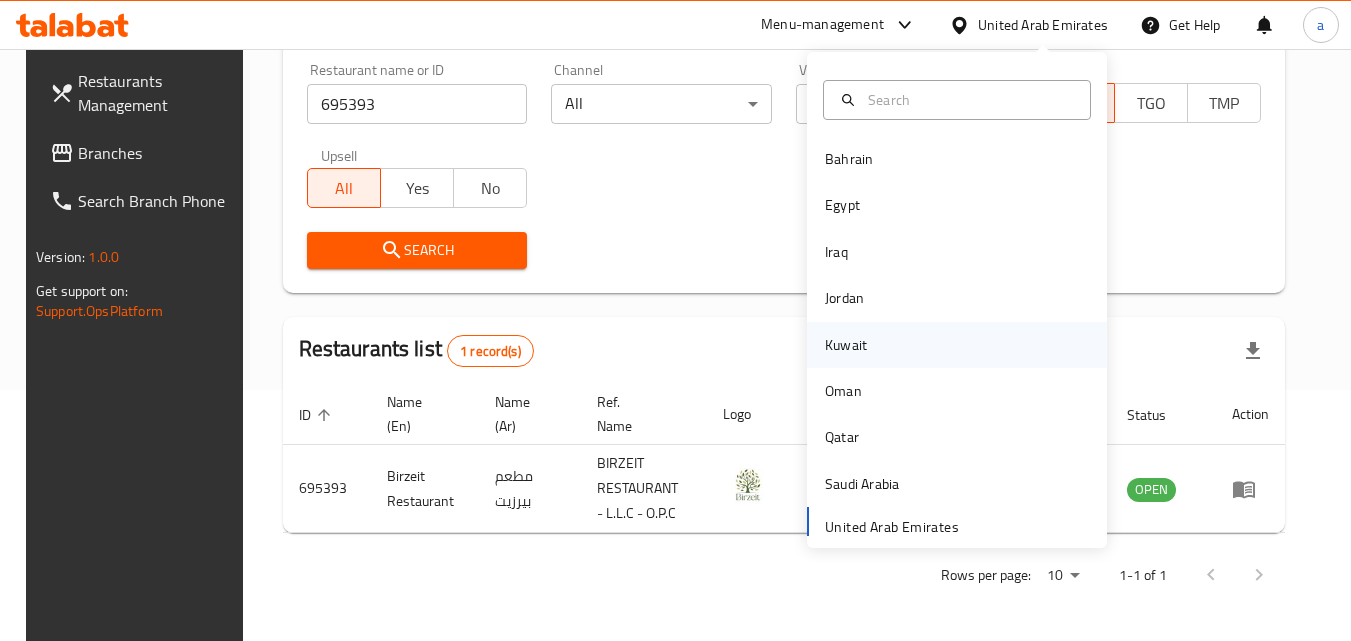 click on "Kuwait" at bounding box center (846, 345) 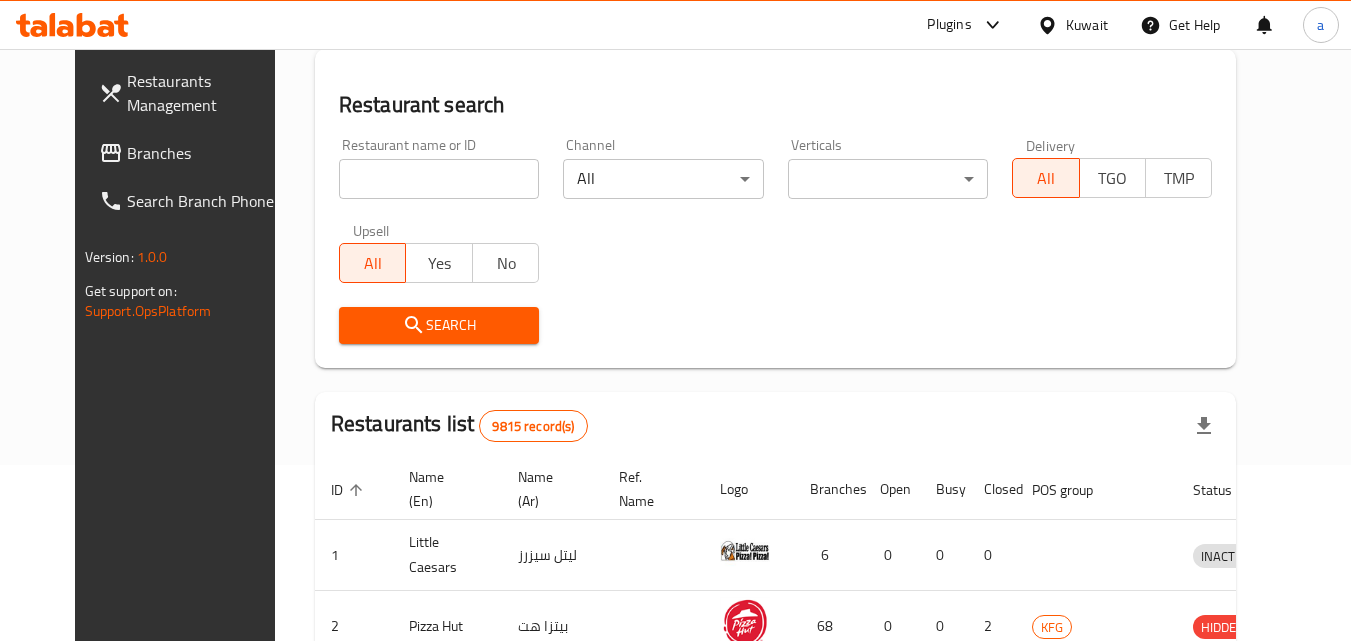 scroll, scrollTop: 251, scrollLeft: 0, axis: vertical 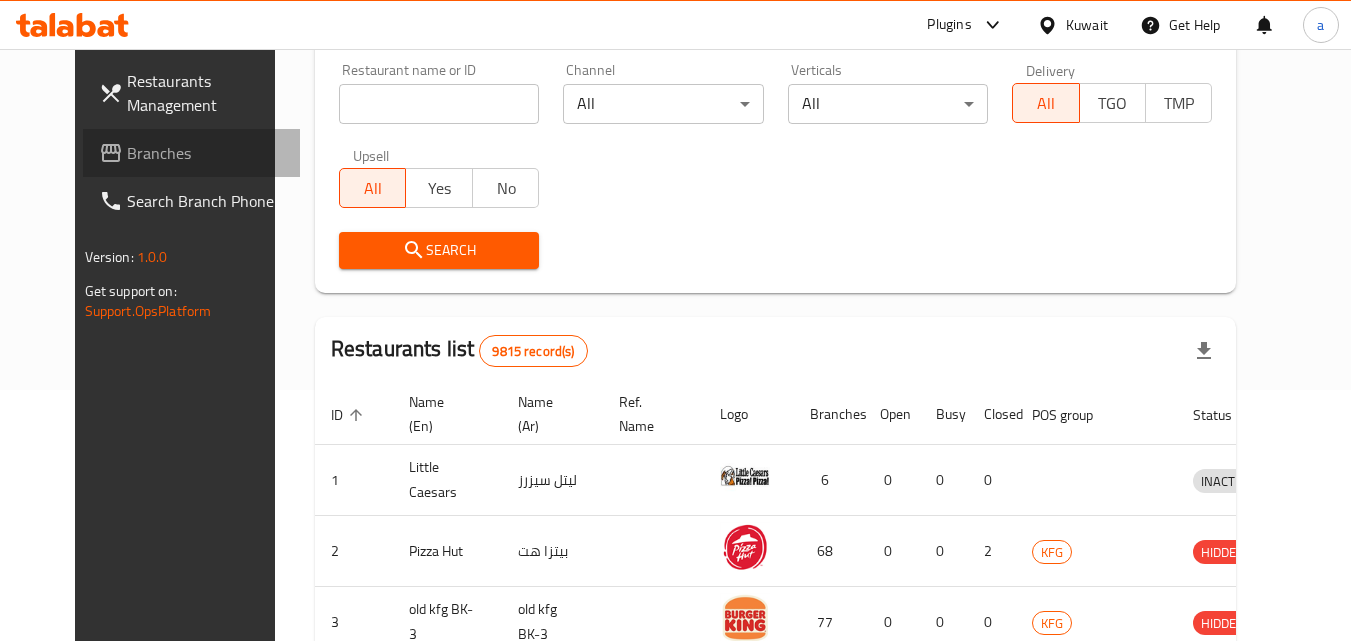 click on "Branches" at bounding box center [206, 153] 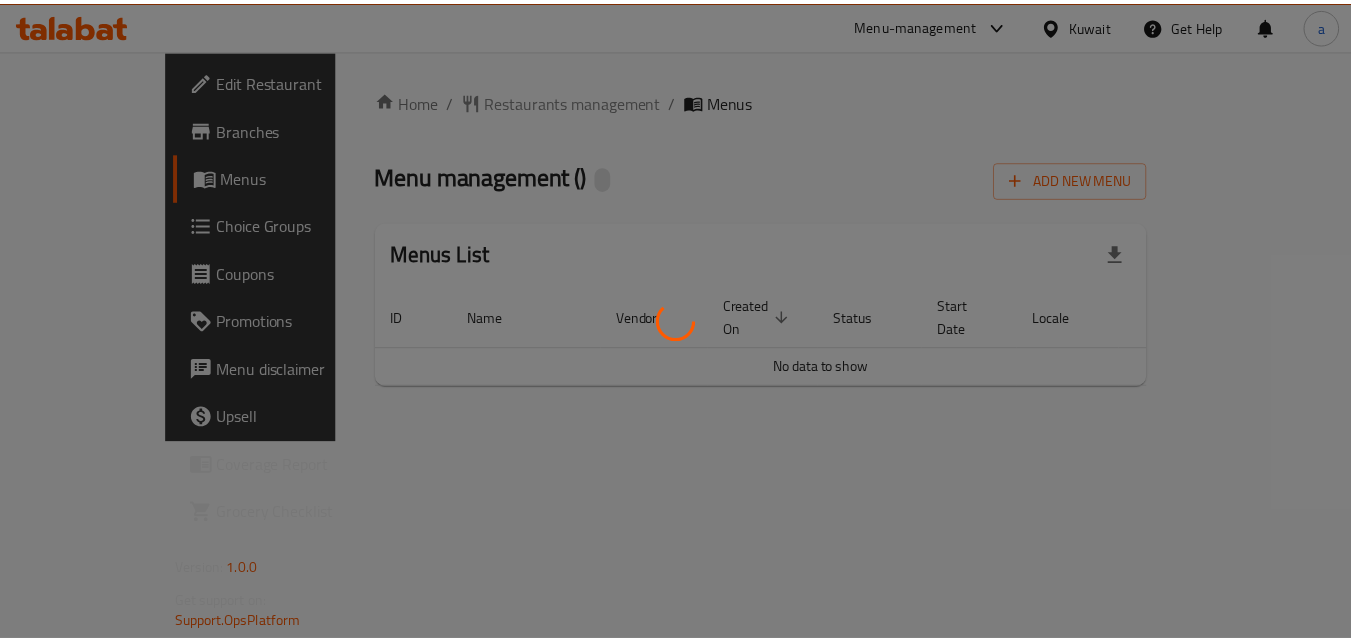scroll, scrollTop: 0, scrollLeft: 0, axis: both 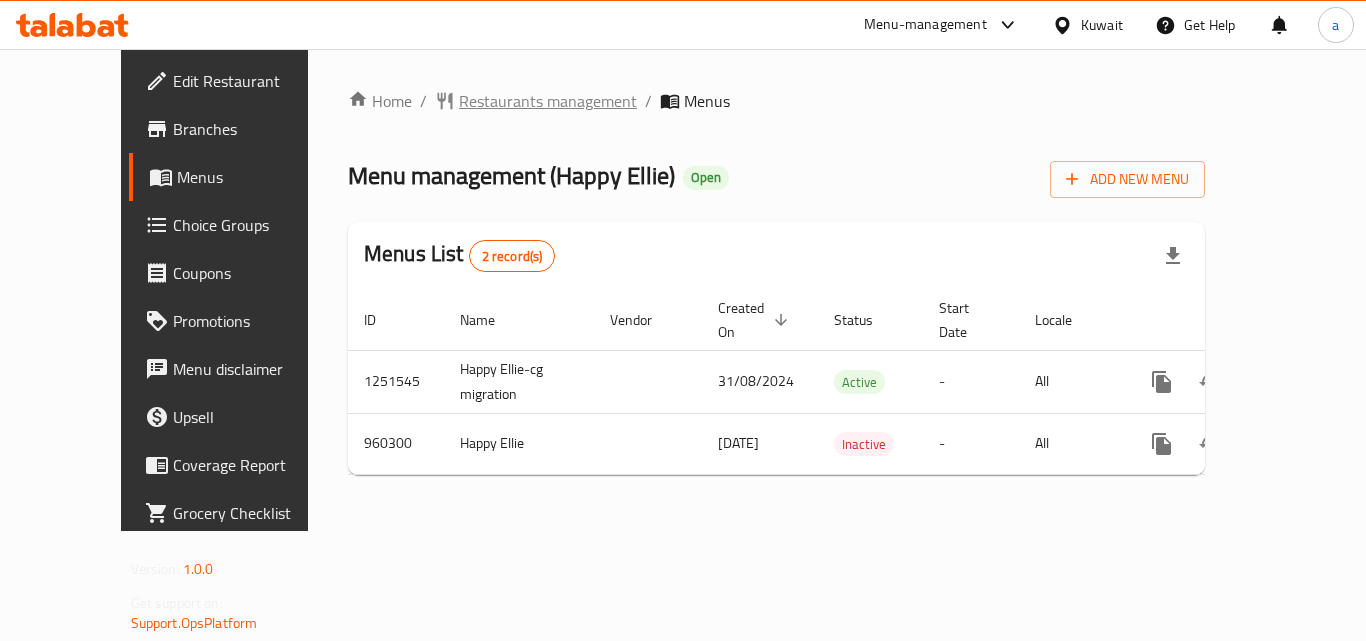 click on "Restaurants management" at bounding box center [548, 101] 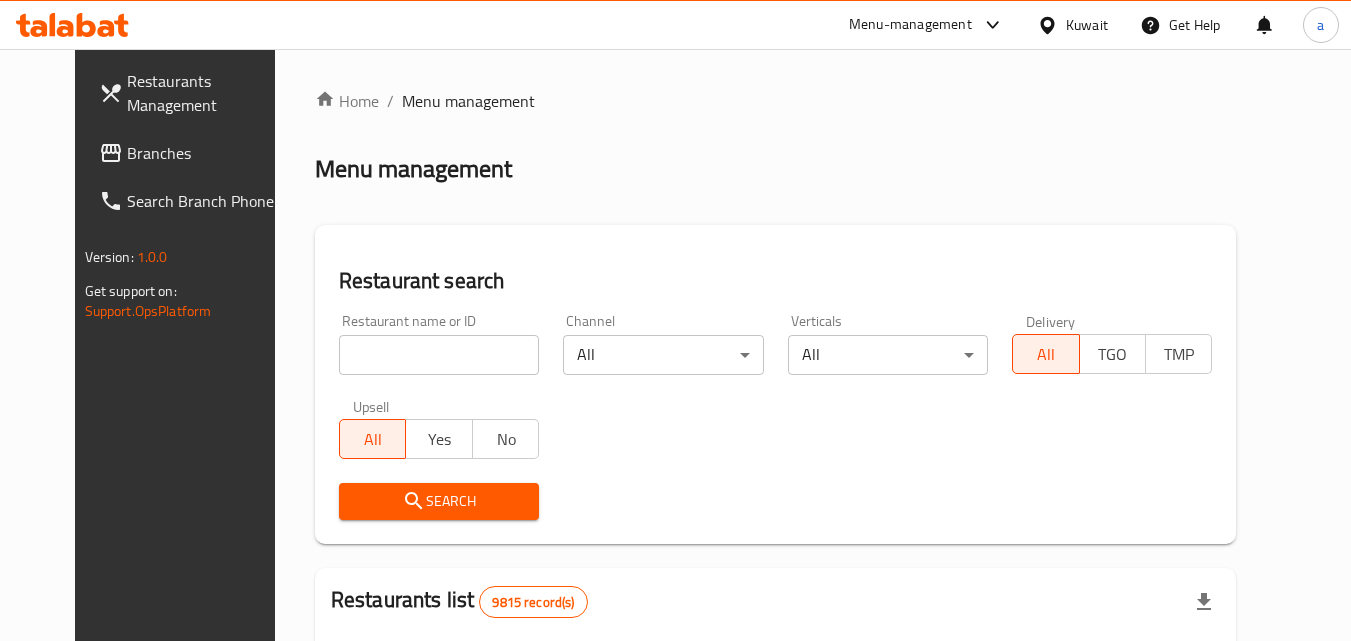 click at bounding box center [439, 355] 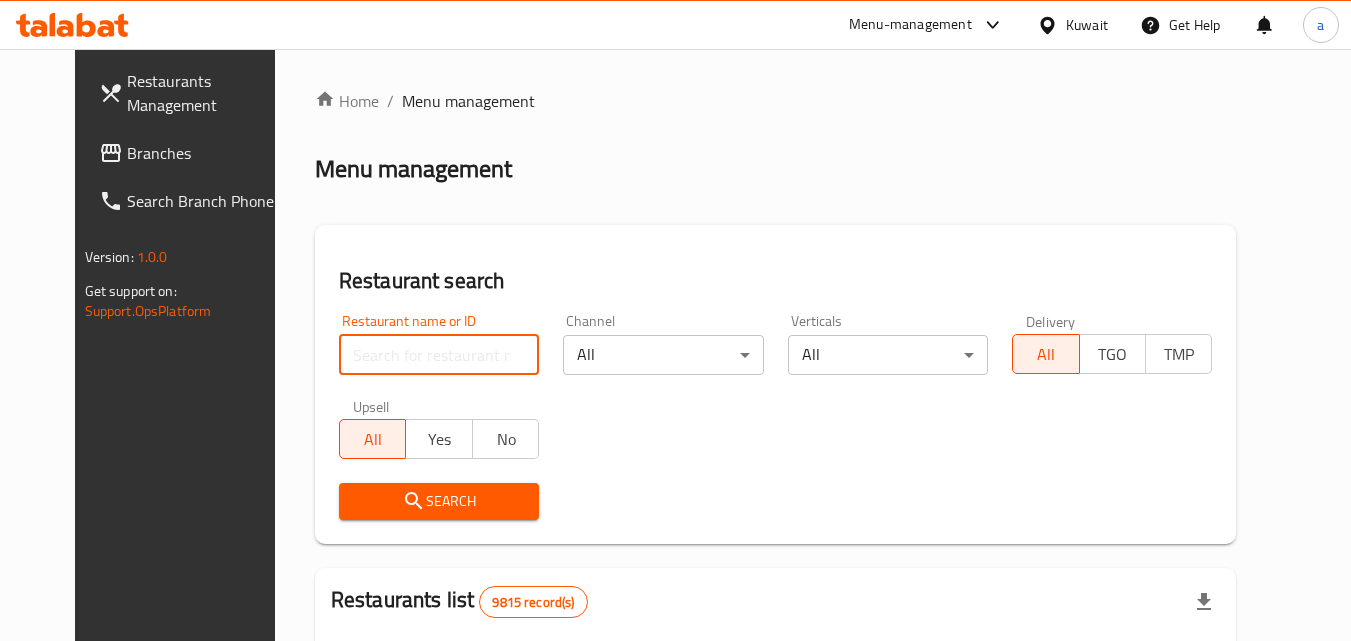 paste on "659670" 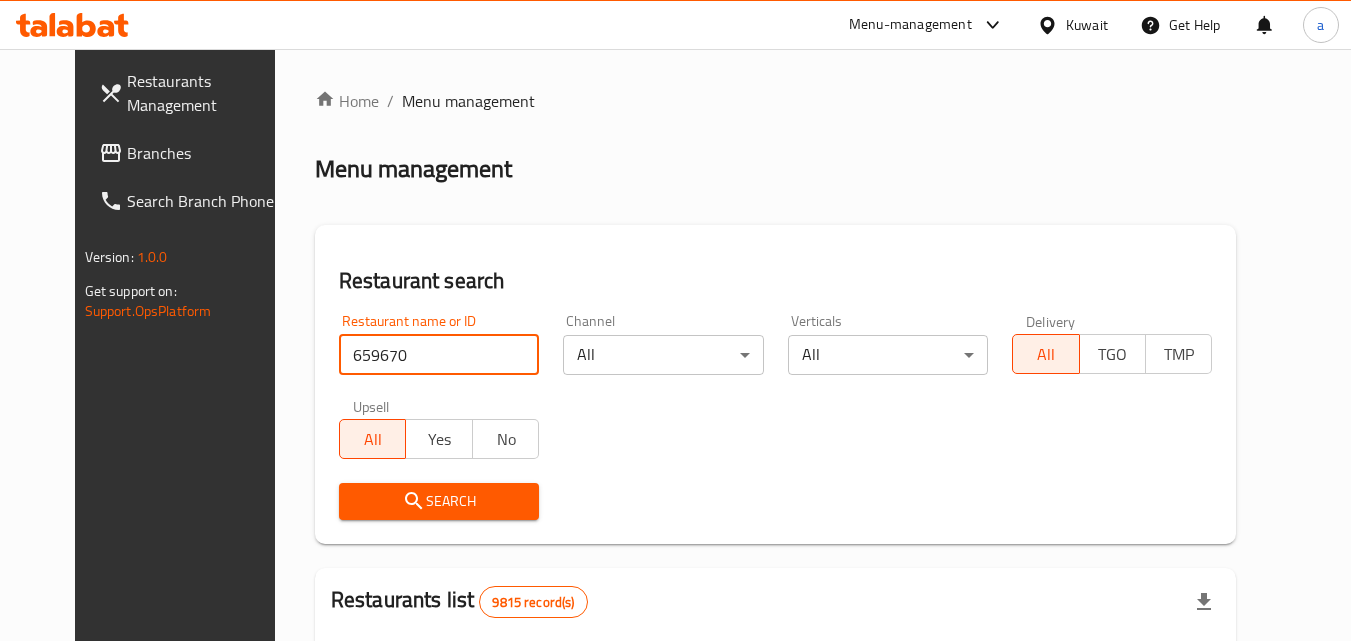 type on "659670" 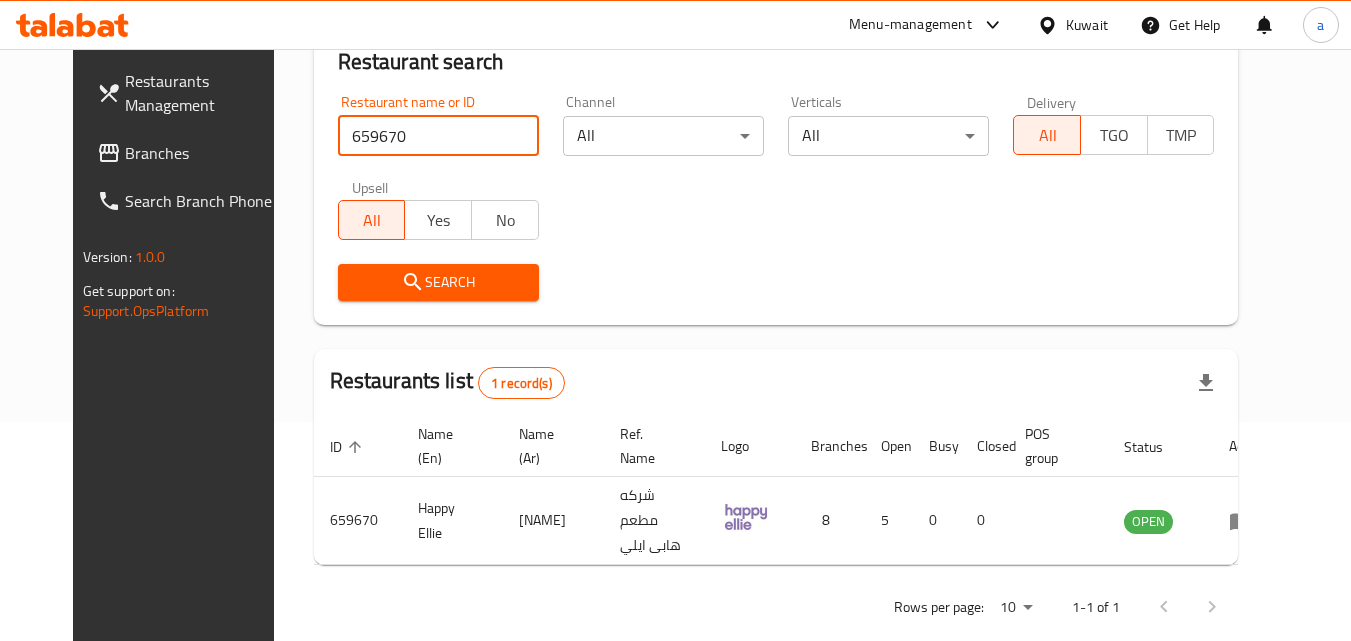 scroll, scrollTop: 234, scrollLeft: 0, axis: vertical 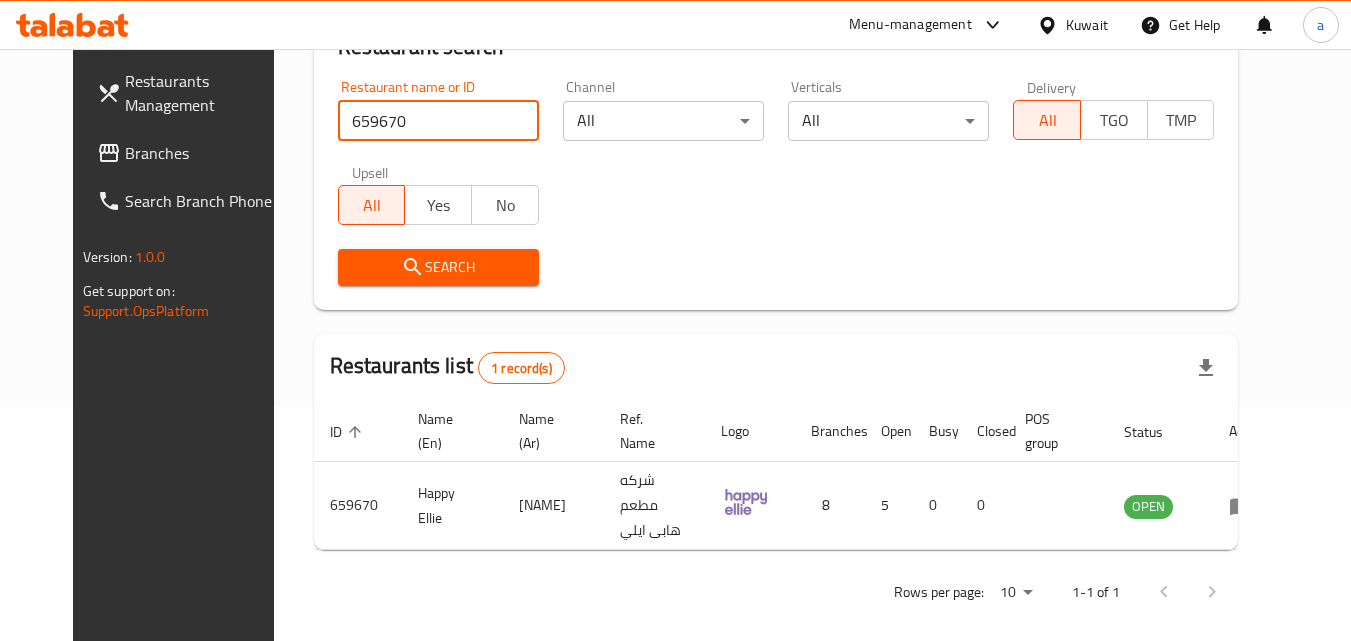 click on "Kuwait" at bounding box center [1087, 25] 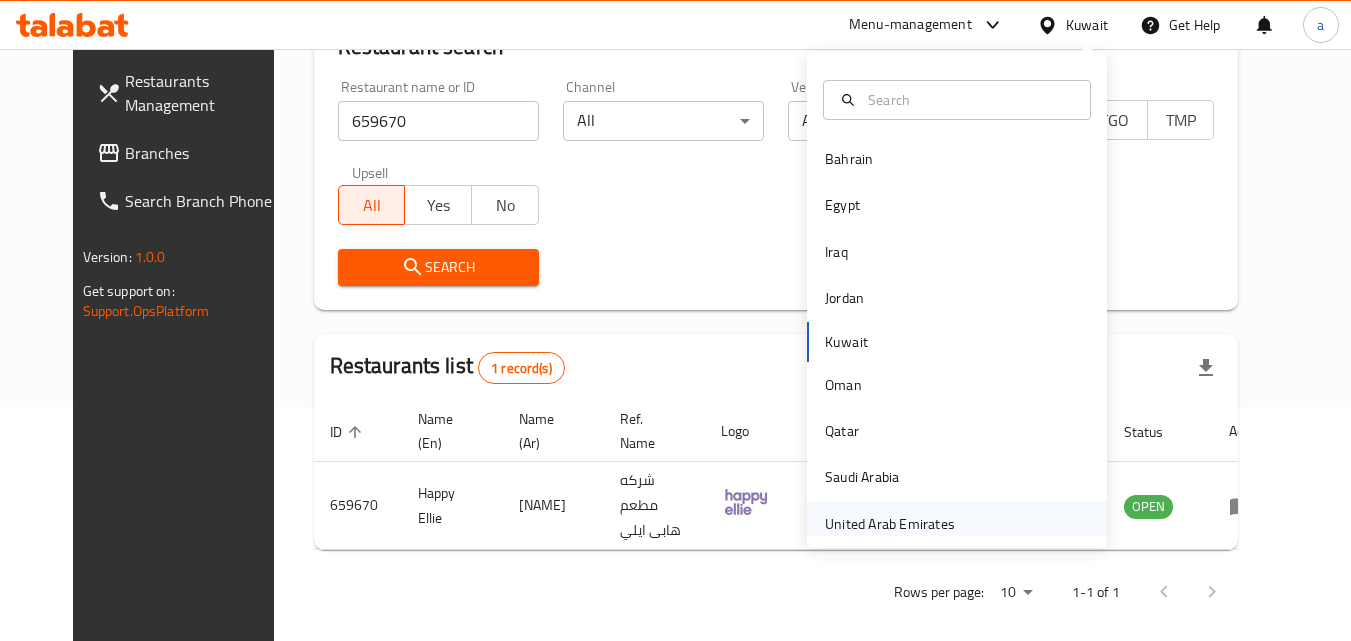 click on "United Arab Emirates" at bounding box center (890, 524) 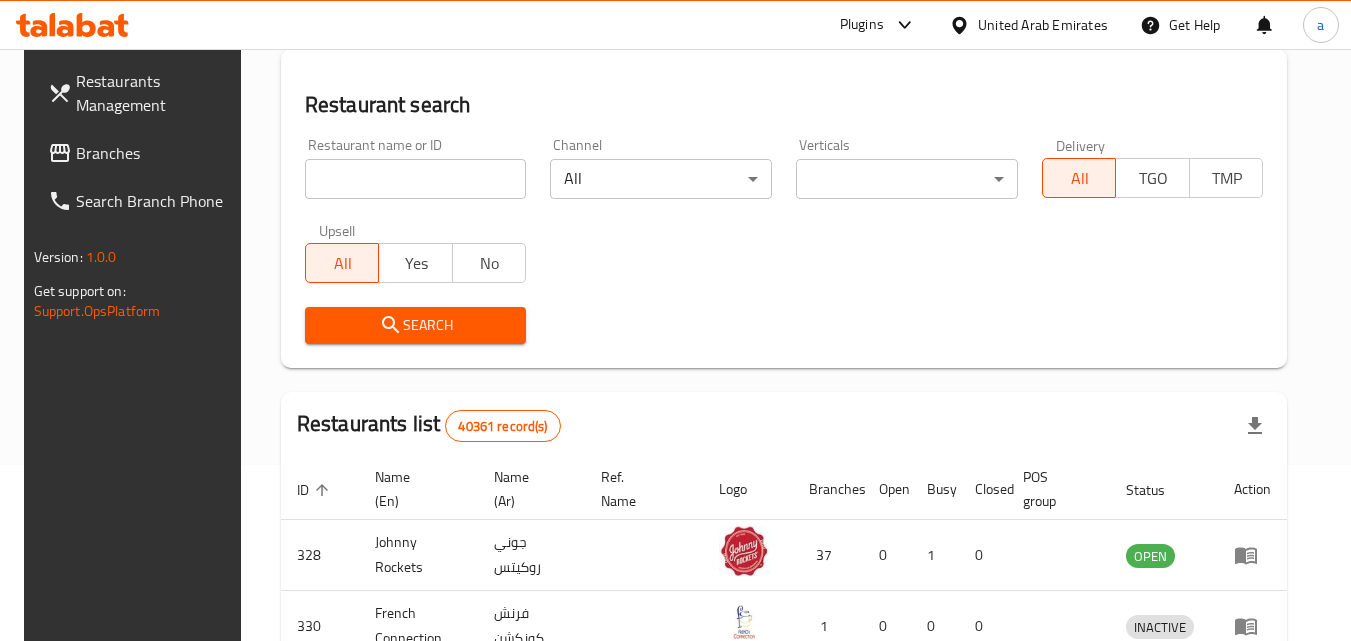 scroll, scrollTop: 234, scrollLeft: 0, axis: vertical 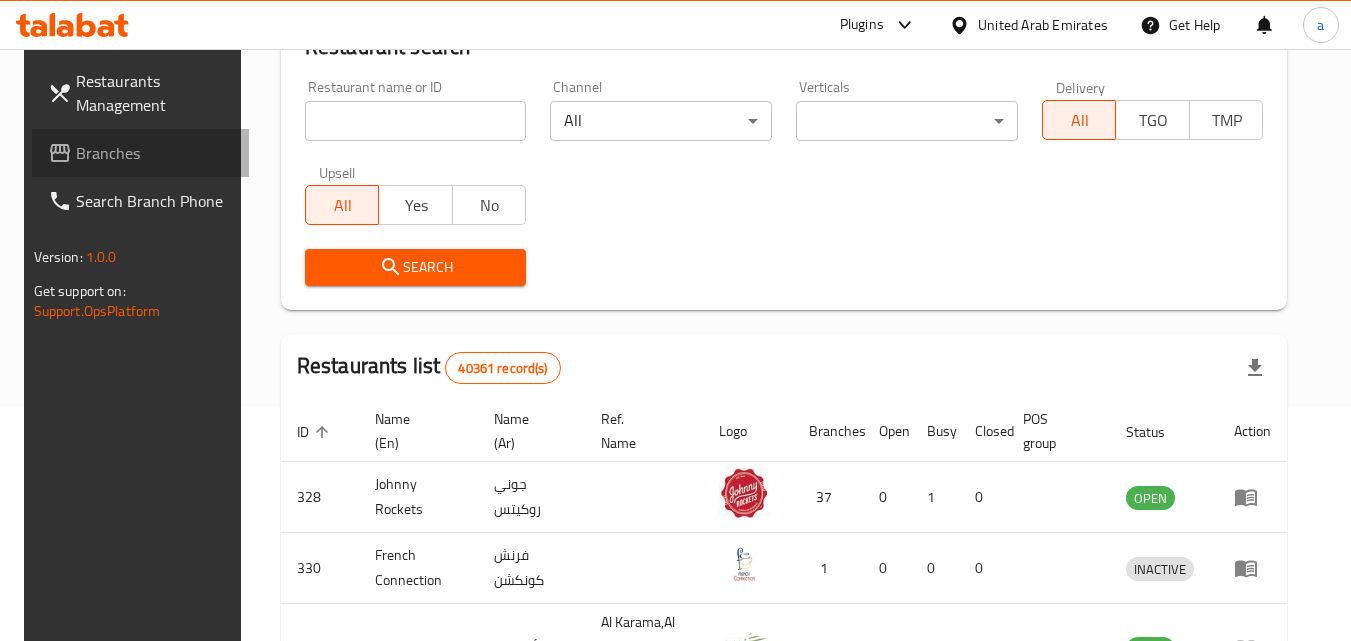 click on "Branches" at bounding box center [155, 153] 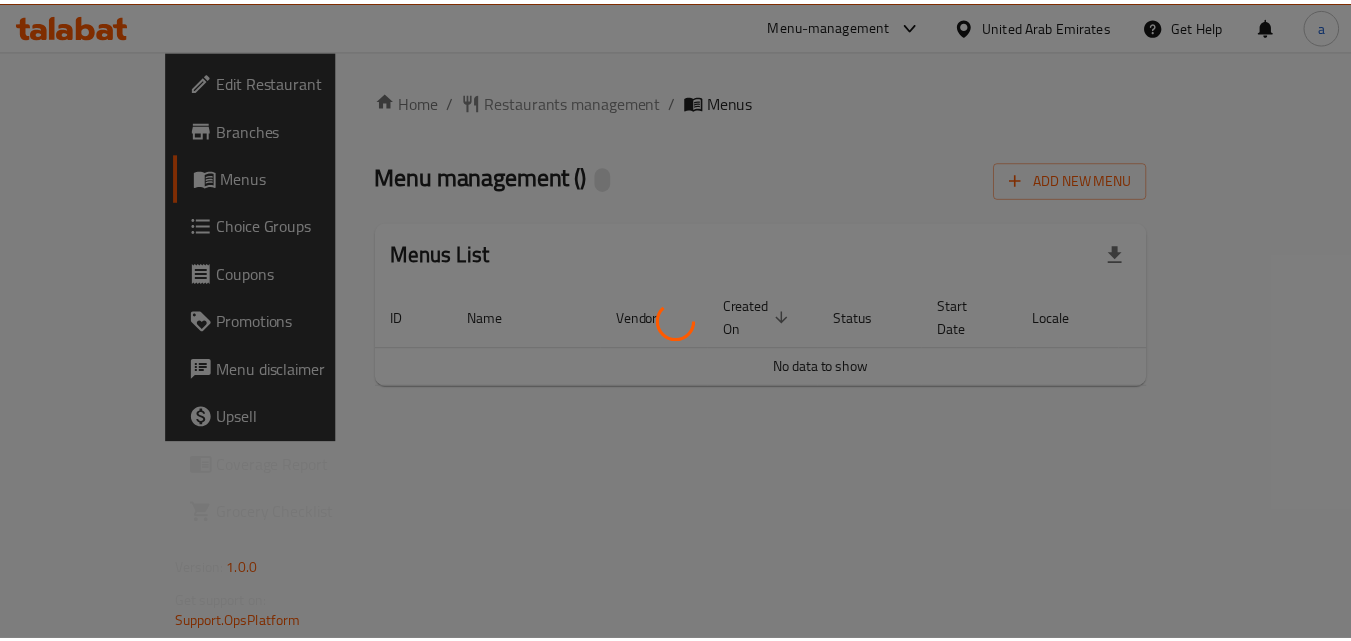 scroll, scrollTop: 0, scrollLeft: 0, axis: both 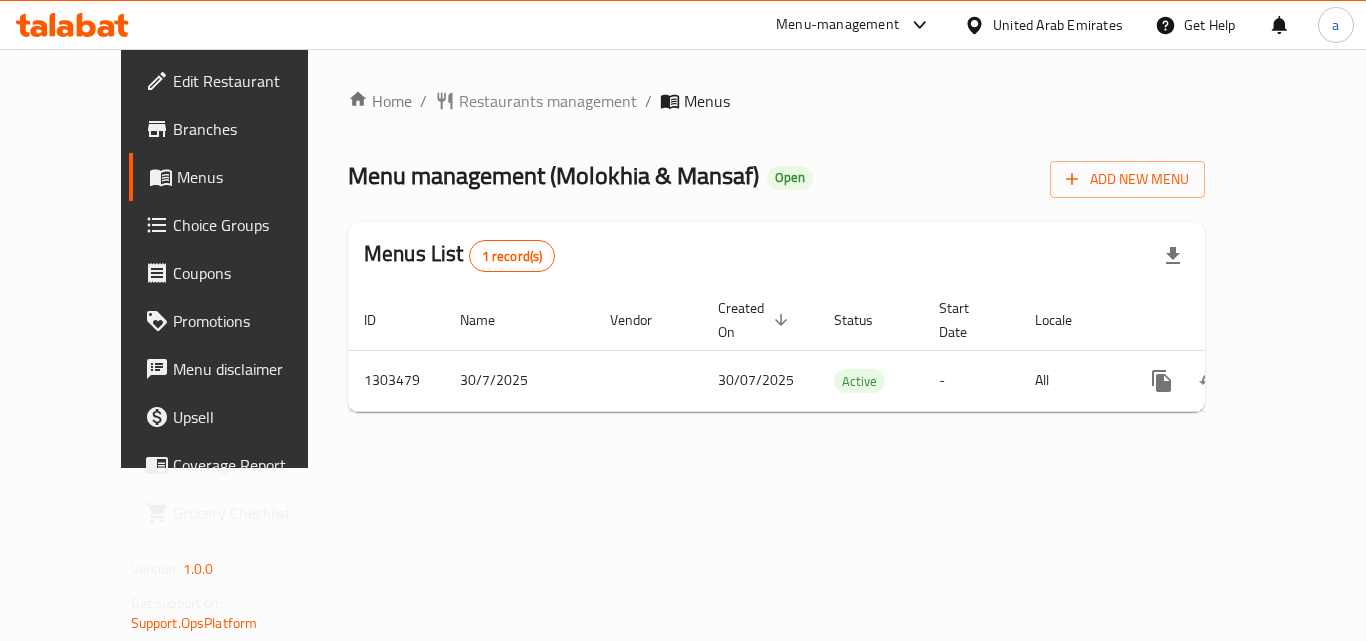 click on "Restaurants management" at bounding box center (548, 101) 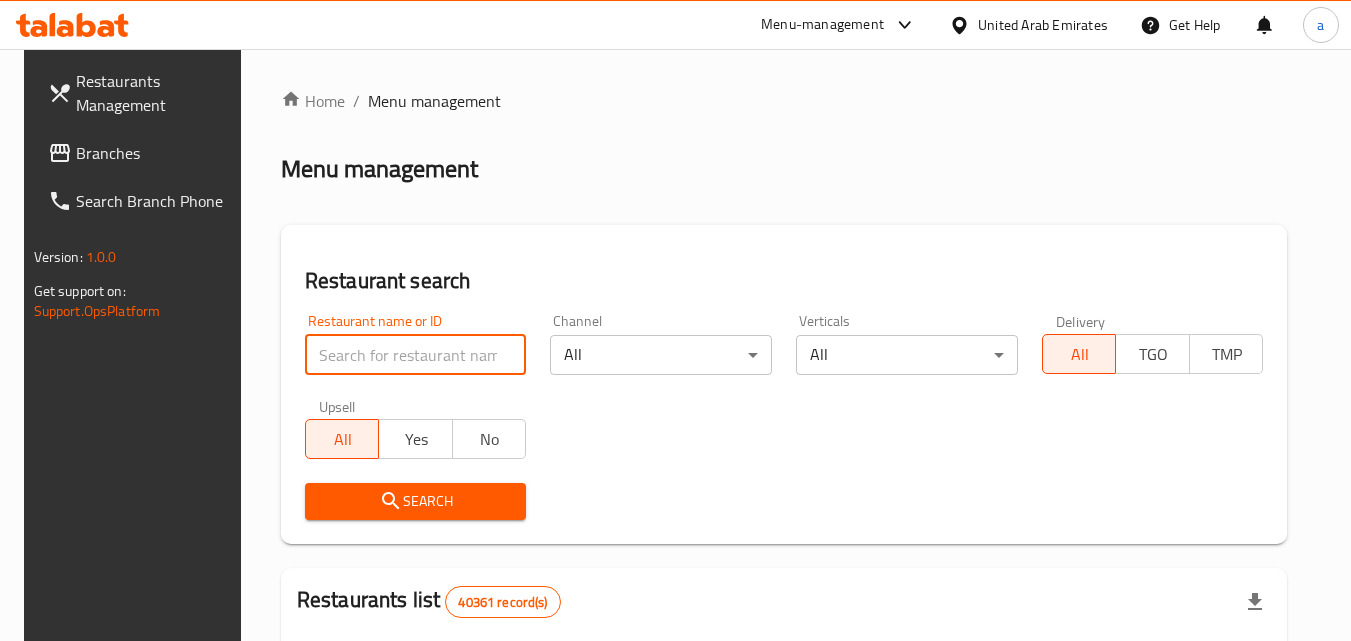 click at bounding box center [416, 355] 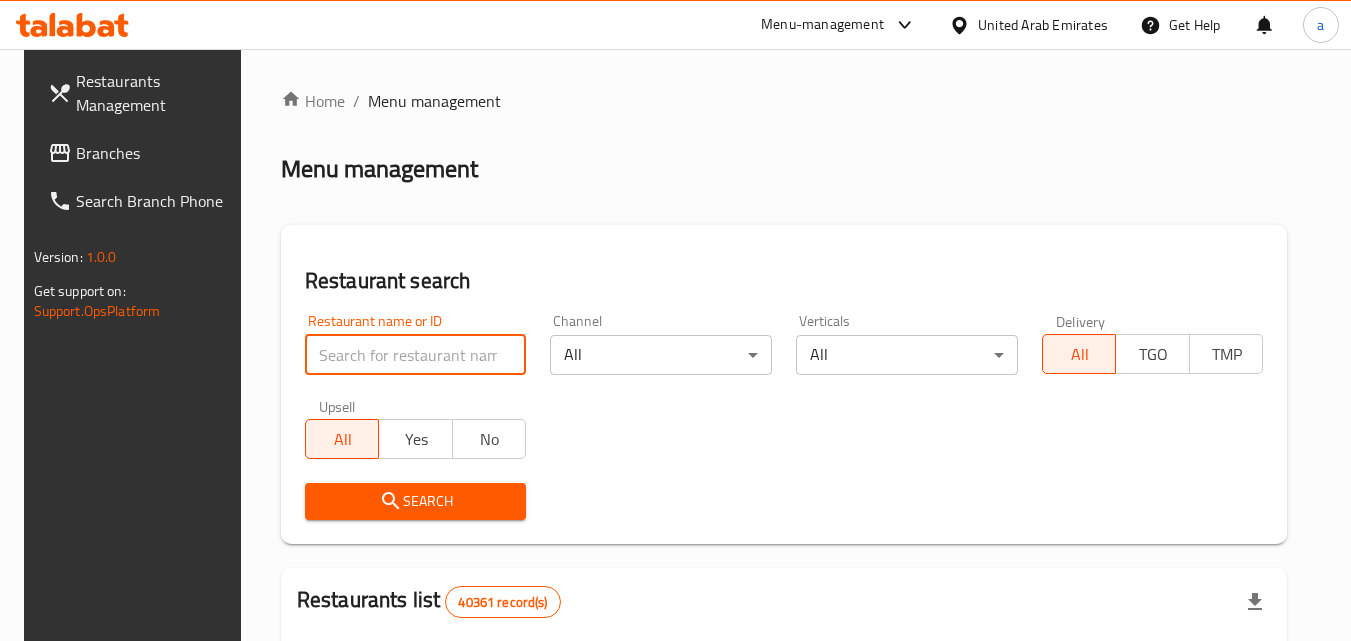 paste on "702848" 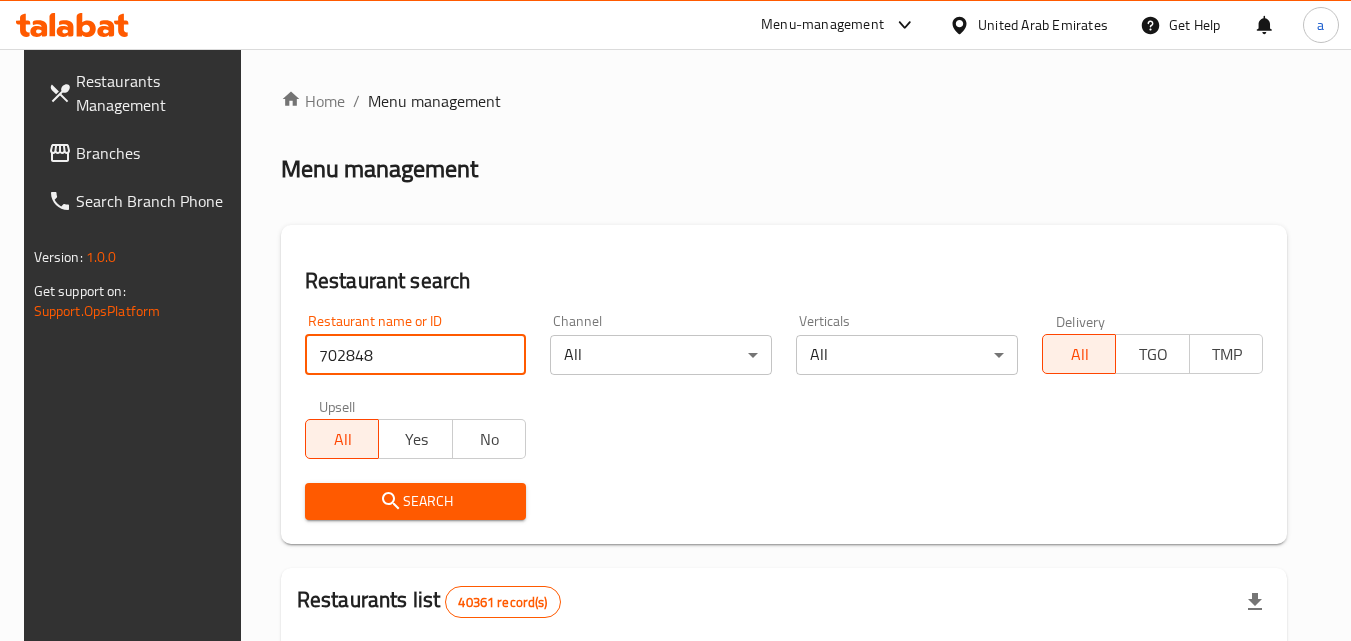 type on "702848" 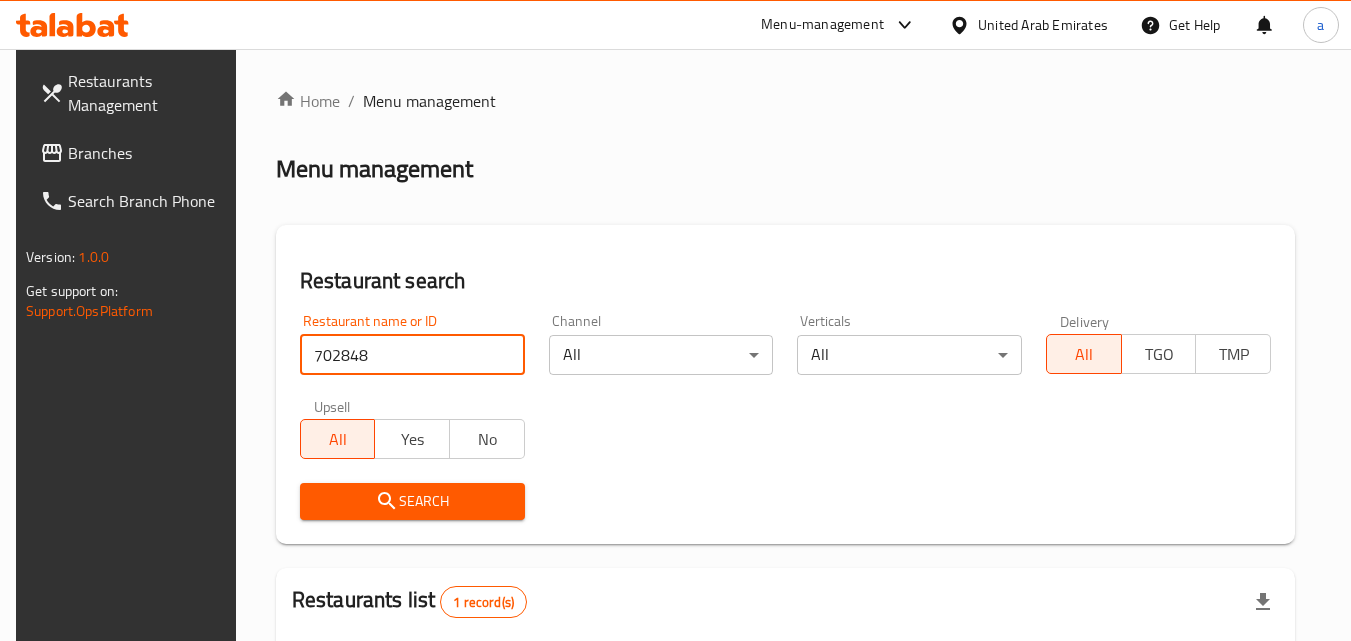 scroll, scrollTop: 251, scrollLeft: 0, axis: vertical 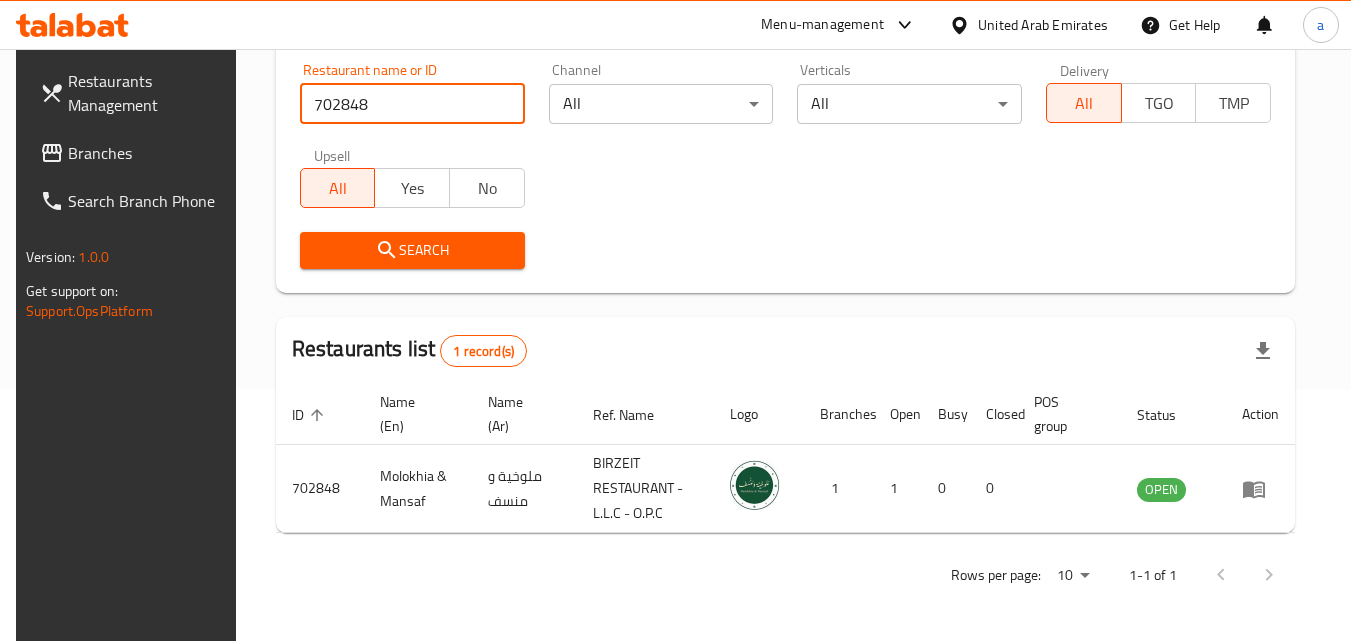 click on "Branches" at bounding box center (147, 153) 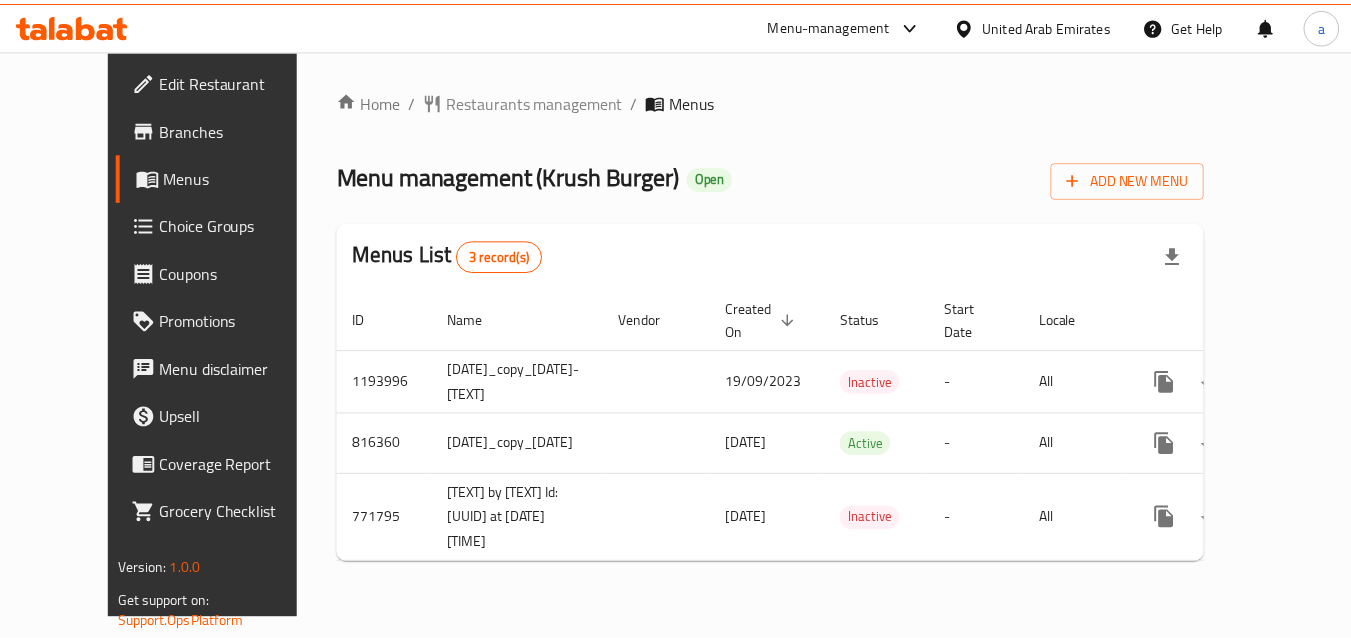 scroll, scrollTop: 0, scrollLeft: 0, axis: both 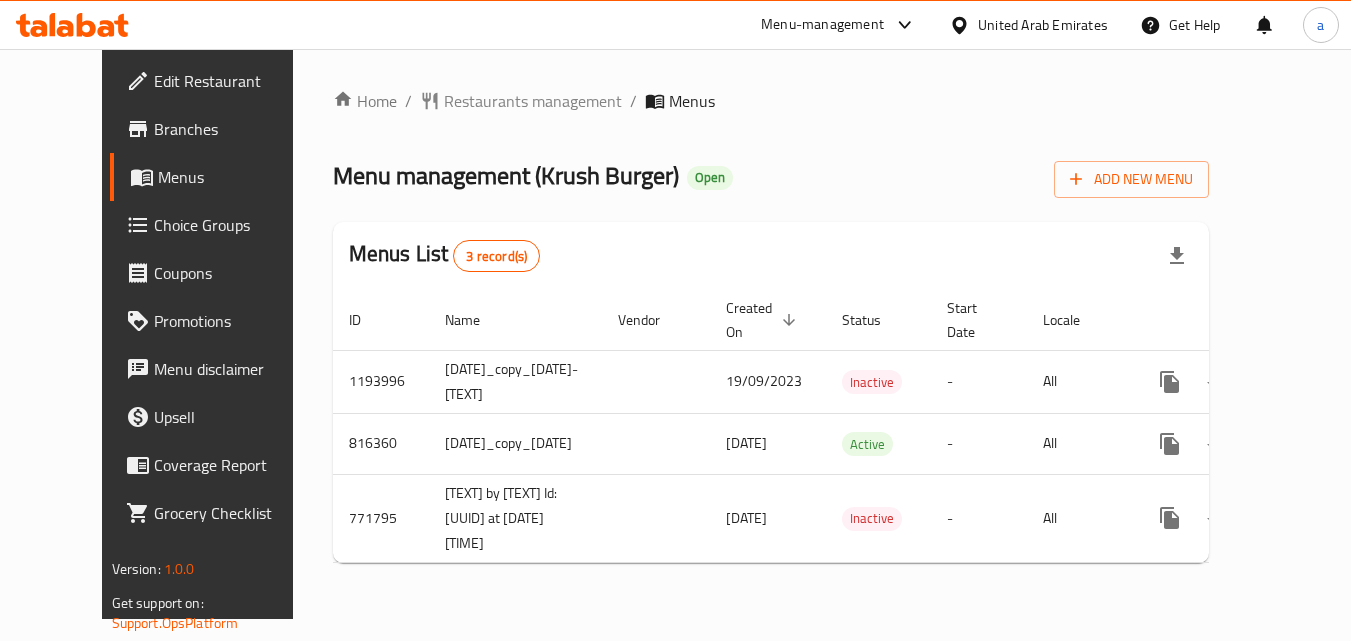 click on "Restaurants management" at bounding box center [533, 101] 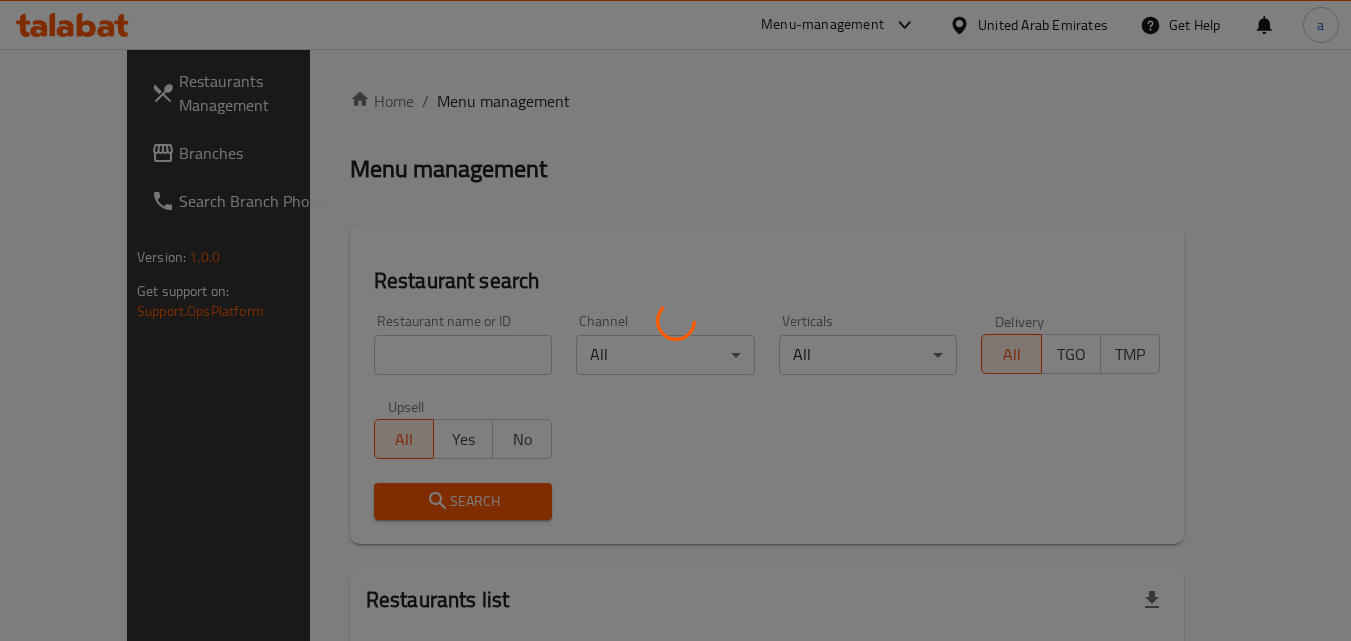 click at bounding box center [675, 320] 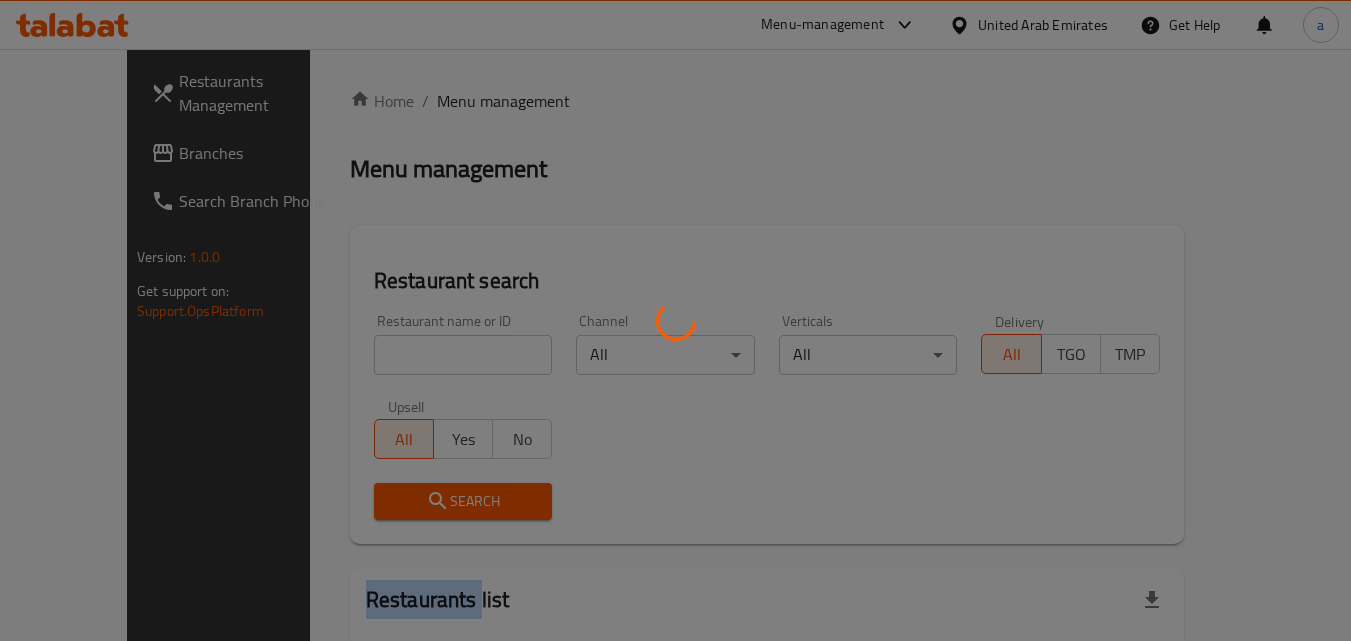 click at bounding box center (675, 320) 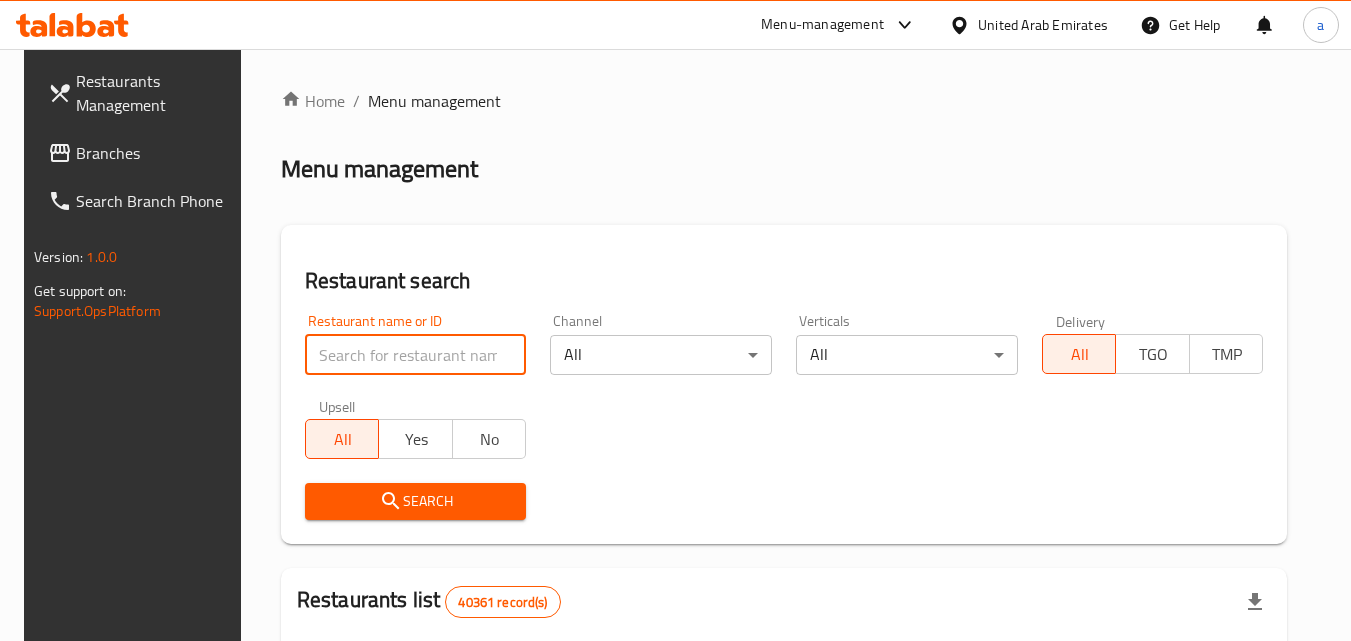 click at bounding box center [416, 355] 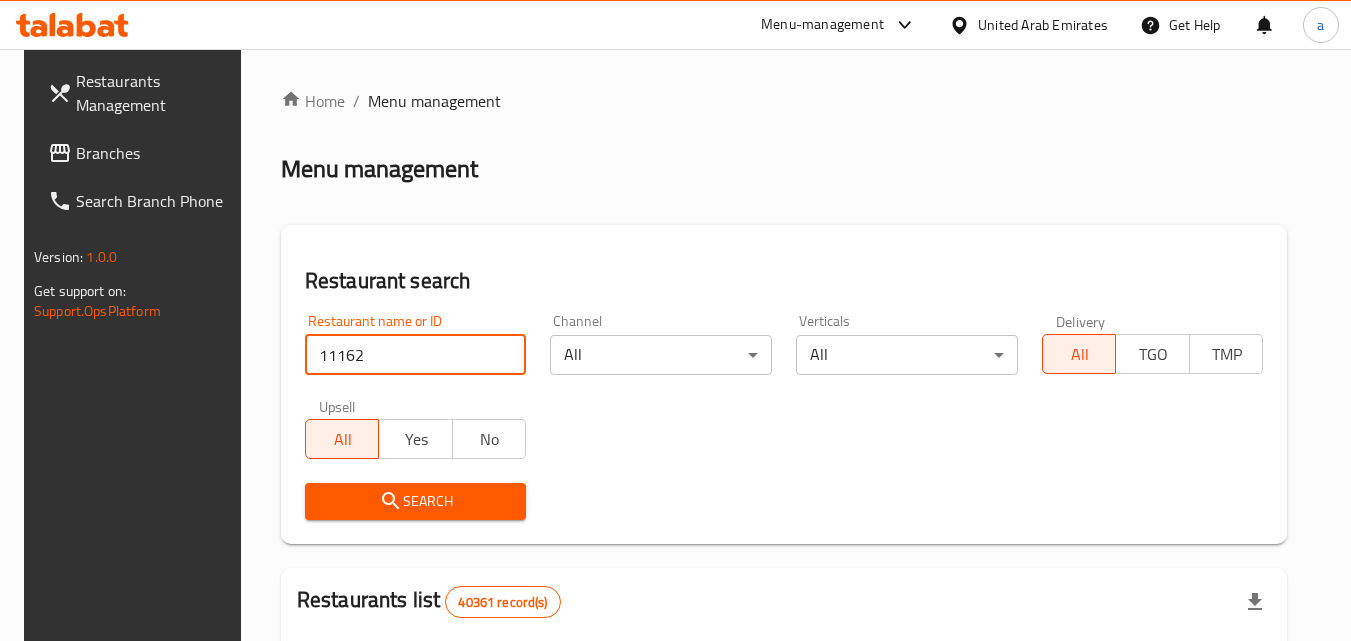 type on "11162" 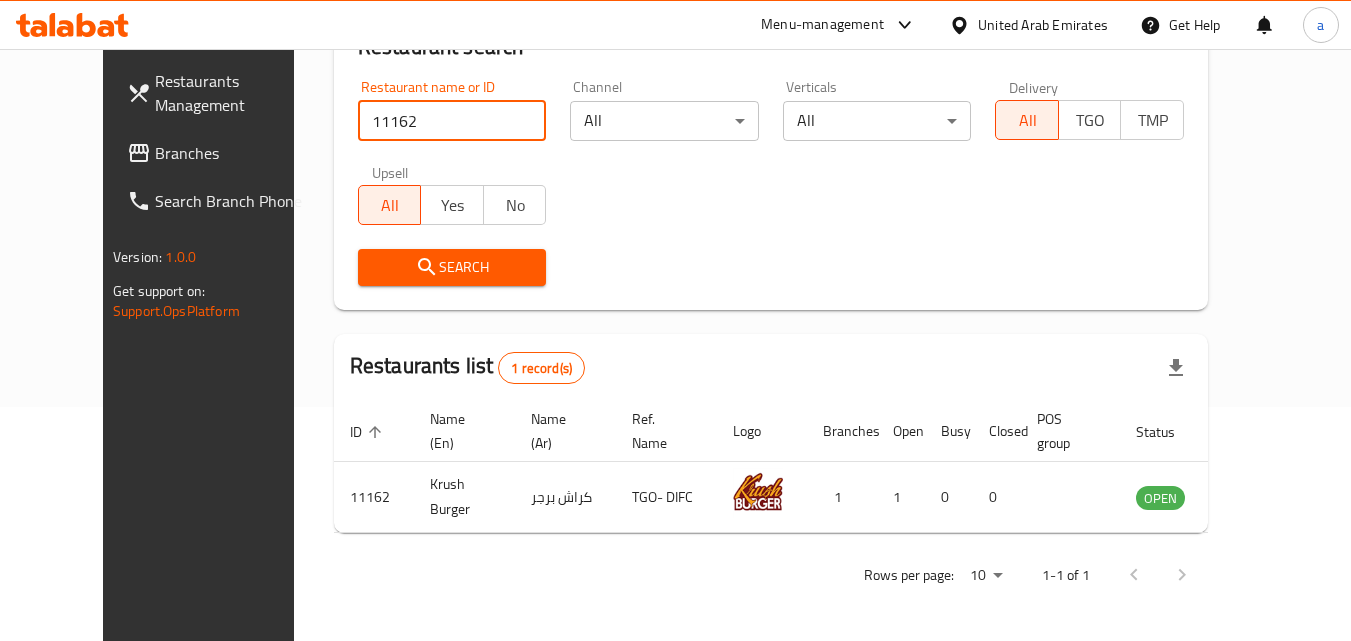scroll, scrollTop: 234, scrollLeft: 0, axis: vertical 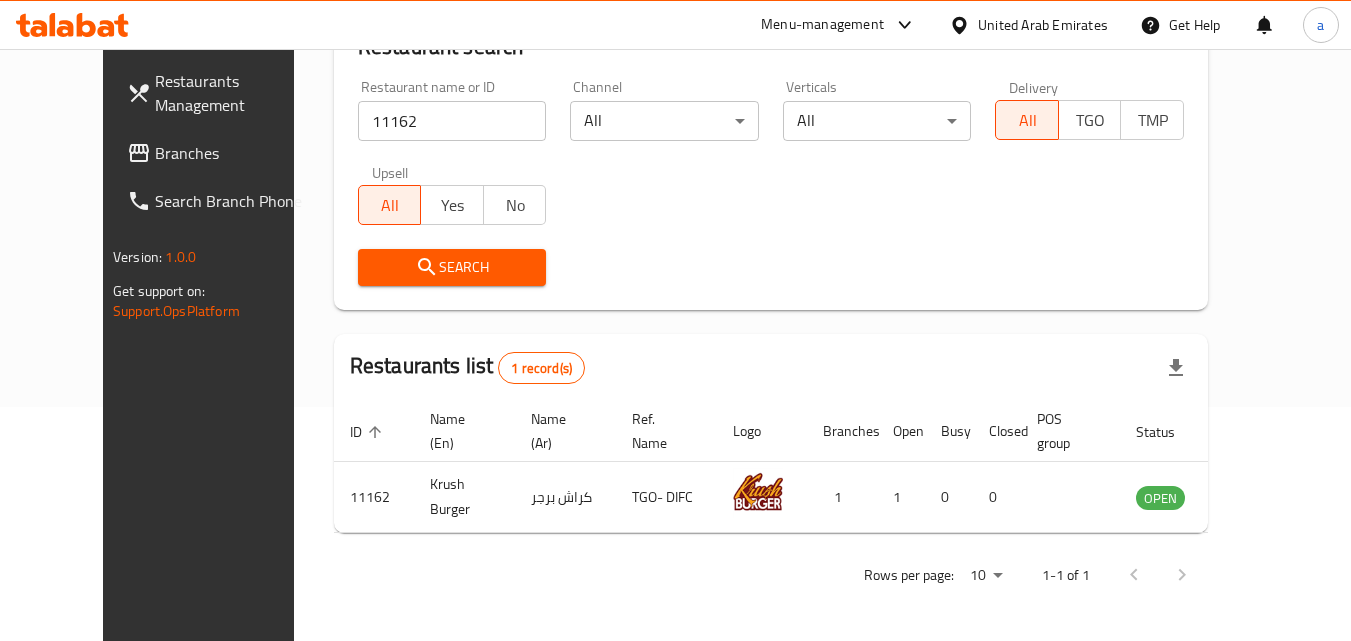 click on "United Arab Emirates" at bounding box center (1043, 25) 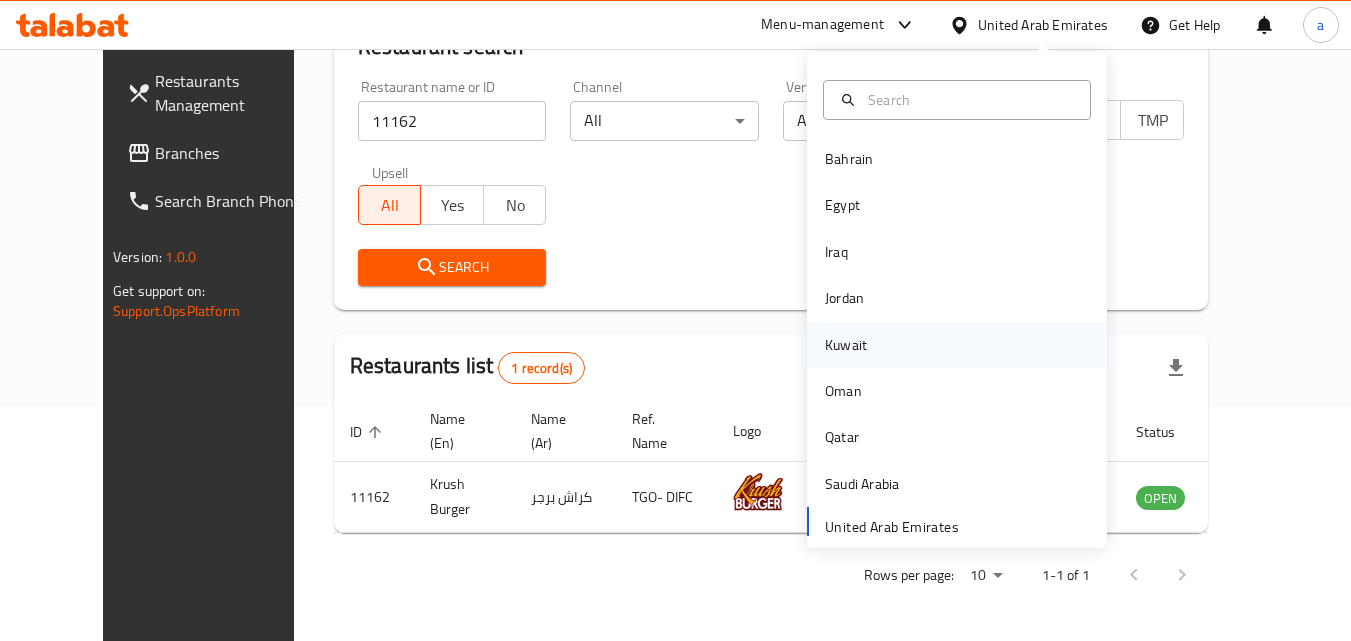 click on "Kuwait" at bounding box center [846, 345] 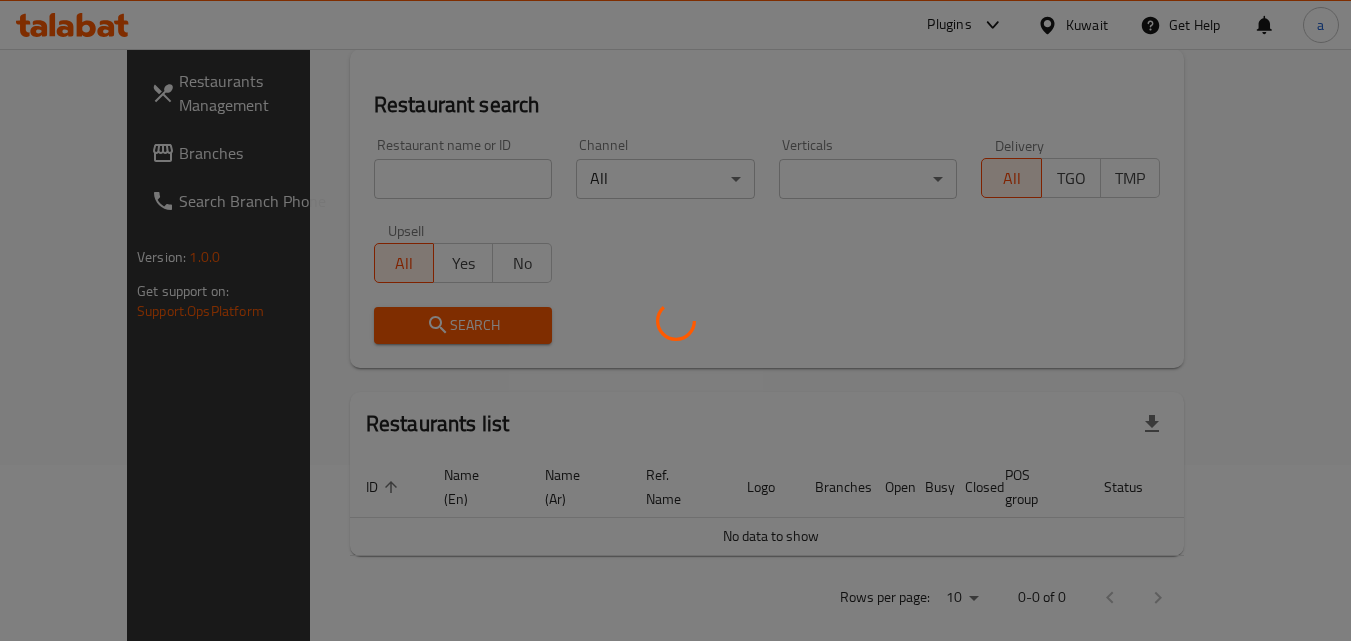 scroll, scrollTop: 234, scrollLeft: 0, axis: vertical 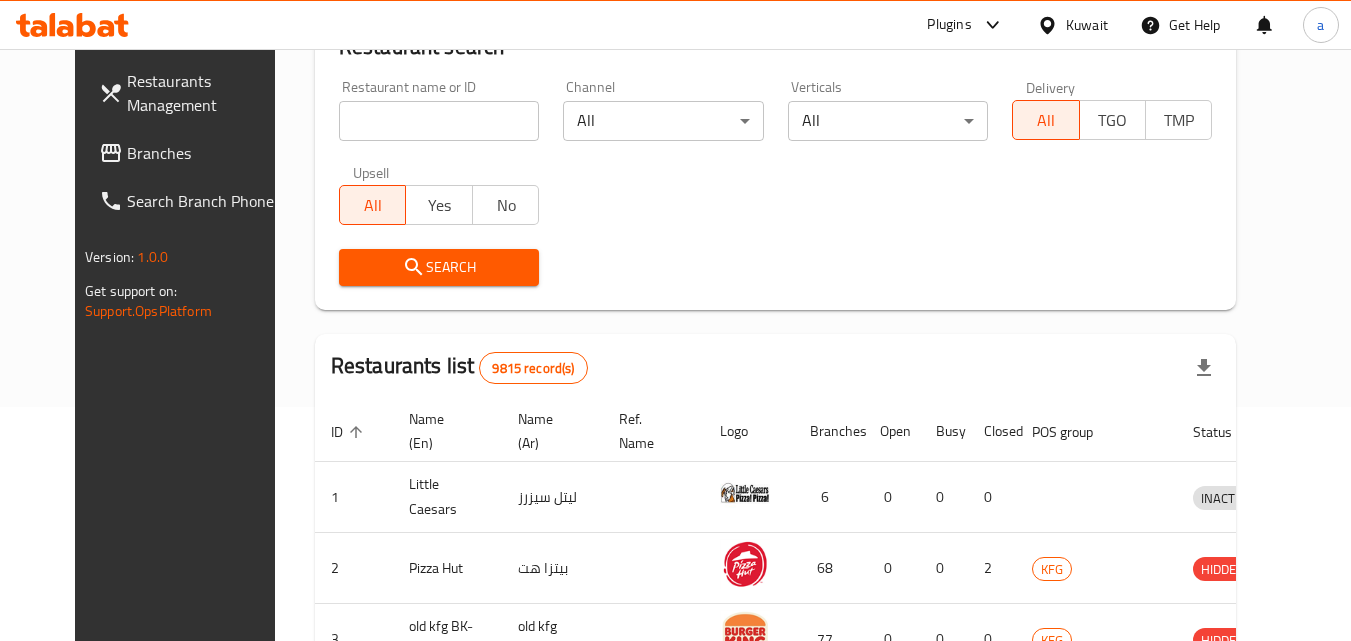 click on "Branches" at bounding box center (206, 153) 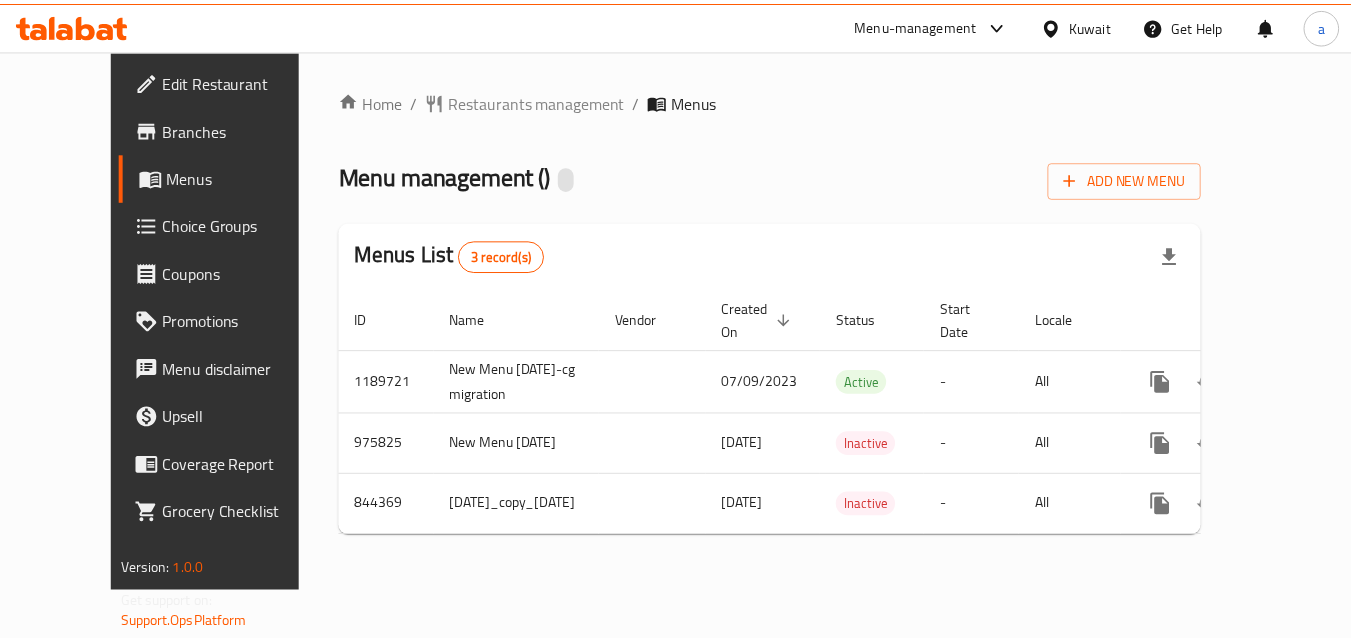 scroll, scrollTop: 0, scrollLeft: 0, axis: both 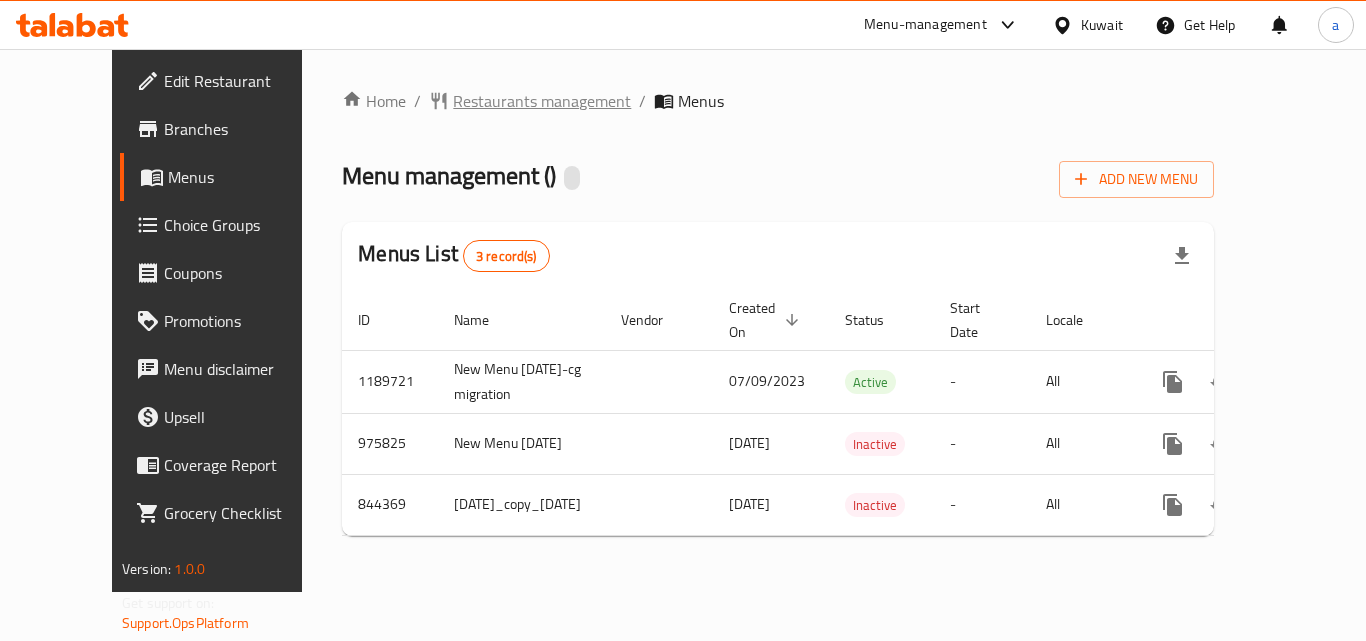 click on "Restaurants management" at bounding box center [542, 101] 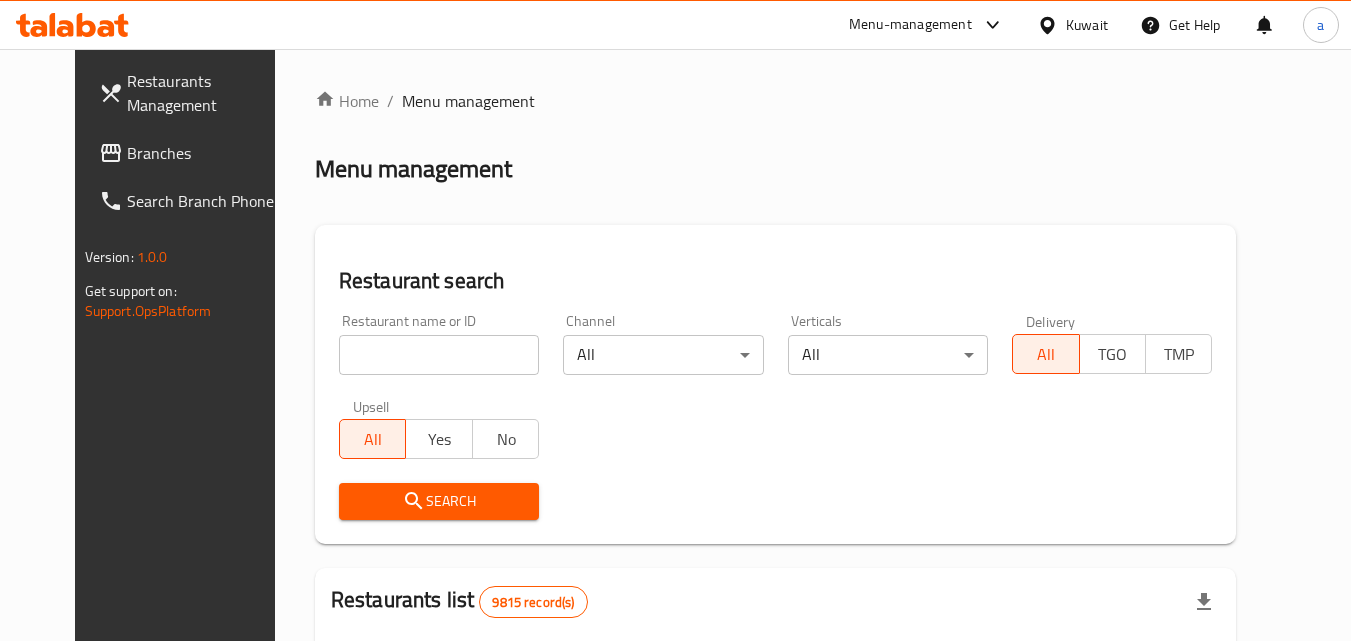 click at bounding box center (439, 355) 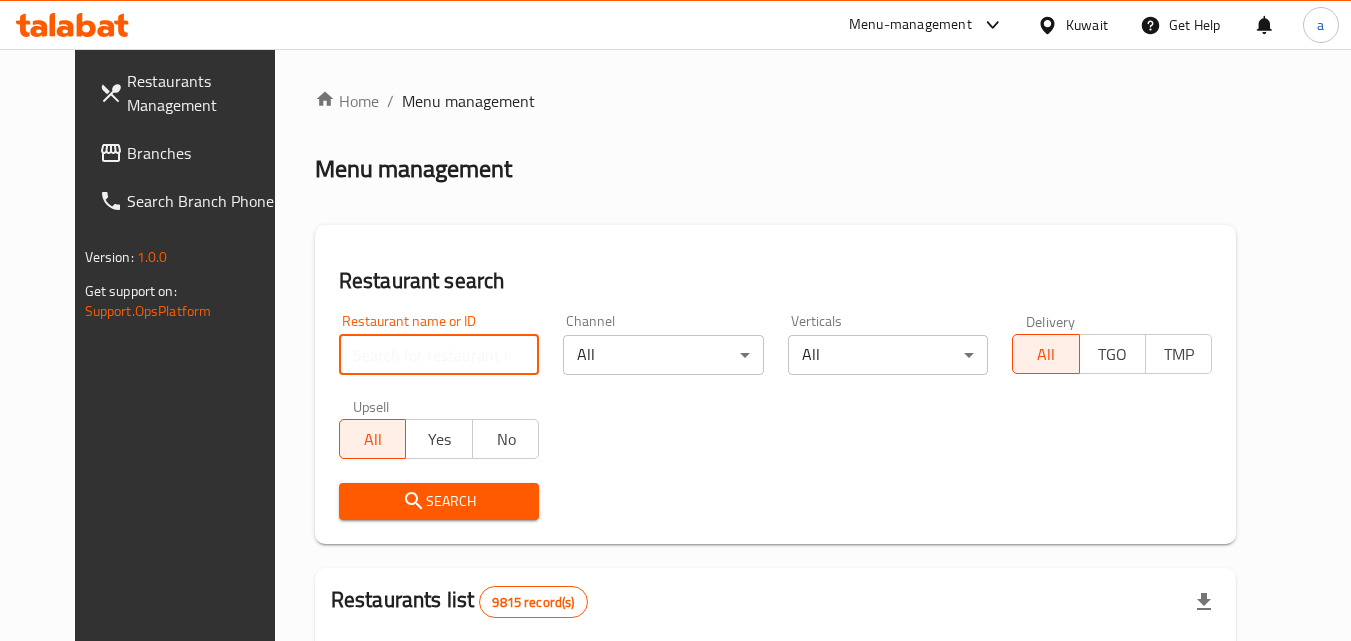 paste on "1389" 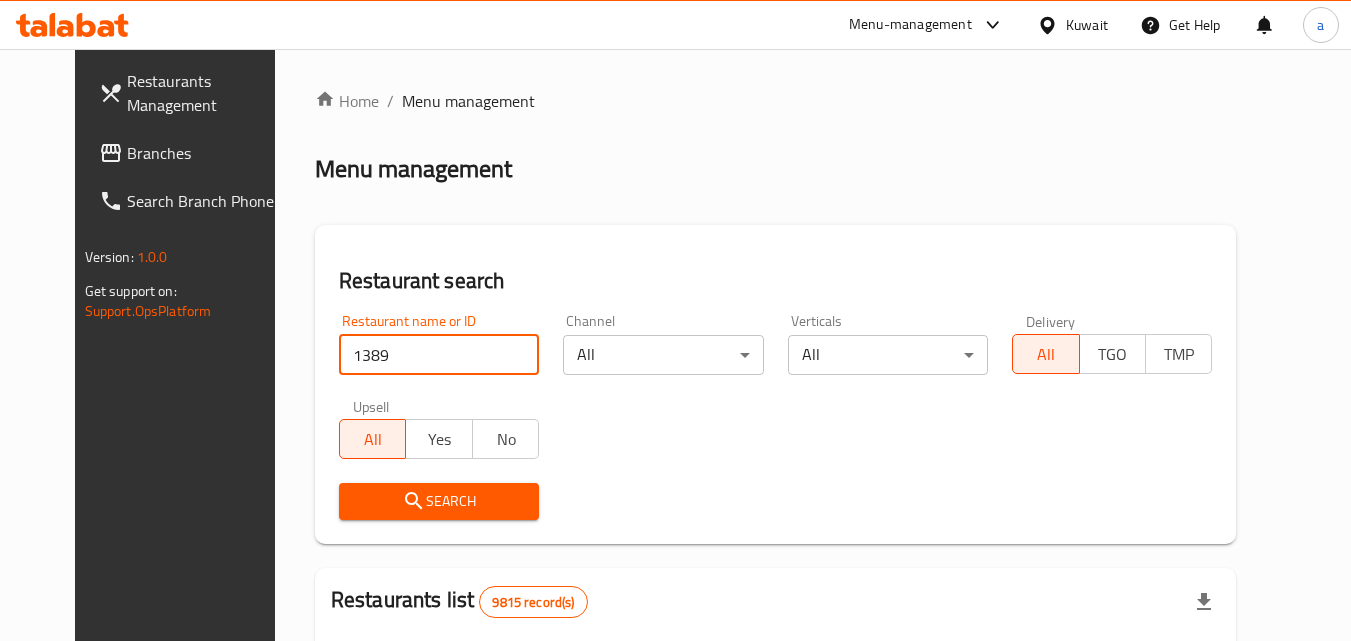type on "1389" 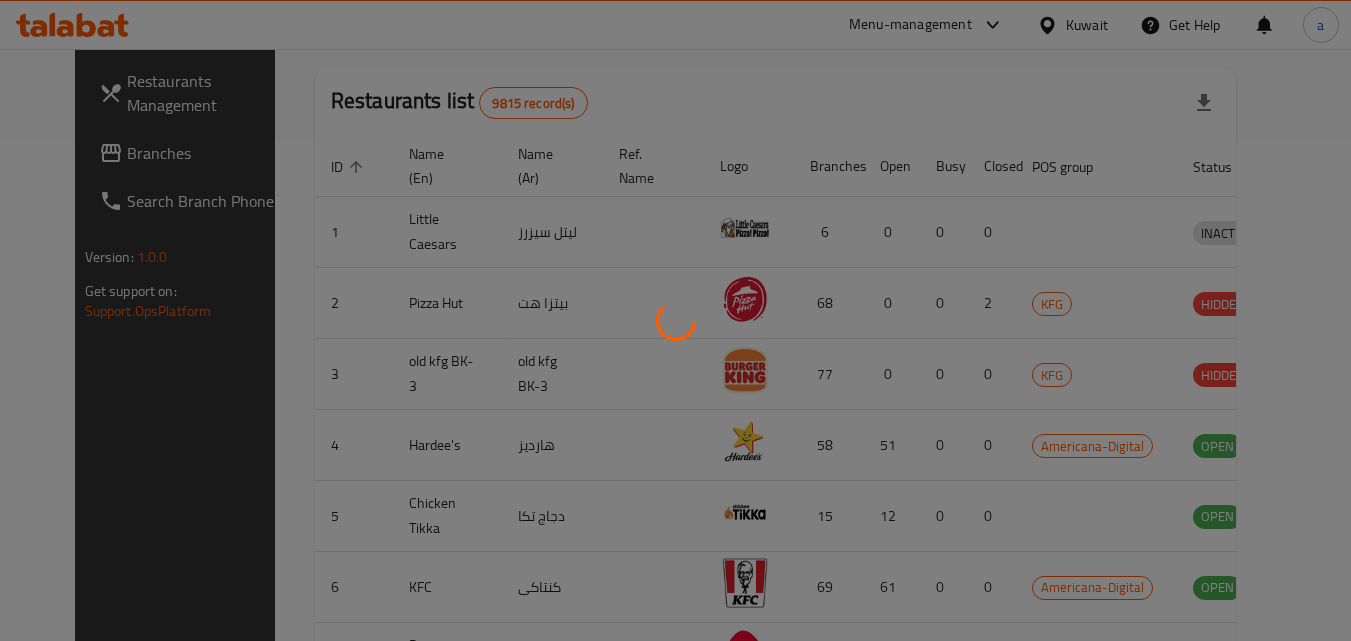 scroll, scrollTop: 234, scrollLeft: 0, axis: vertical 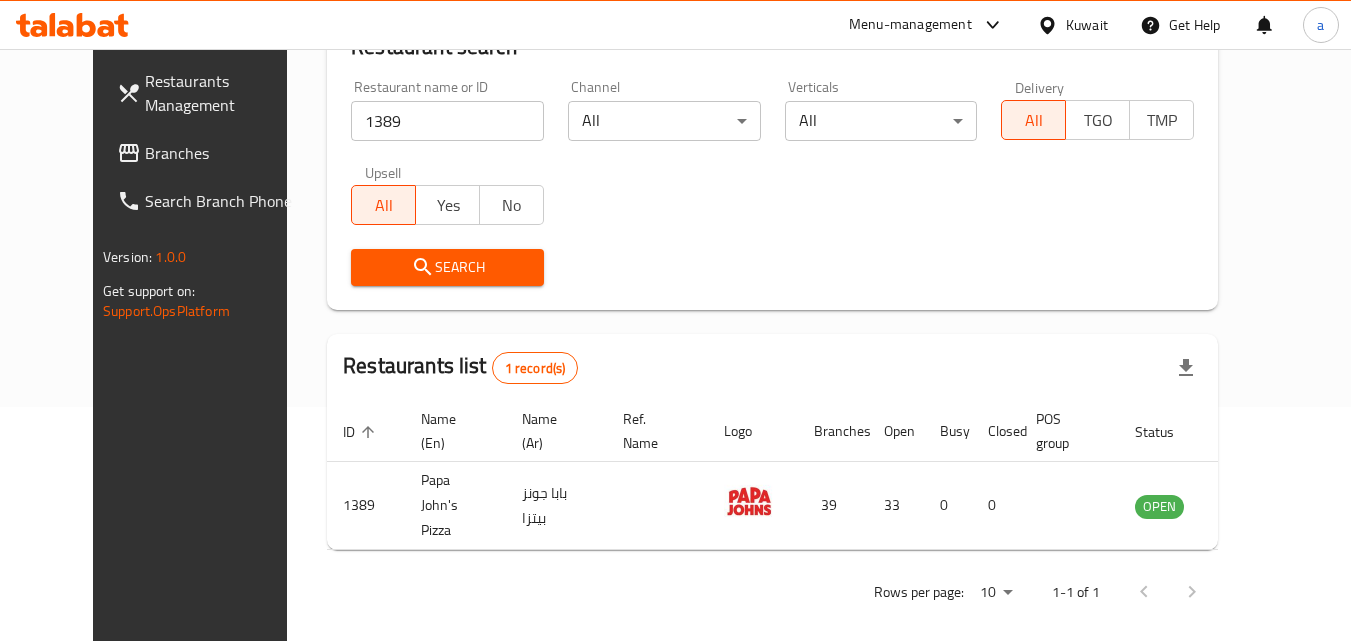 click on "Kuwait" at bounding box center [1087, 25] 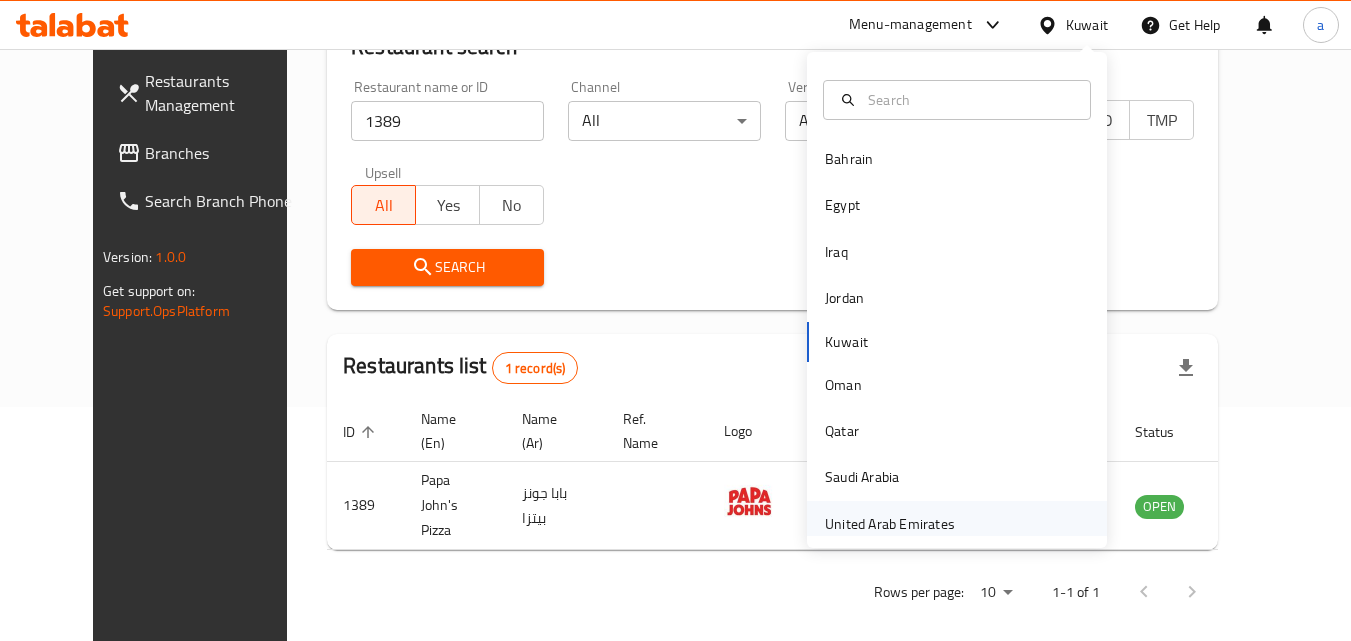 click on "United Arab Emirates" at bounding box center [890, 524] 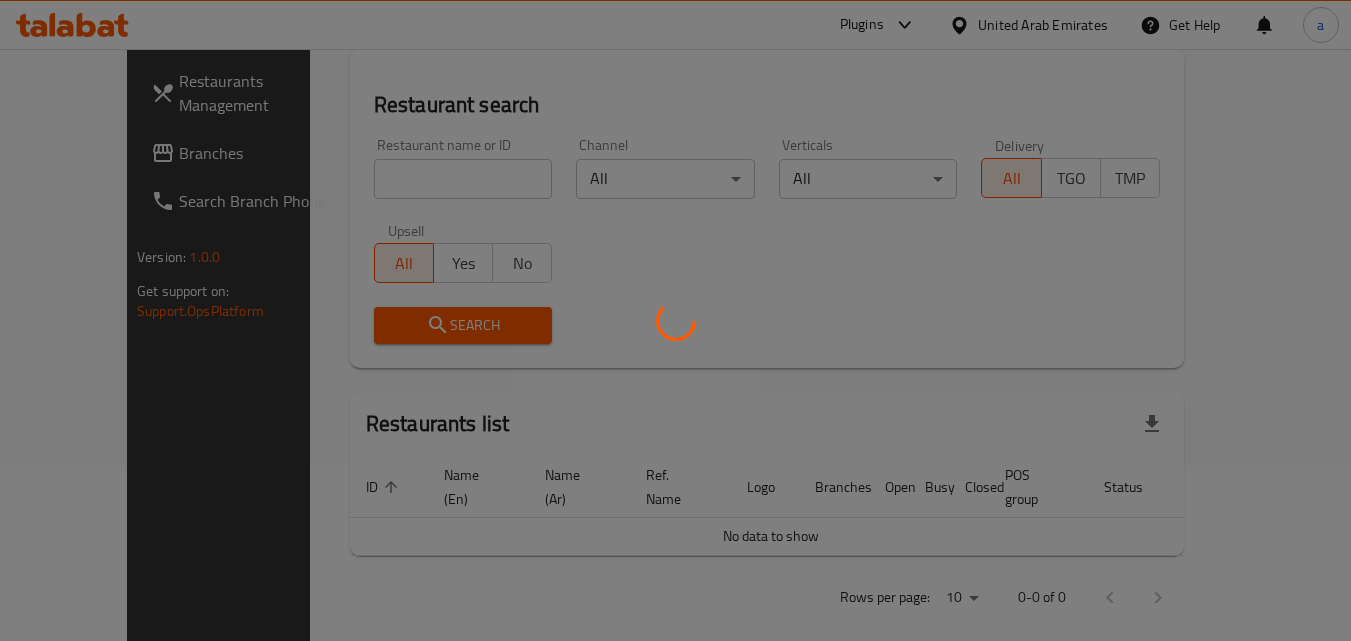 scroll, scrollTop: 234, scrollLeft: 0, axis: vertical 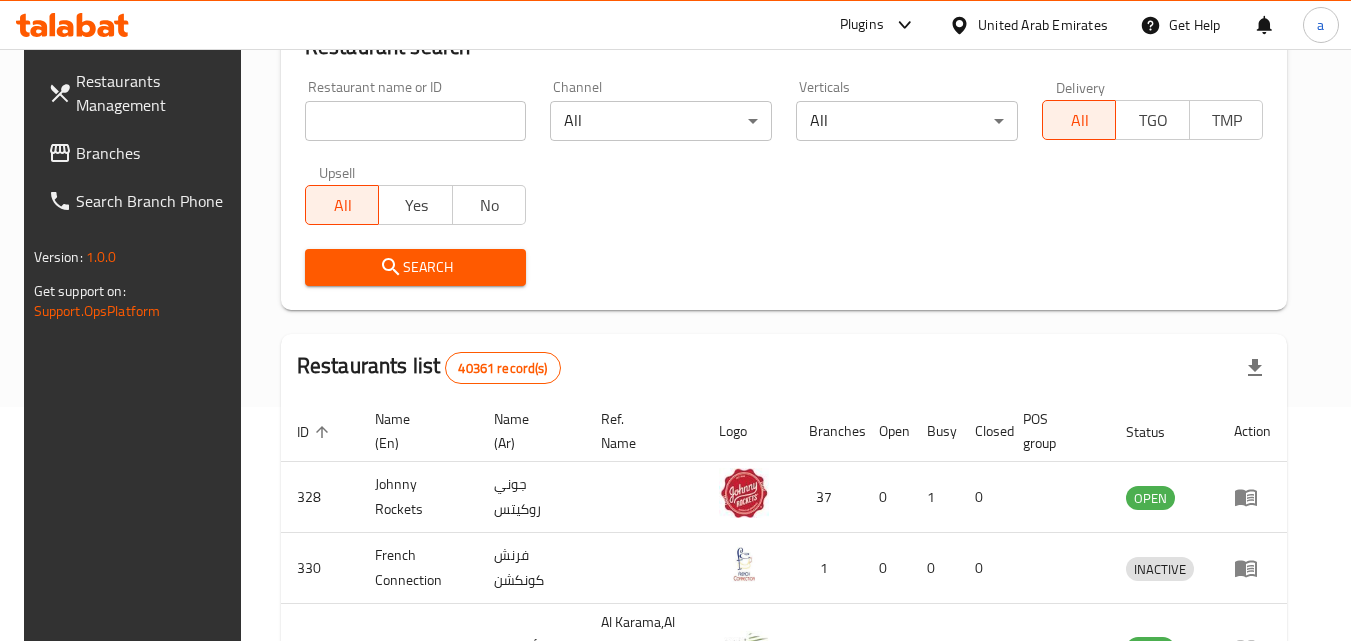 click on "Branches" at bounding box center [155, 153] 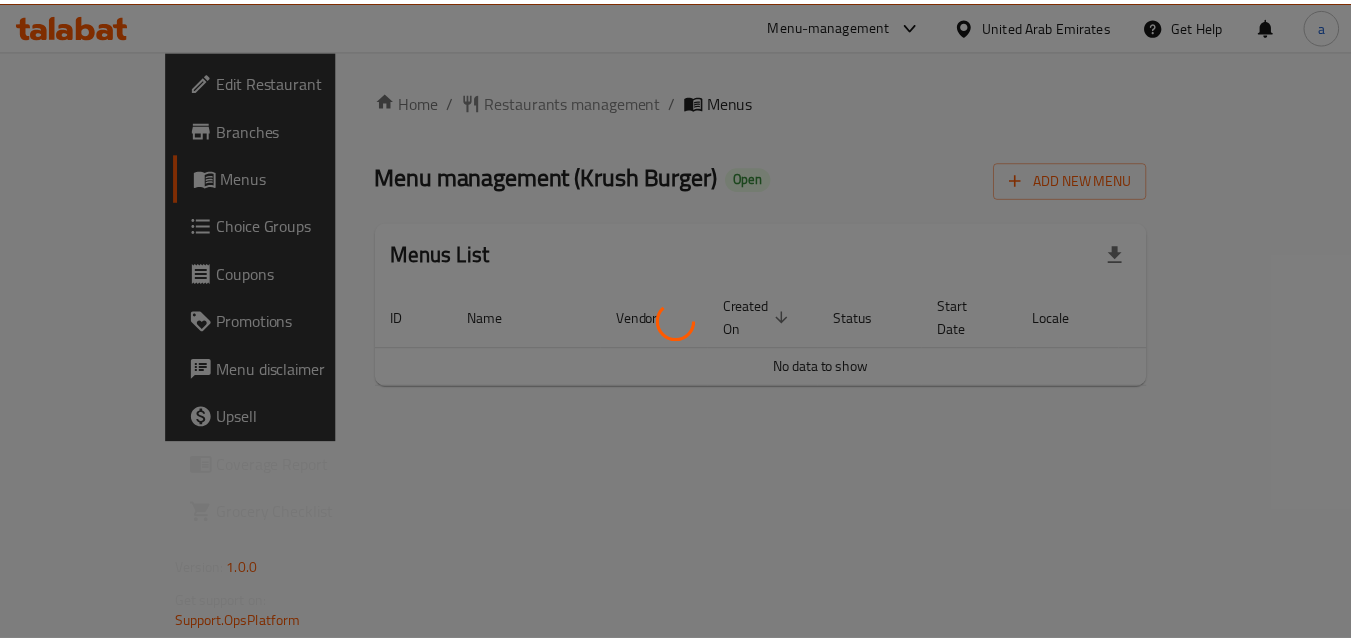 scroll, scrollTop: 0, scrollLeft: 0, axis: both 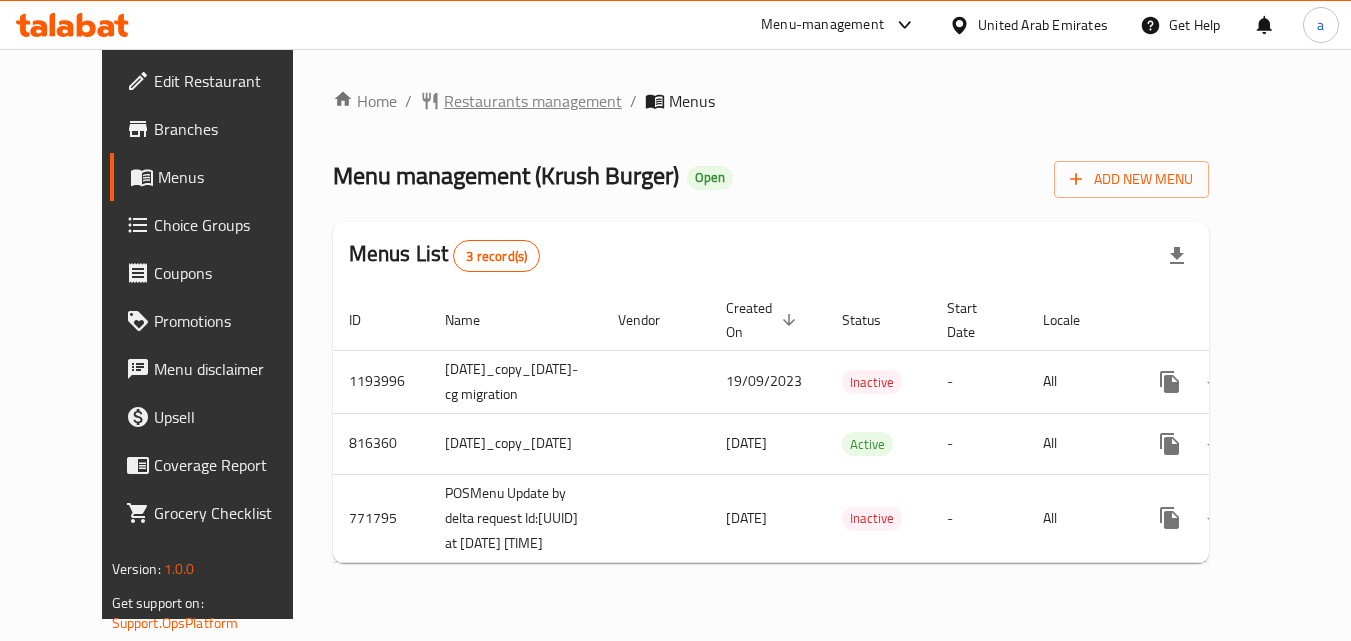 click on "Restaurants management" at bounding box center (533, 101) 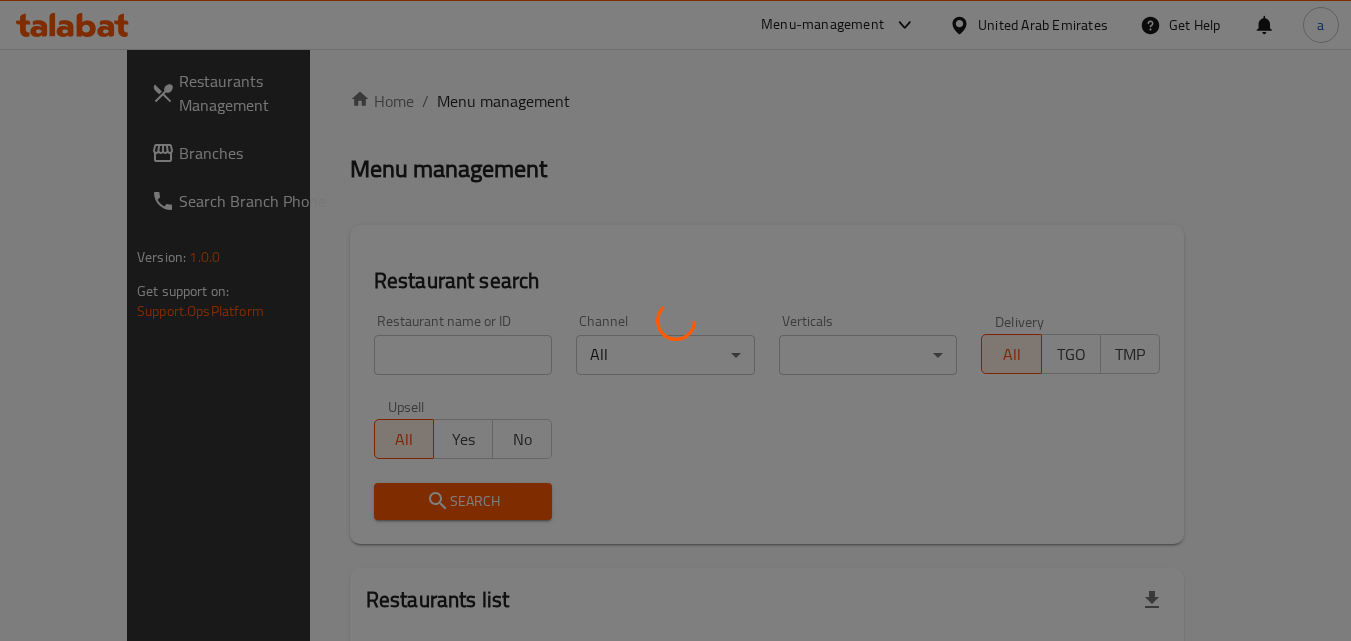 click at bounding box center [675, 320] 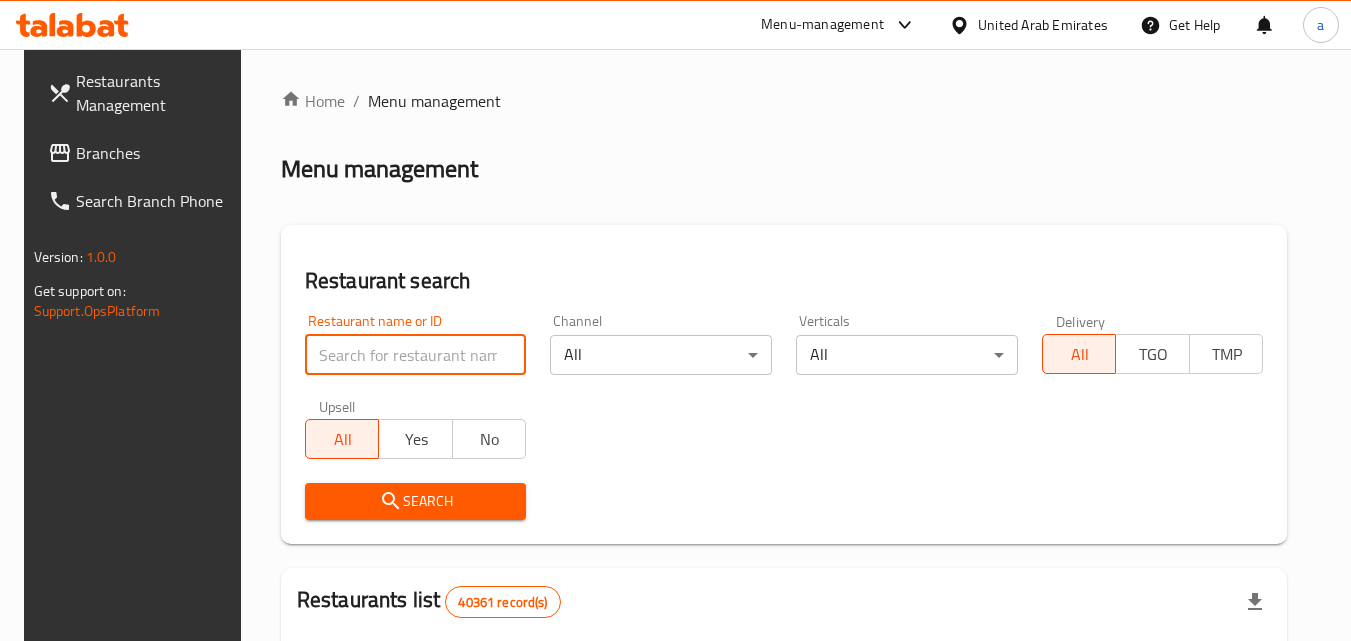 click at bounding box center [416, 355] 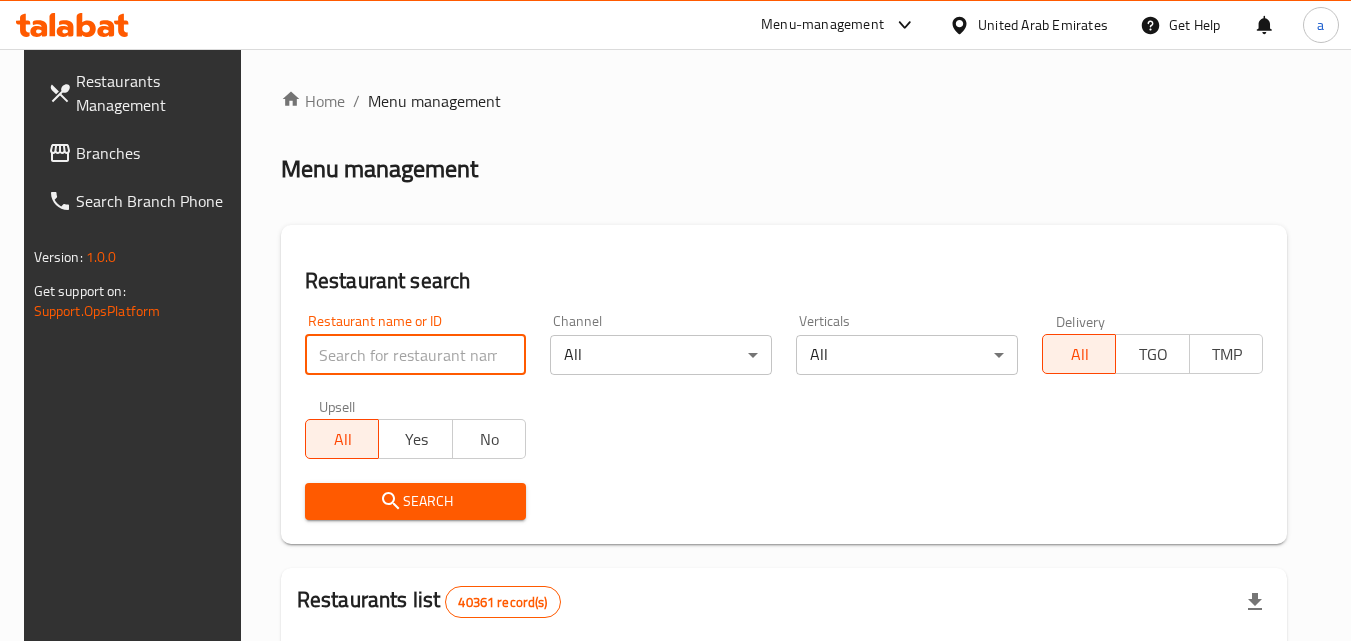 paste on "11162" 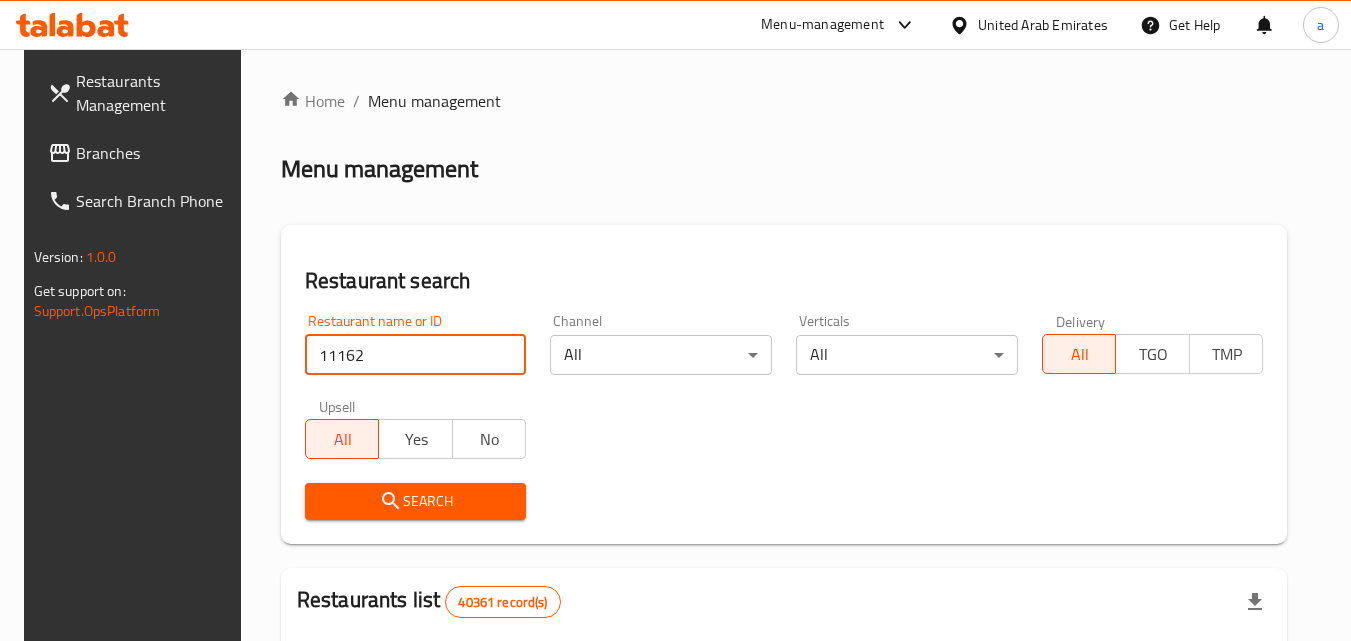type on "11162" 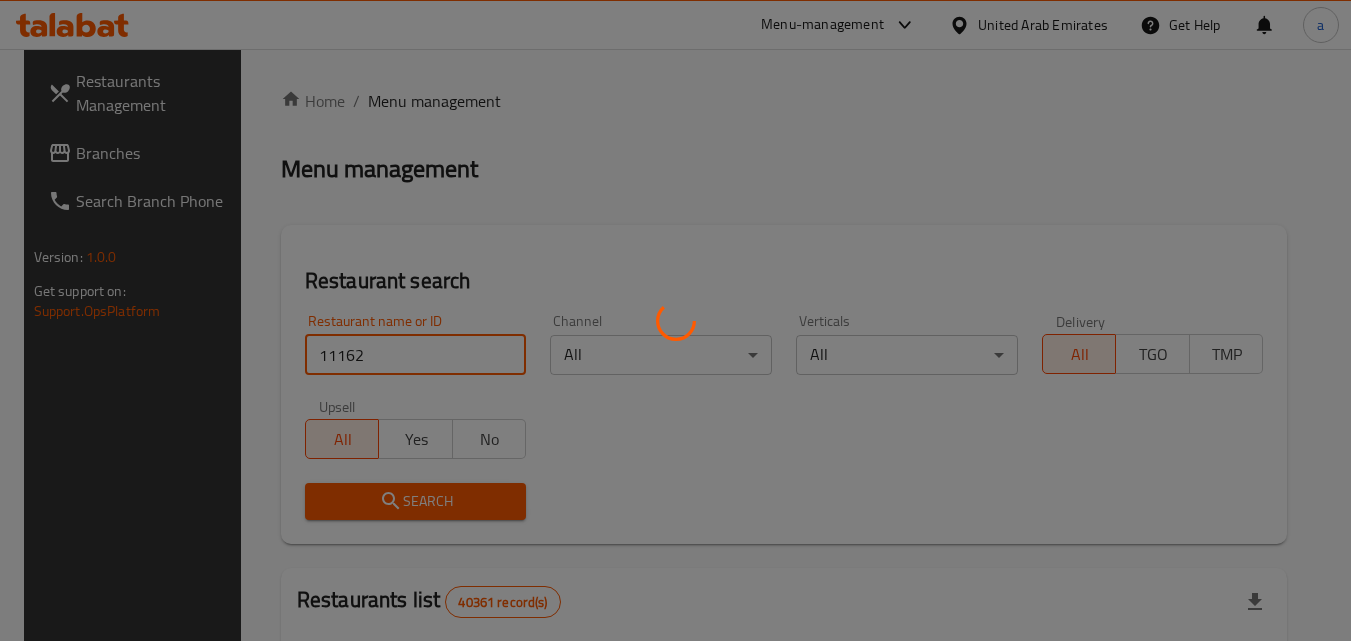 scroll, scrollTop: 234, scrollLeft: 0, axis: vertical 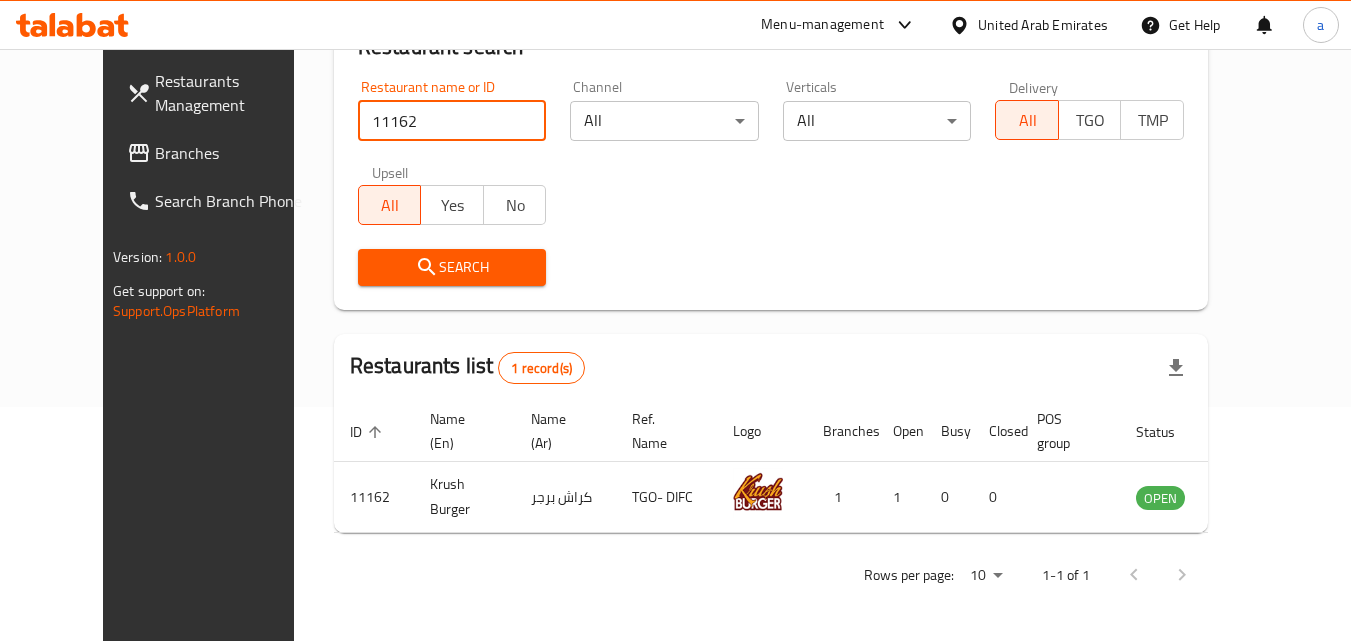 click on "United Arab Emirates" at bounding box center [1043, 25] 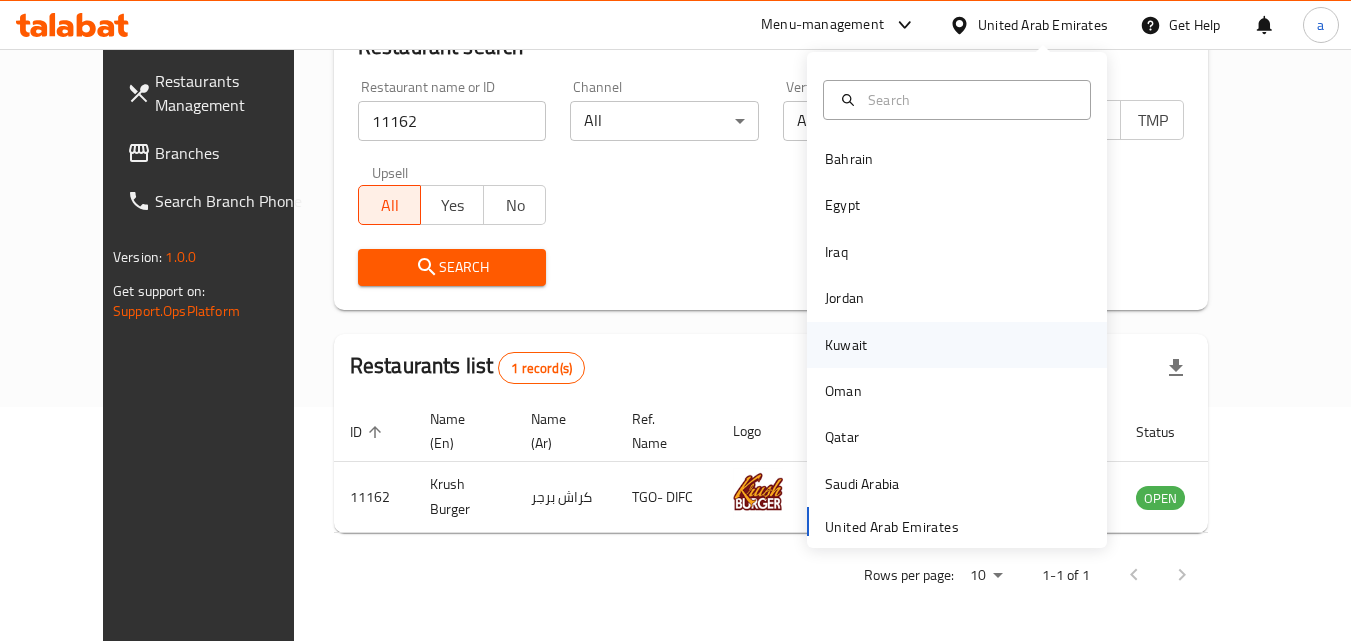 click on "Kuwait" at bounding box center [846, 345] 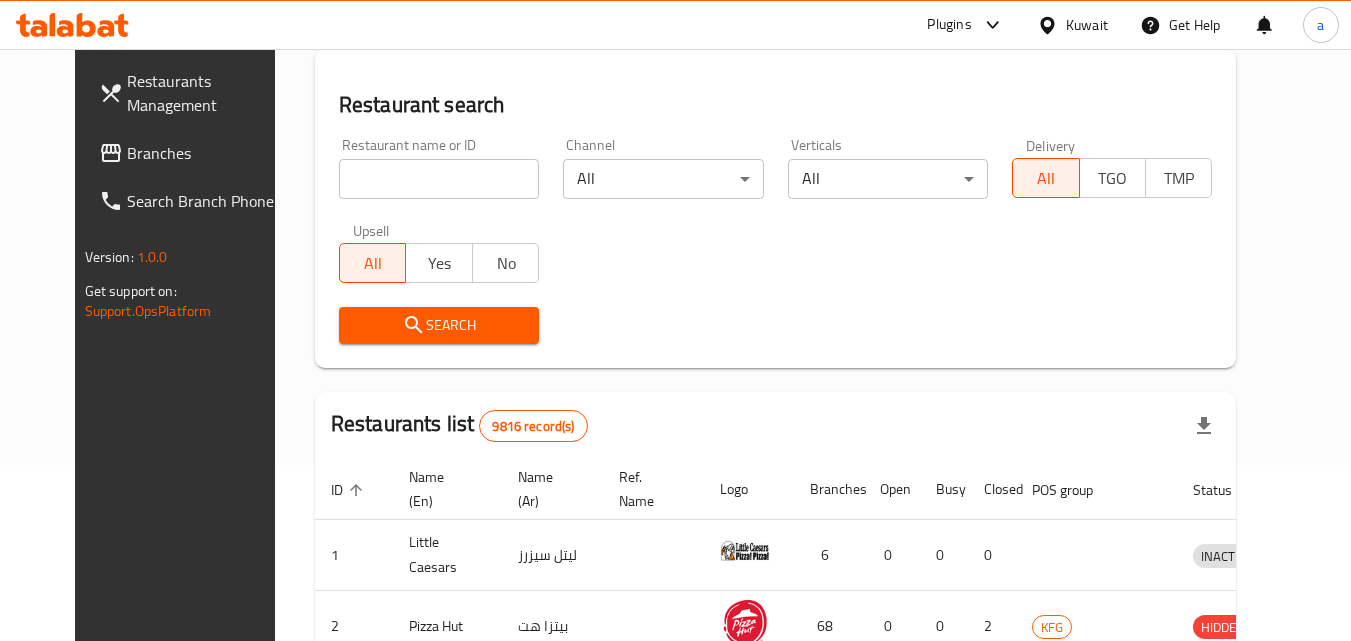 scroll, scrollTop: 234, scrollLeft: 0, axis: vertical 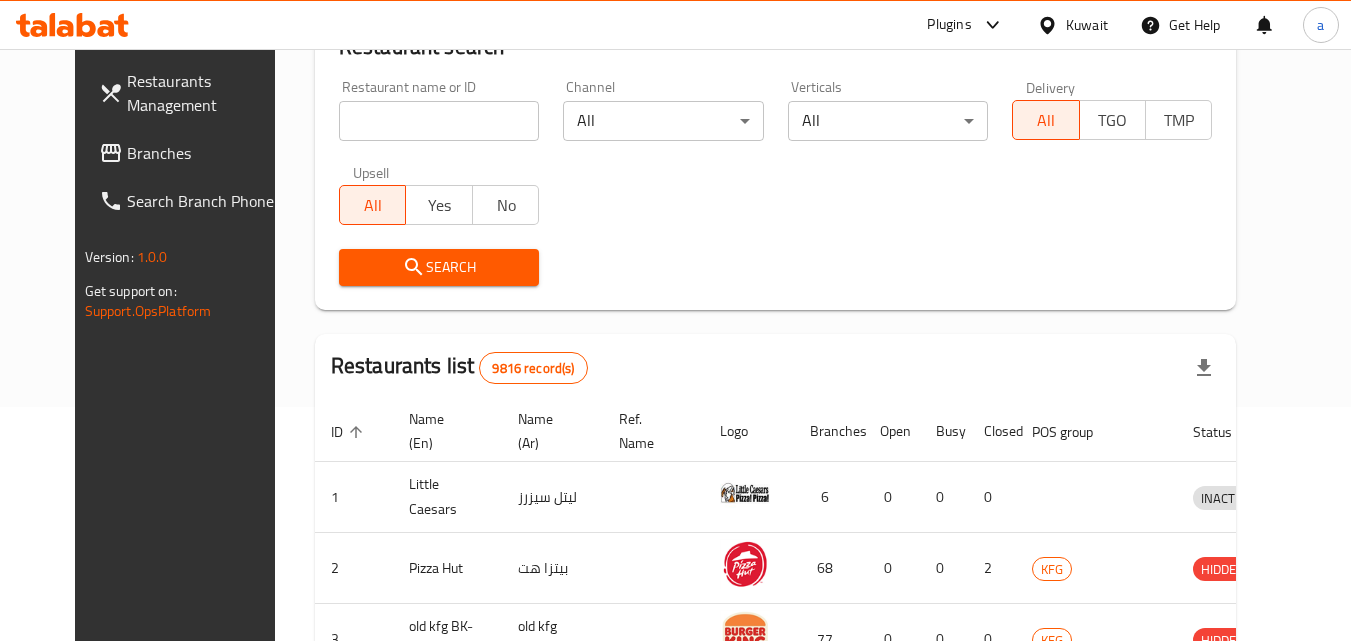 click on "Branches" at bounding box center [206, 153] 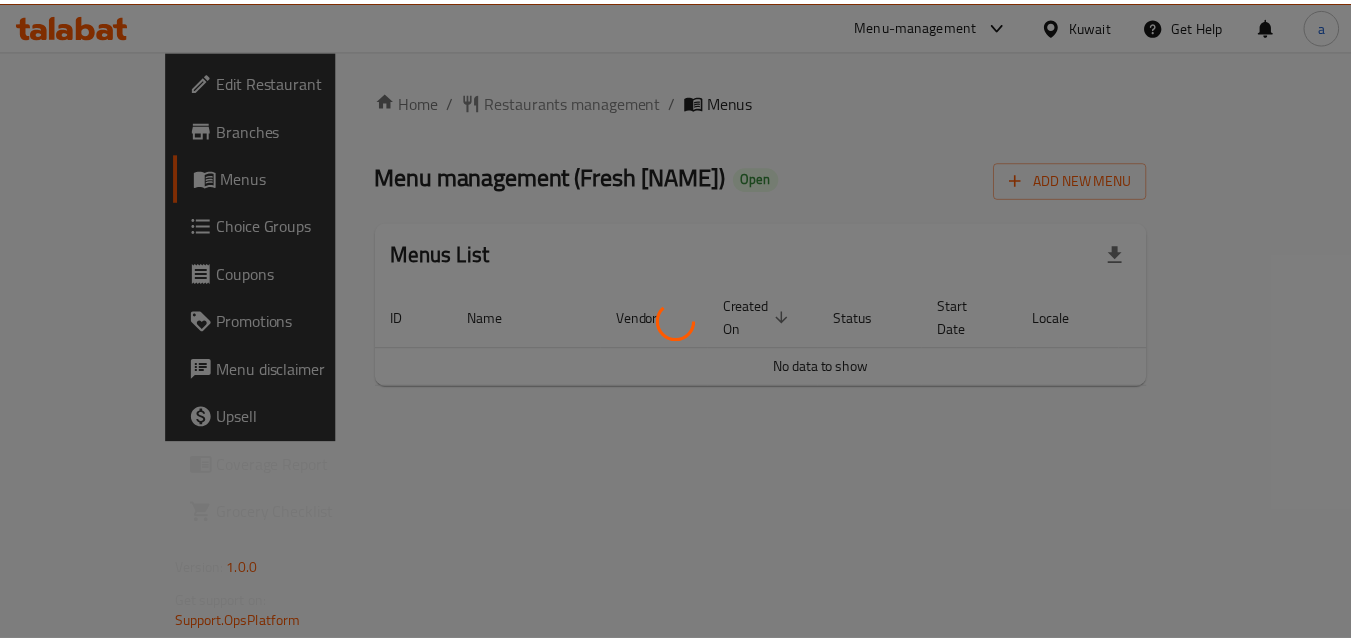 scroll, scrollTop: 0, scrollLeft: 0, axis: both 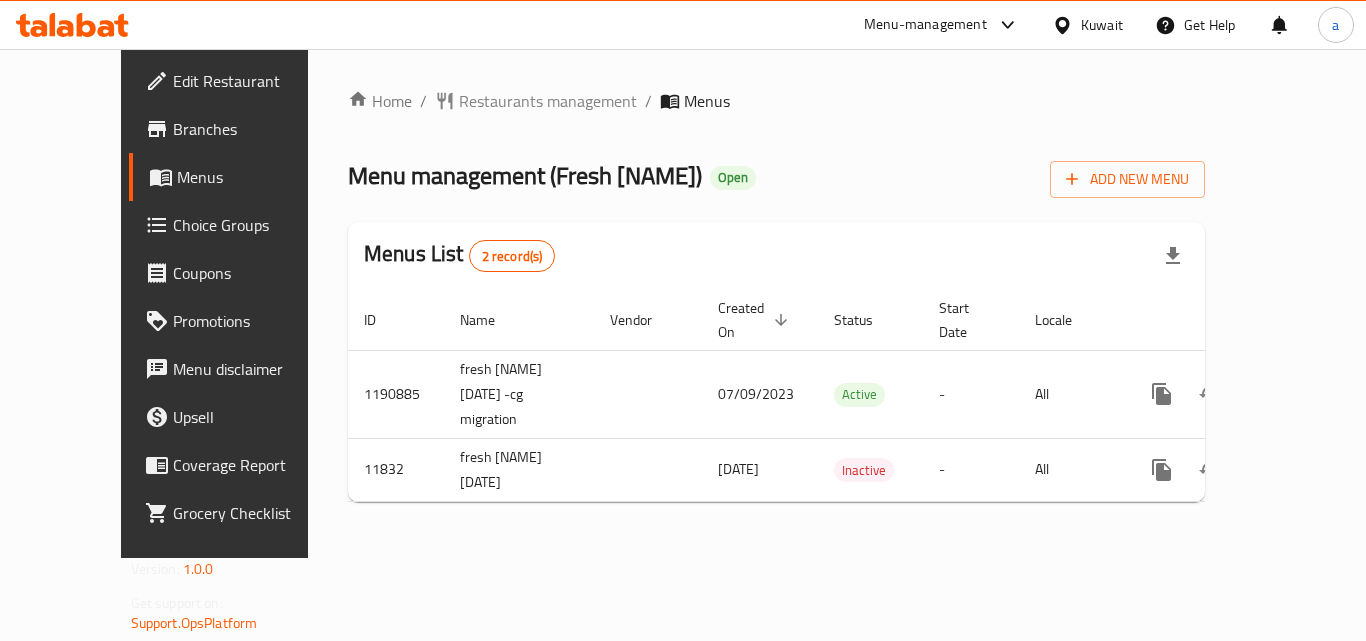 click on "Restaurants management" at bounding box center [548, 101] 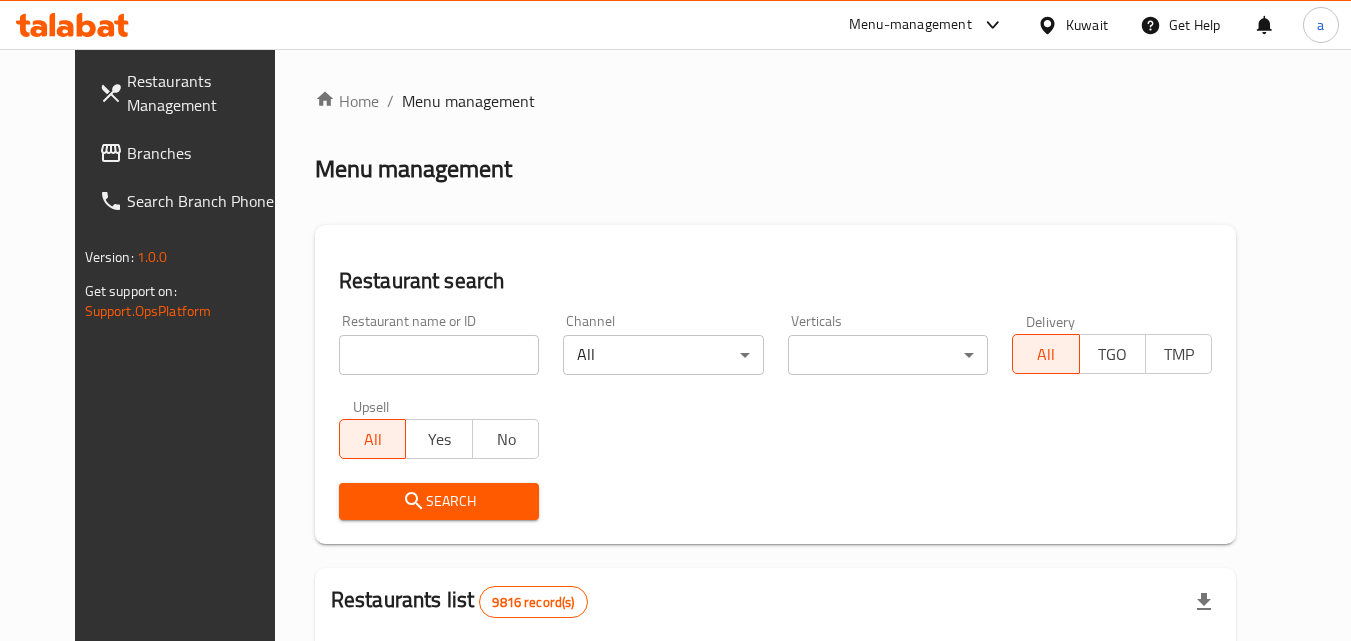click at bounding box center [439, 355] 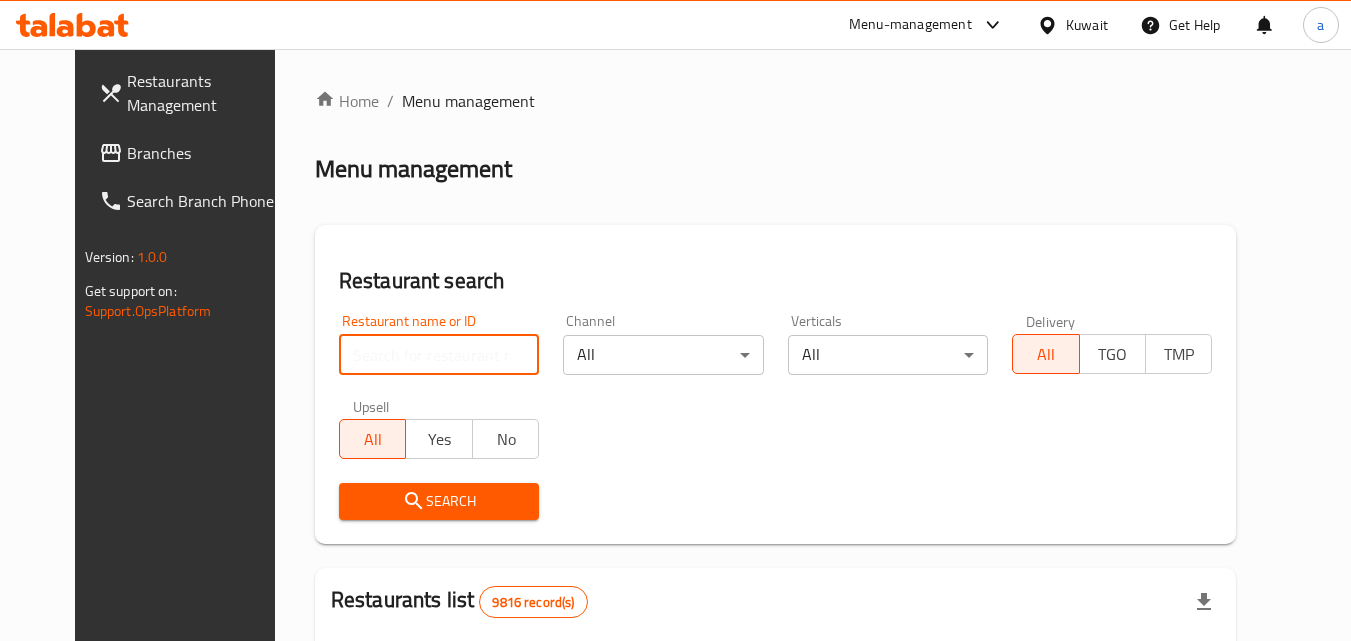 paste on "7285" 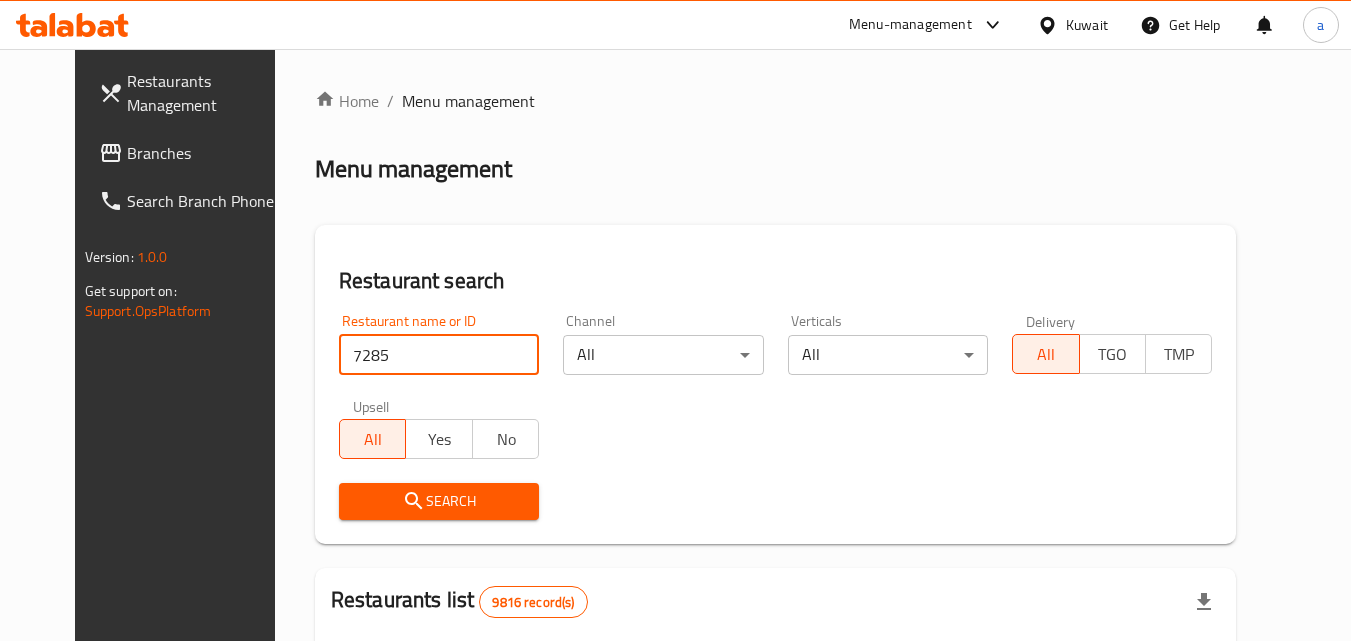 type on "7285" 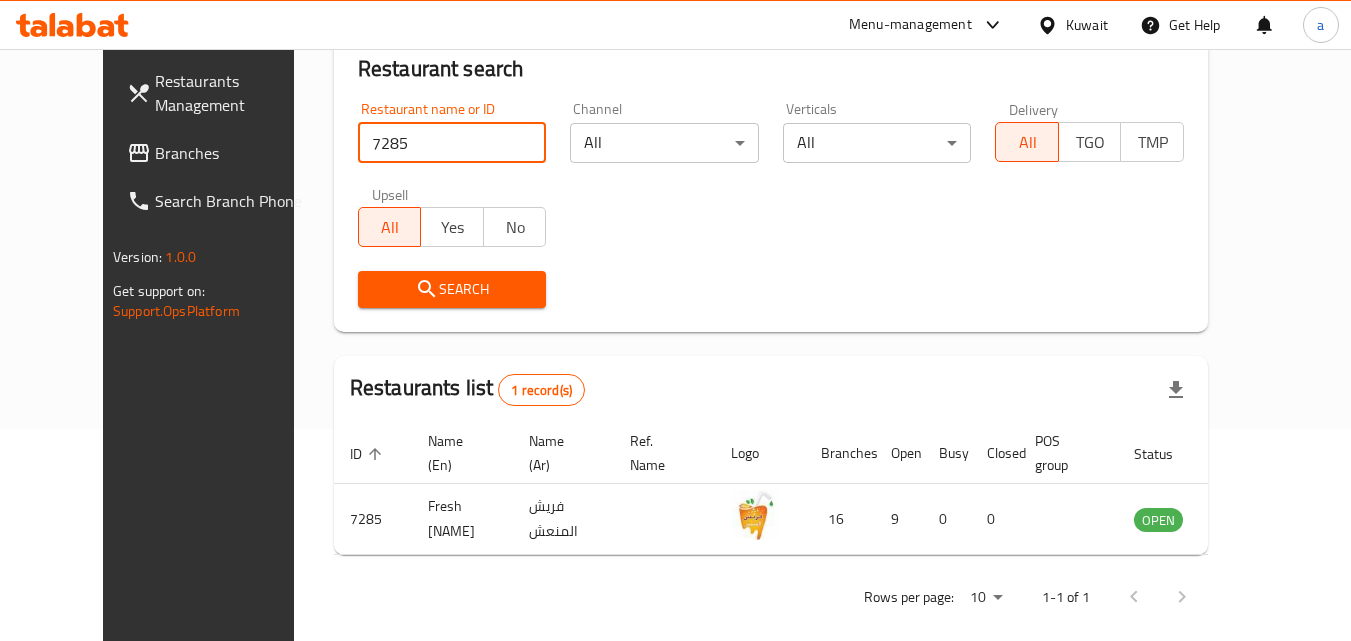 scroll, scrollTop: 234, scrollLeft: 0, axis: vertical 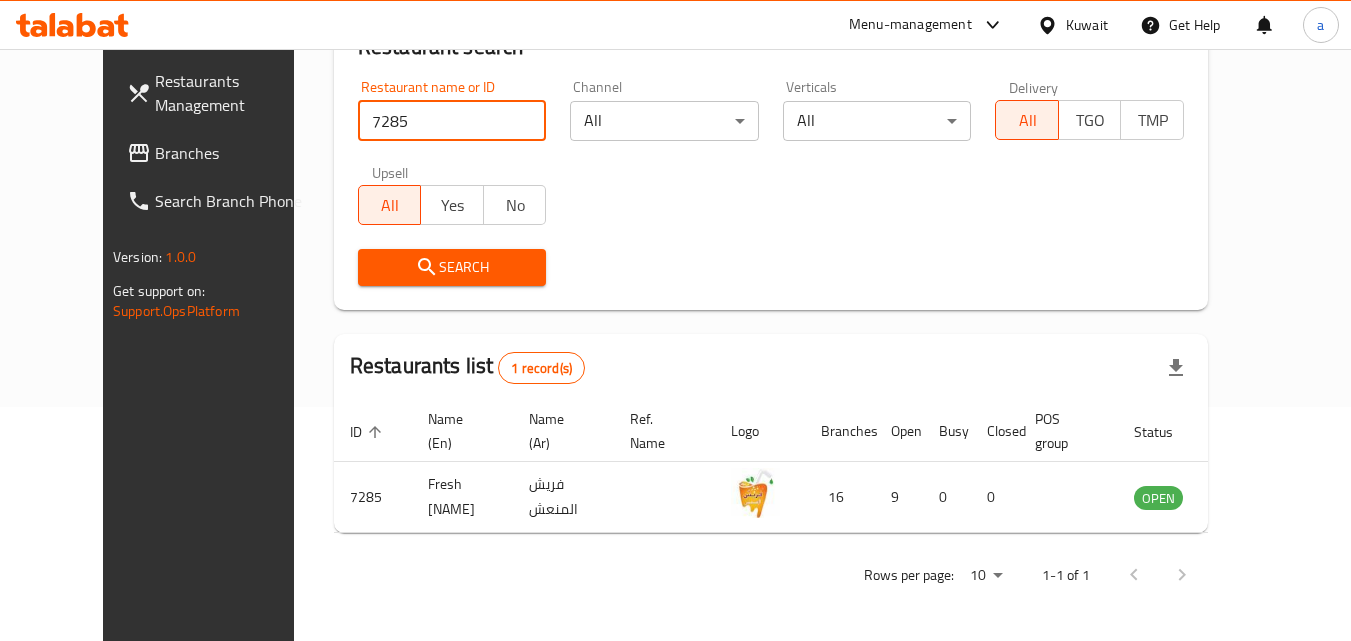 click on "Branches" at bounding box center [234, 153] 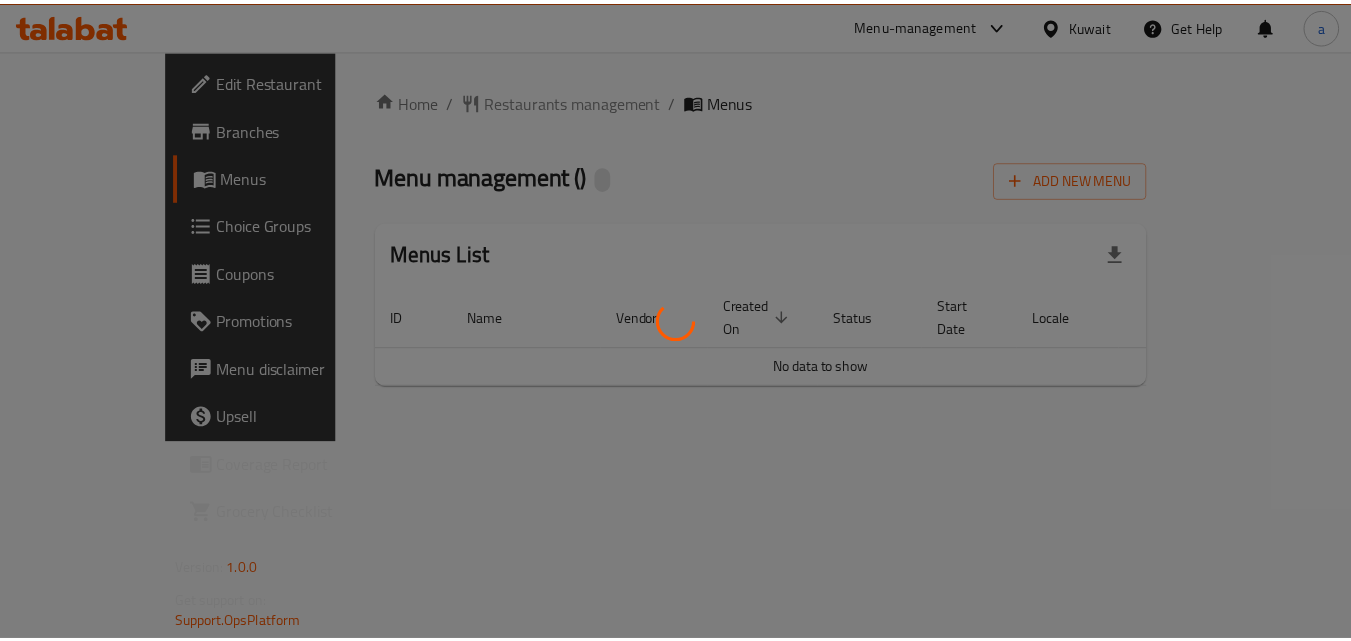 scroll, scrollTop: 0, scrollLeft: 0, axis: both 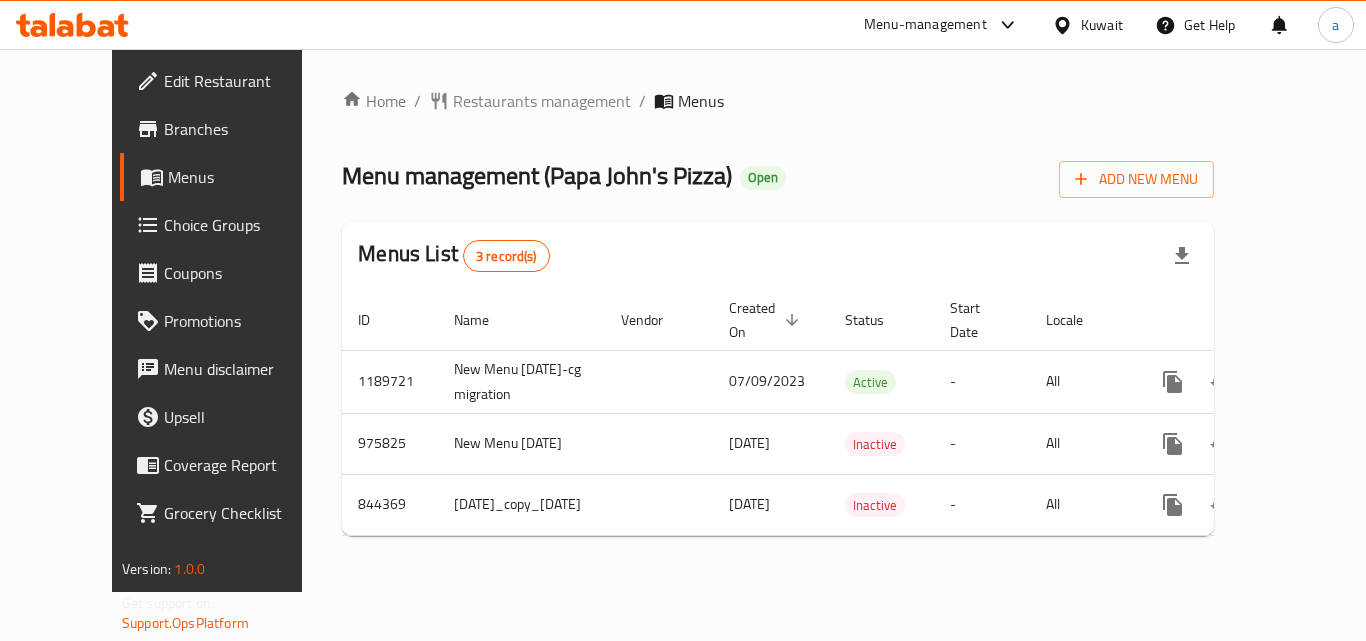 click on "Restaurants management" at bounding box center [542, 101] 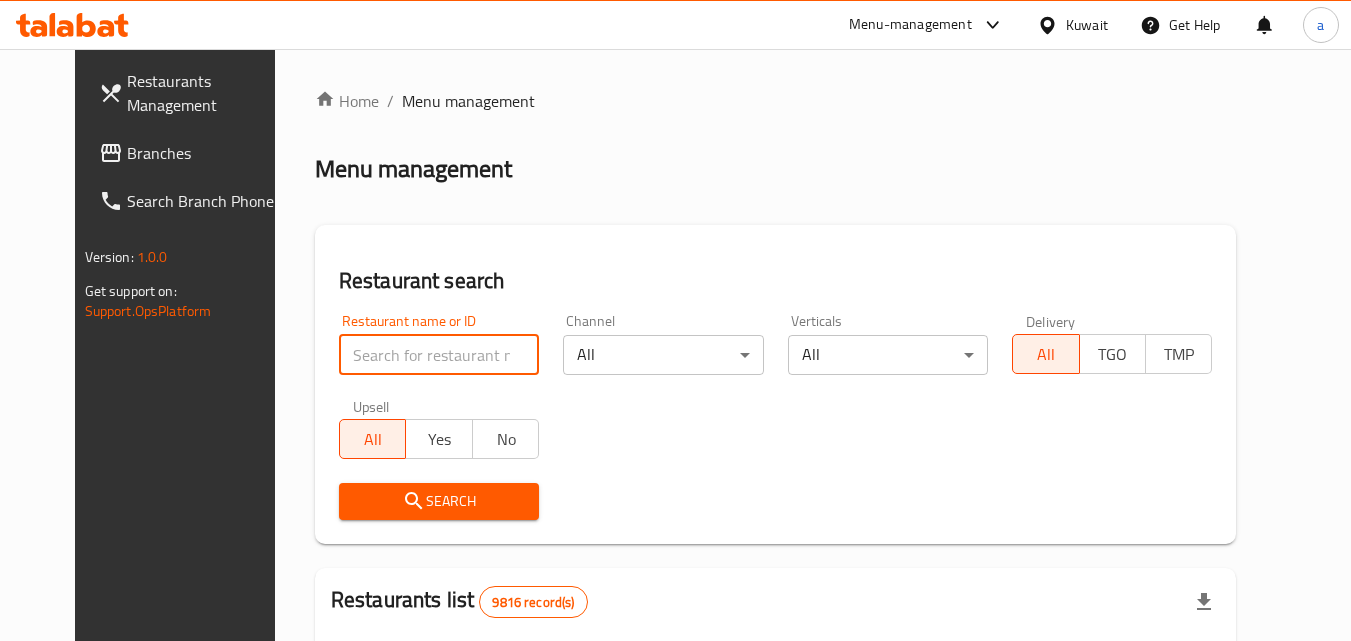 click at bounding box center [439, 355] 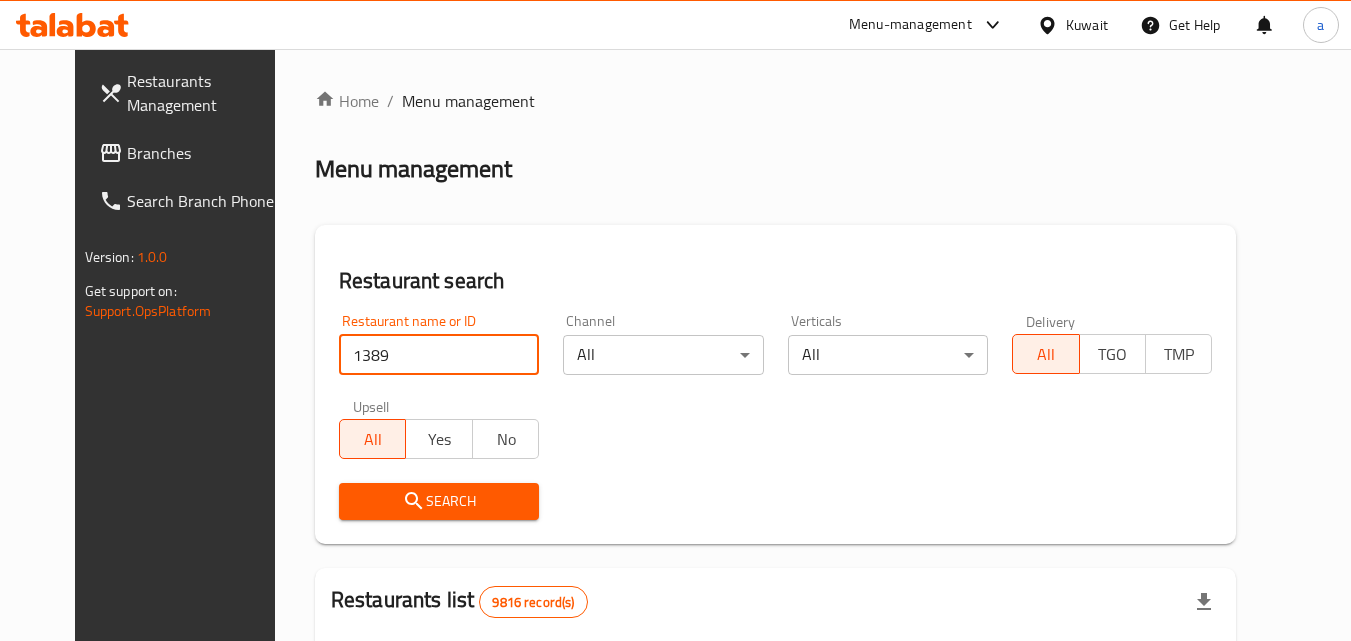 type on "1389" 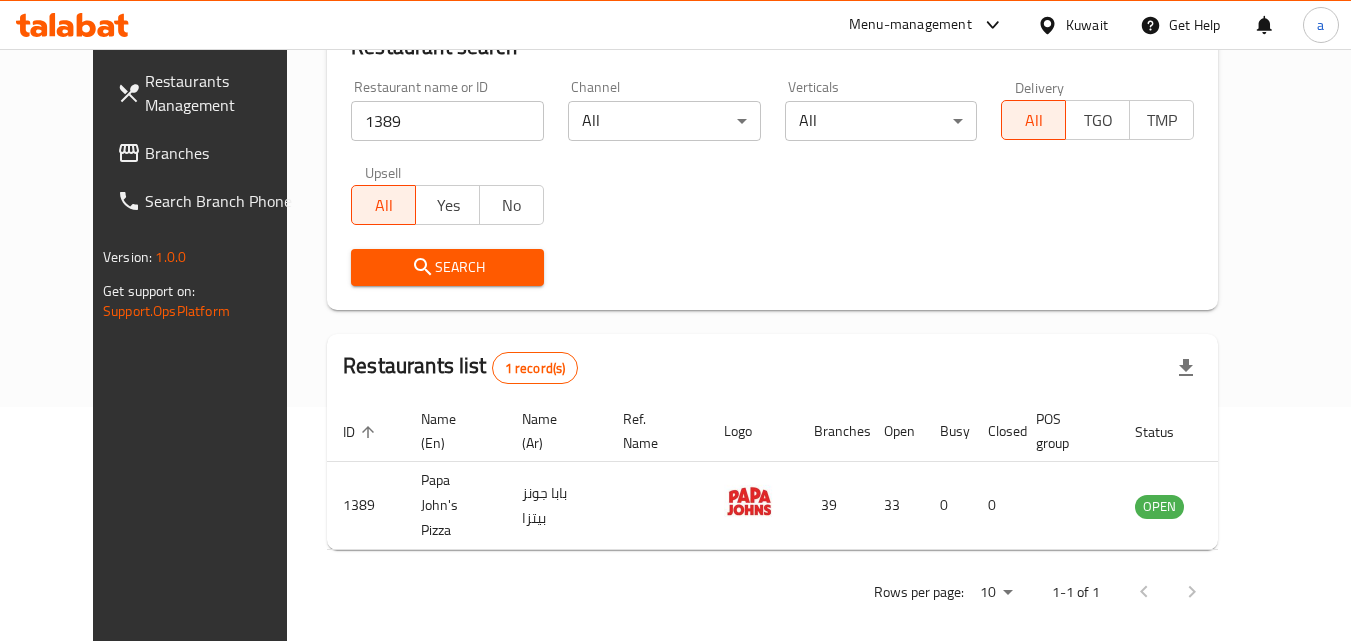 scroll, scrollTop: 194, scrollLeft: 0, axis: vertical 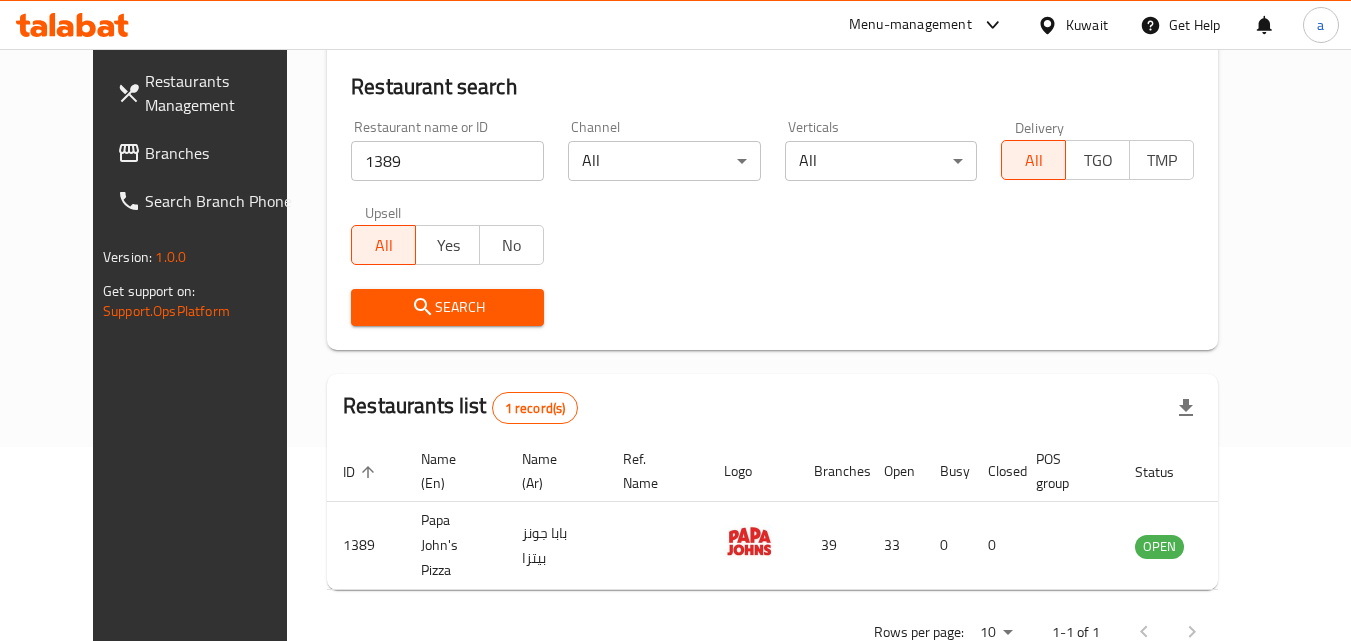 click on "Kuwait" at bounding box center (1087, 25) 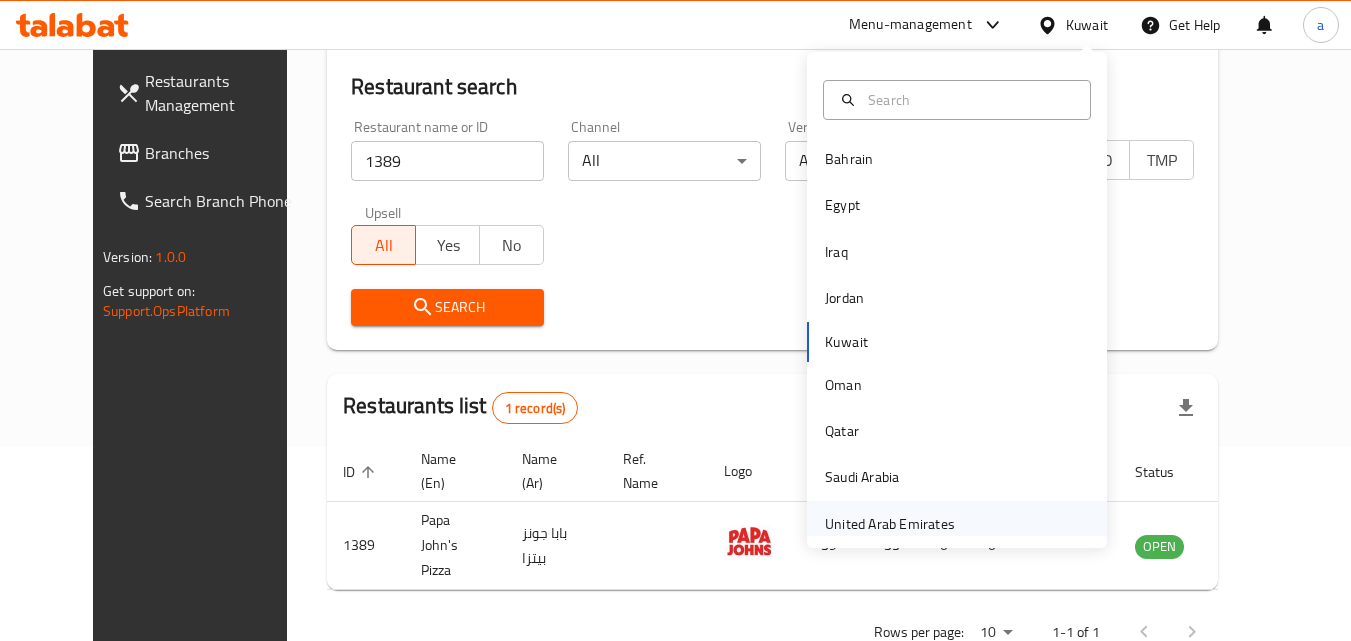 click on "United Arab Emirates" at bounding box center (890, 524) 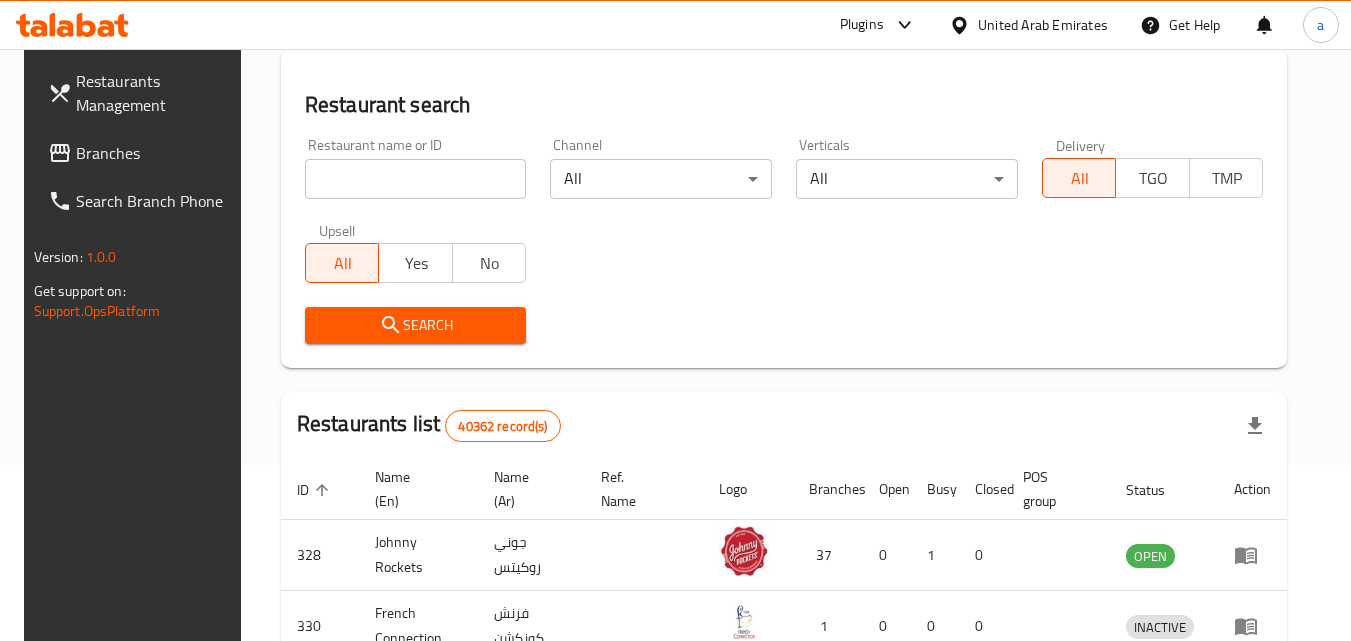 scroll, scrollTop: 194, scrollLeft: 0, axis: vertical 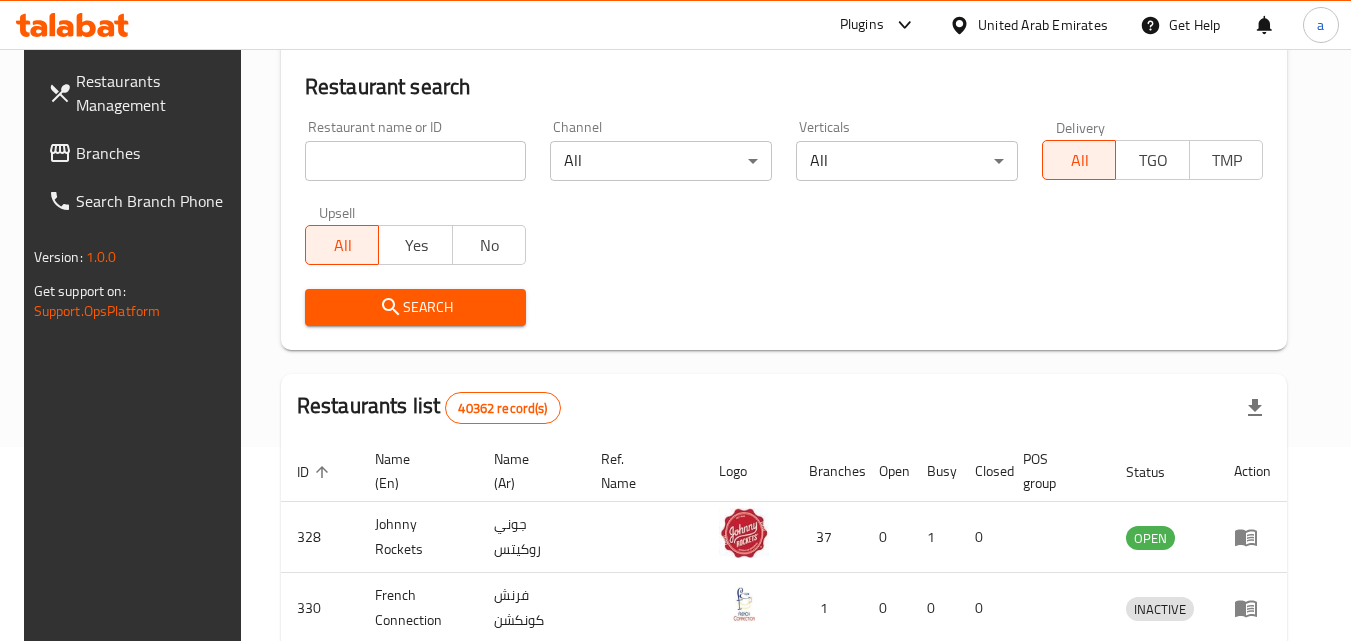 click on "Branches" at bounding box center (155, 153) 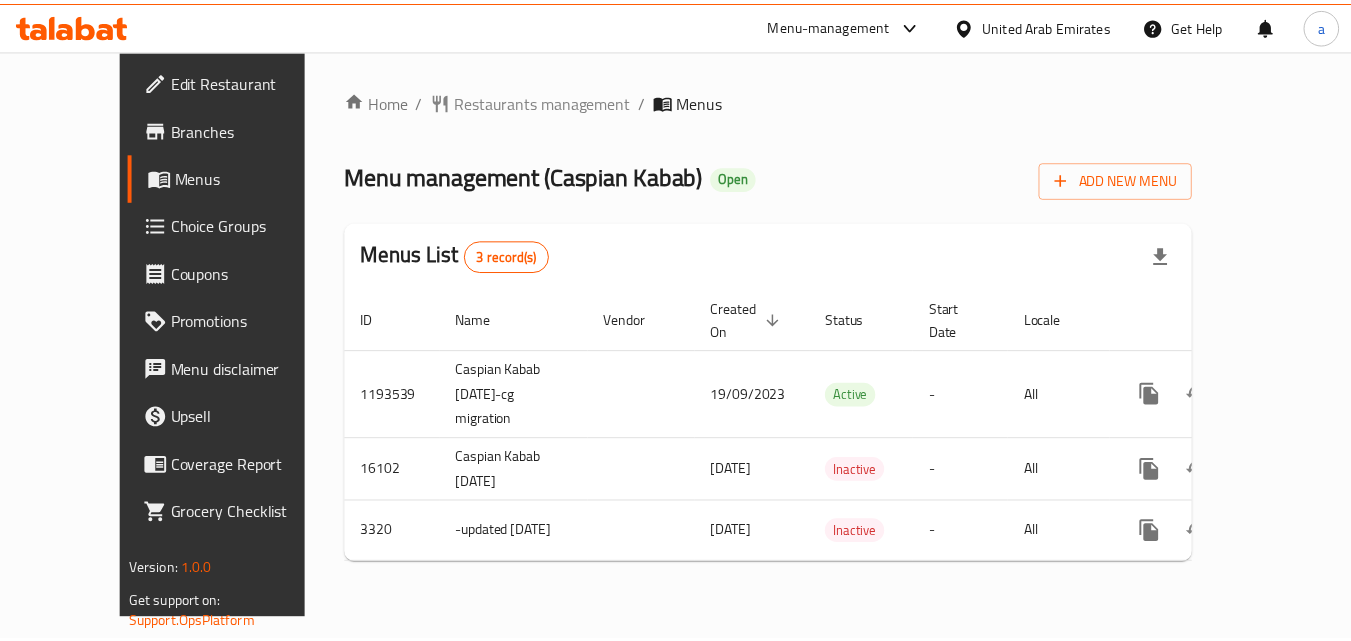 scroll, scrollTop: 0, scrollLeft: 0, axis: both 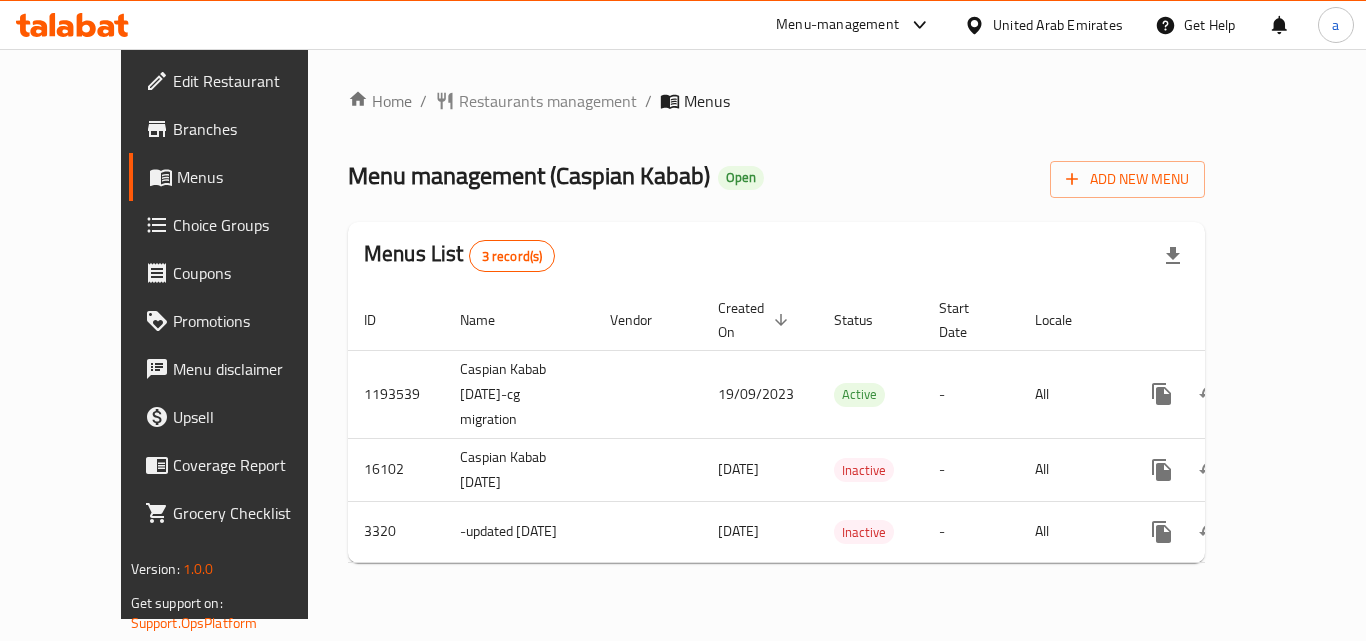 click at bounding box center (683, 320) 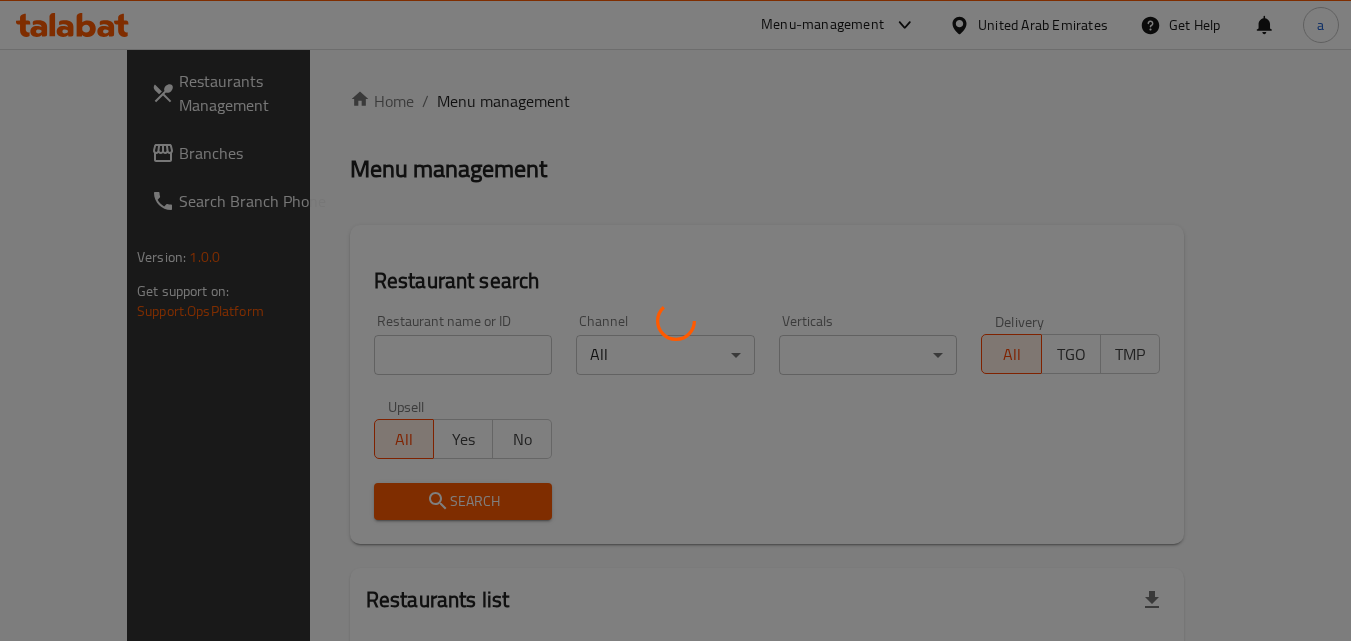 click at bounding box center [675, 320] 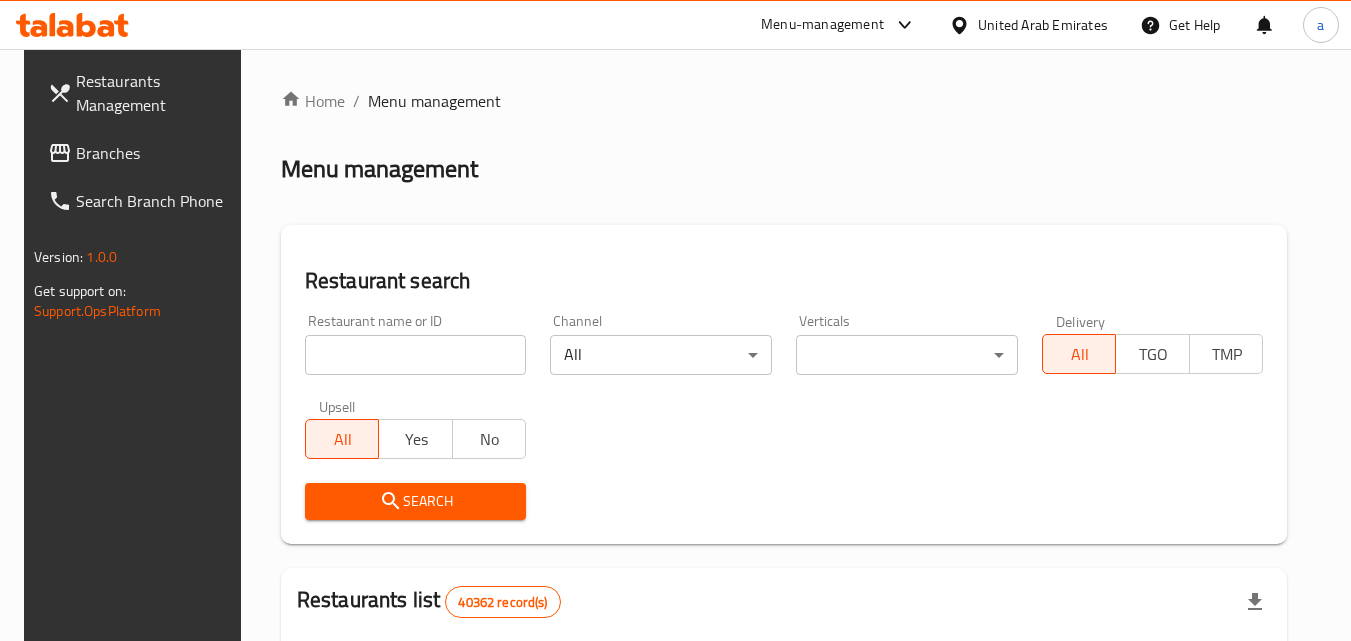click at bounding box center [416, 355] 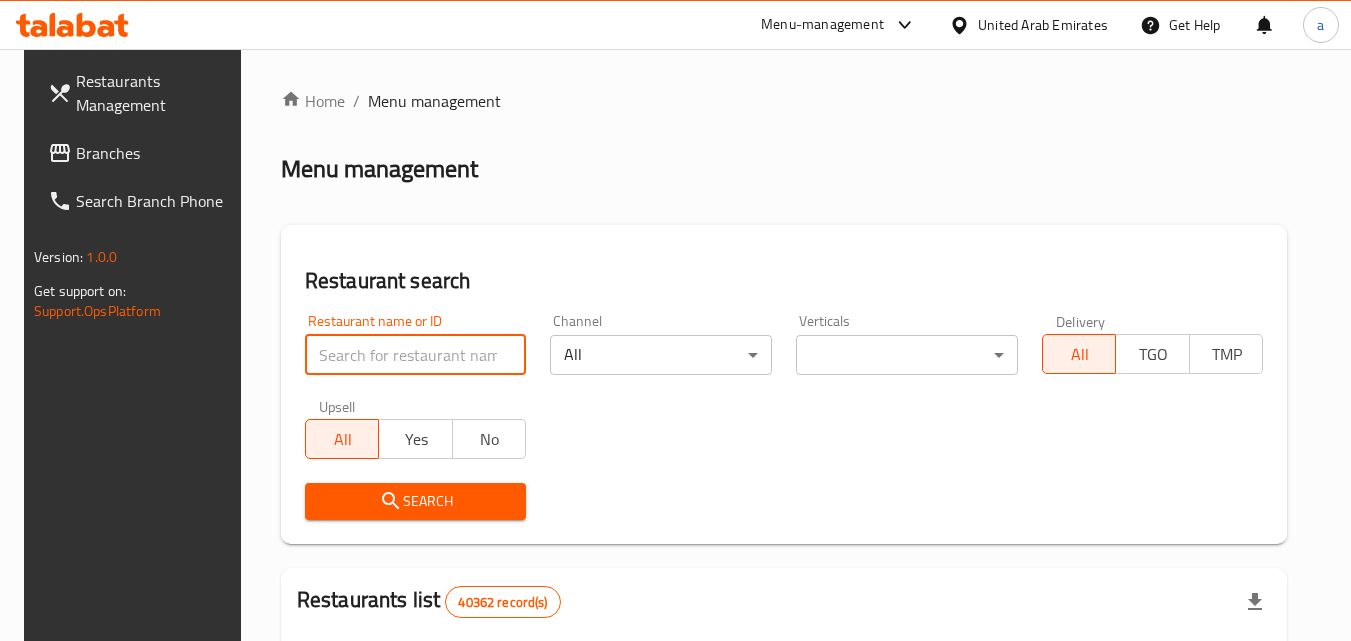 paste on "2184" 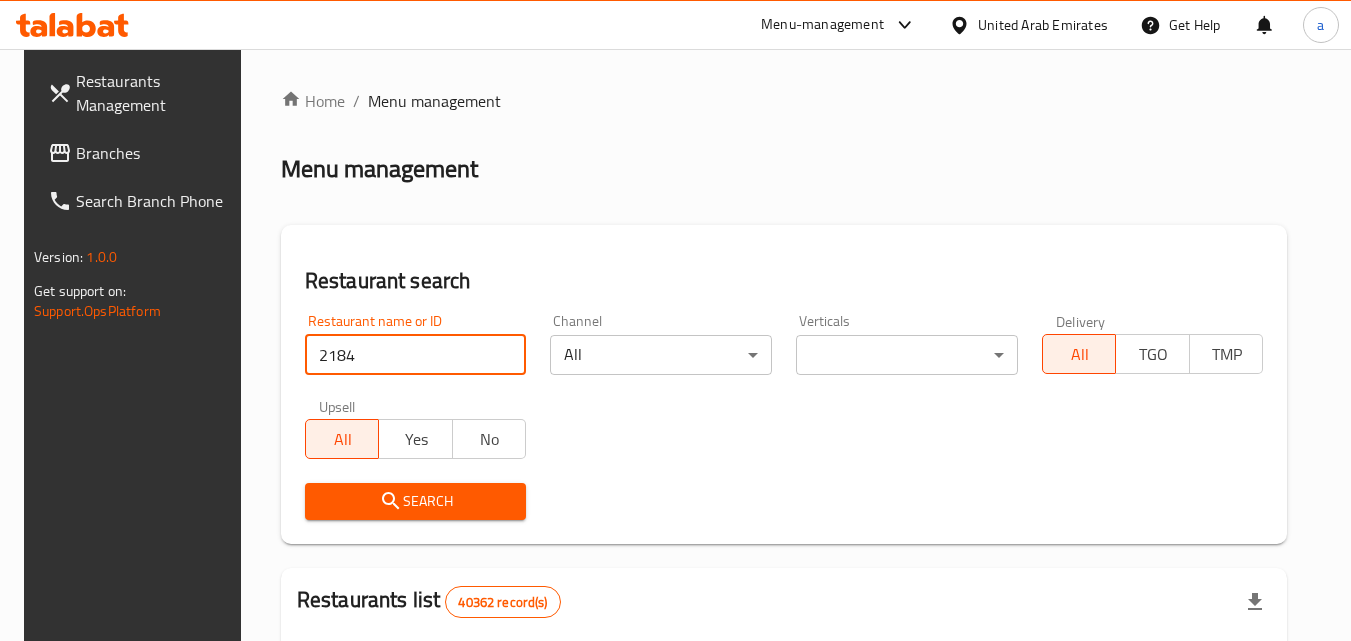 type on "2184" 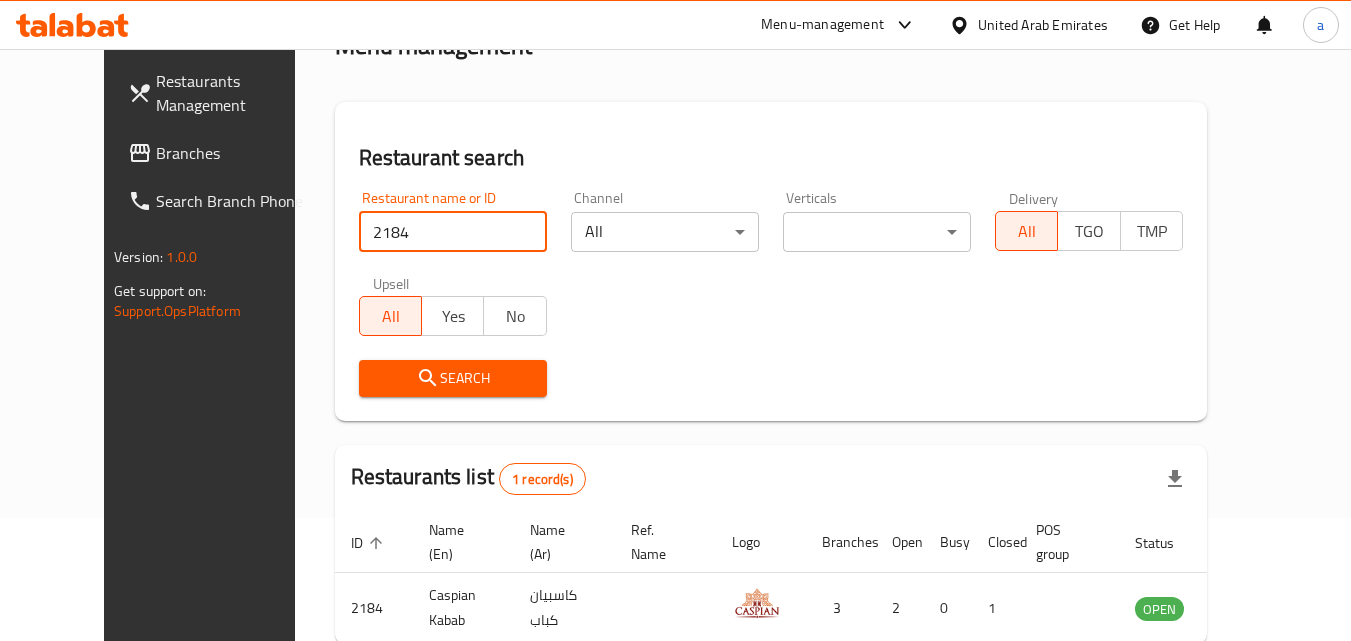 scroll, scrollTop: 234, scrollLeft: 0, axis: vertical 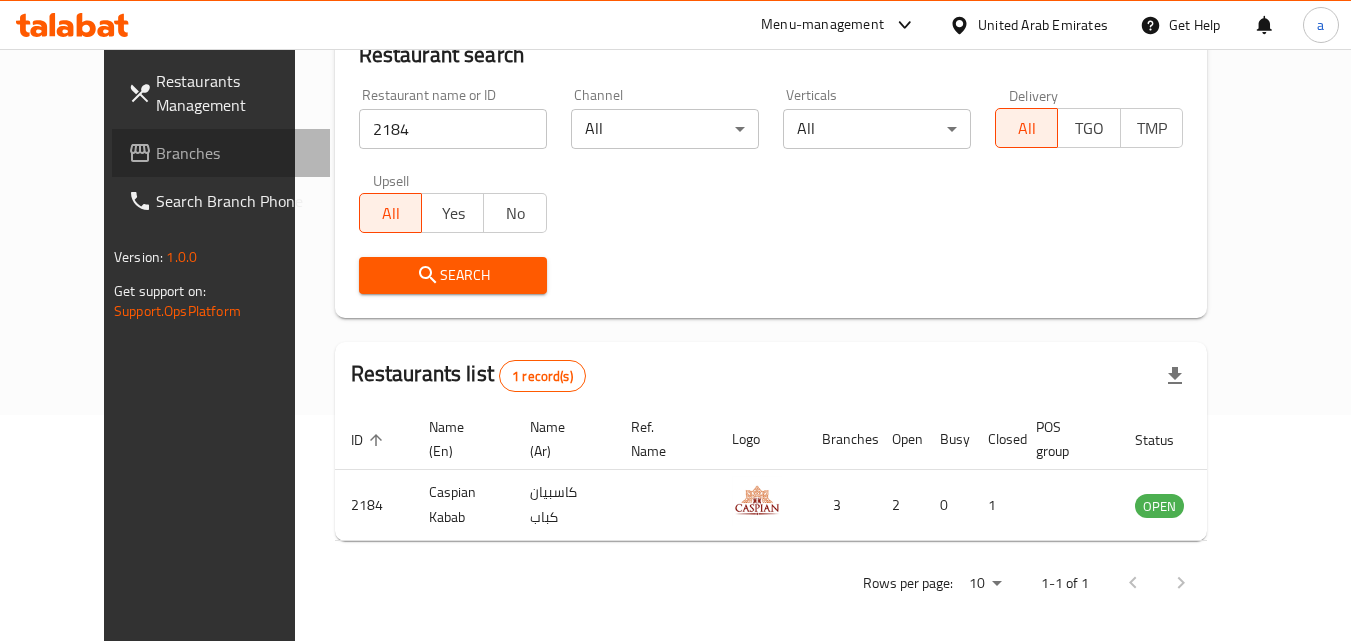 click on "Branches" at bounding box center [235, 153] 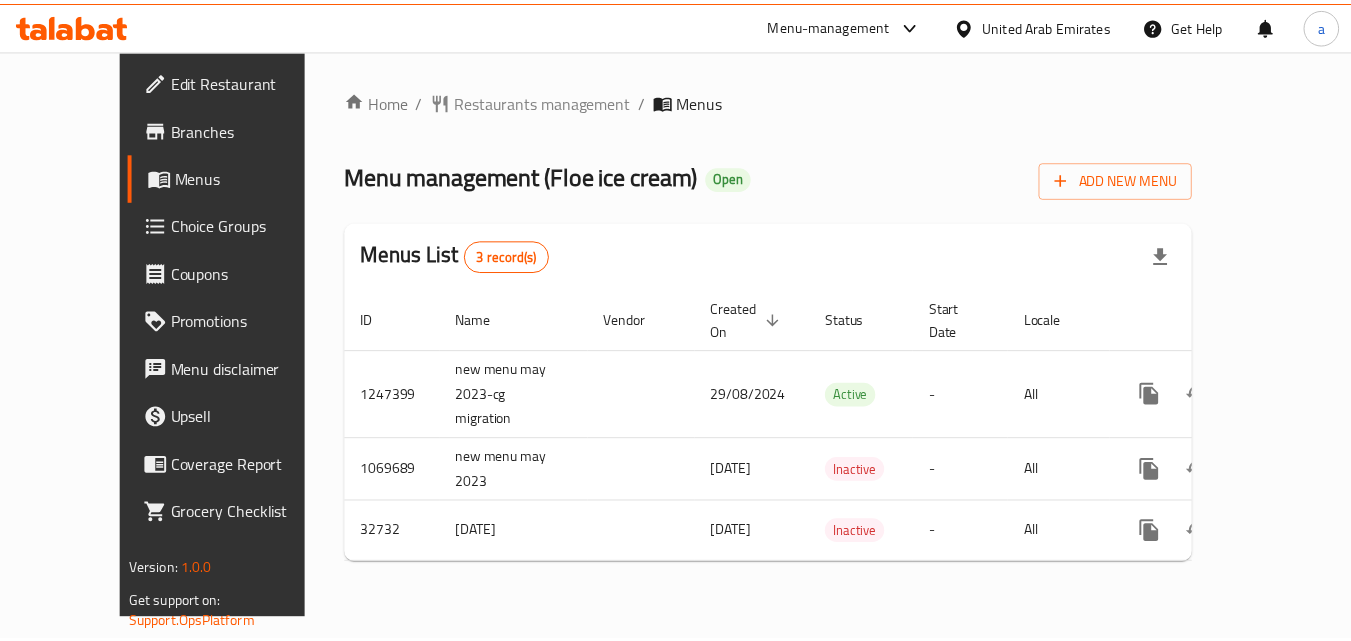 scroll, scrollTop: 0, scrollLeft: 0, axis: both 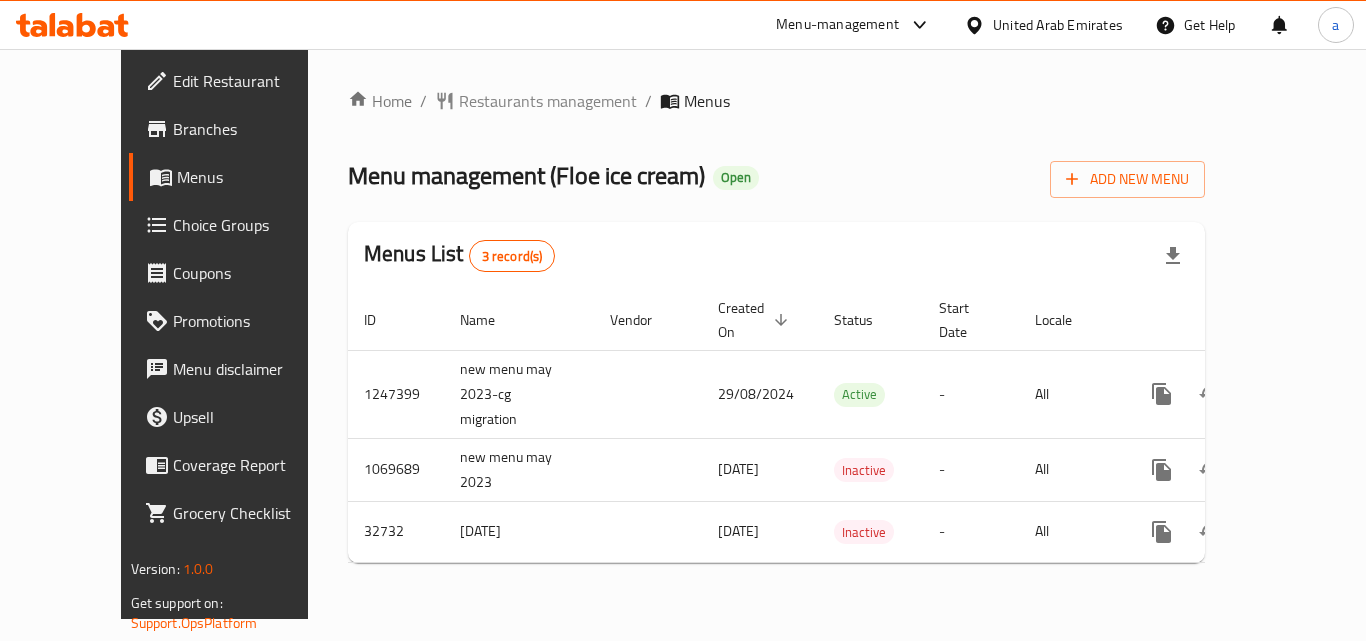 click on "Home / Restaurants management / Menus Menu management ( [BRAND] )  Open Add New Menu Menus List   3 record(s) ID Name Vendor Created On sorted descending Status Start Date Locale Actions 1247399 new menu may [YEAR] [DATE] Active - All 1069689 new menu may [YEAR] [DATE] Inactive - All 32732 [DATE] [DATE] Inactive - All" at bounding box center (776, 334) 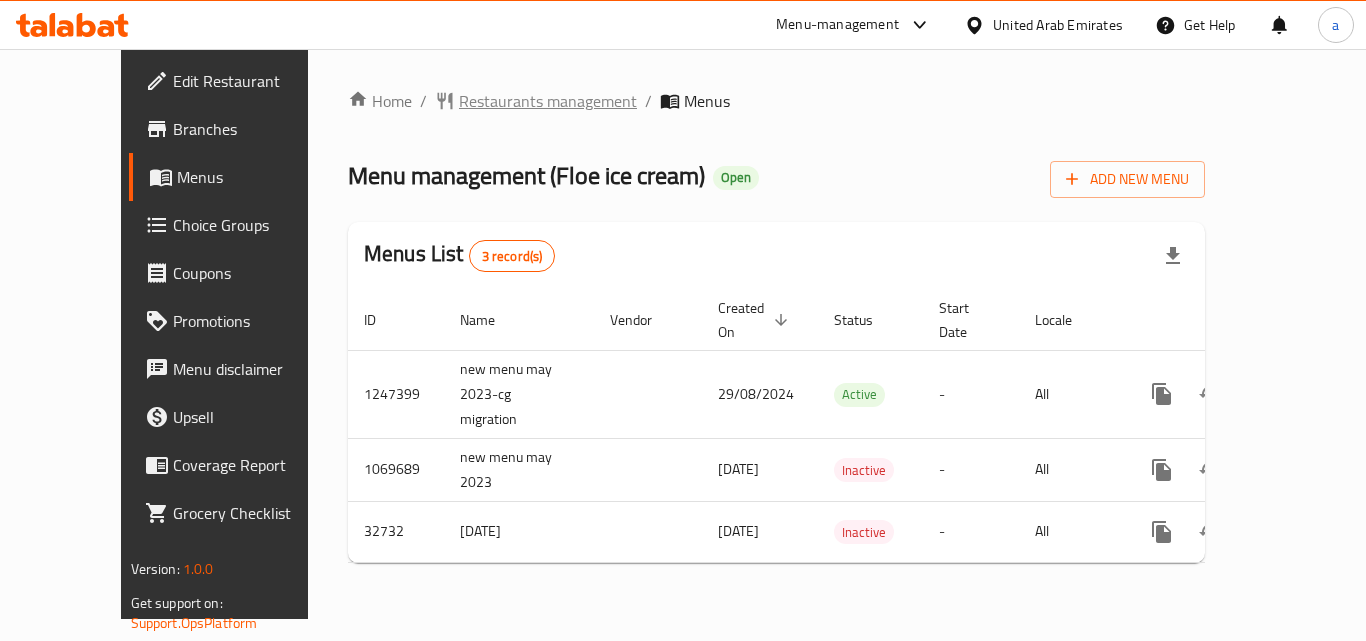 click on "Restaurants management" at bounding box center (548, 101) 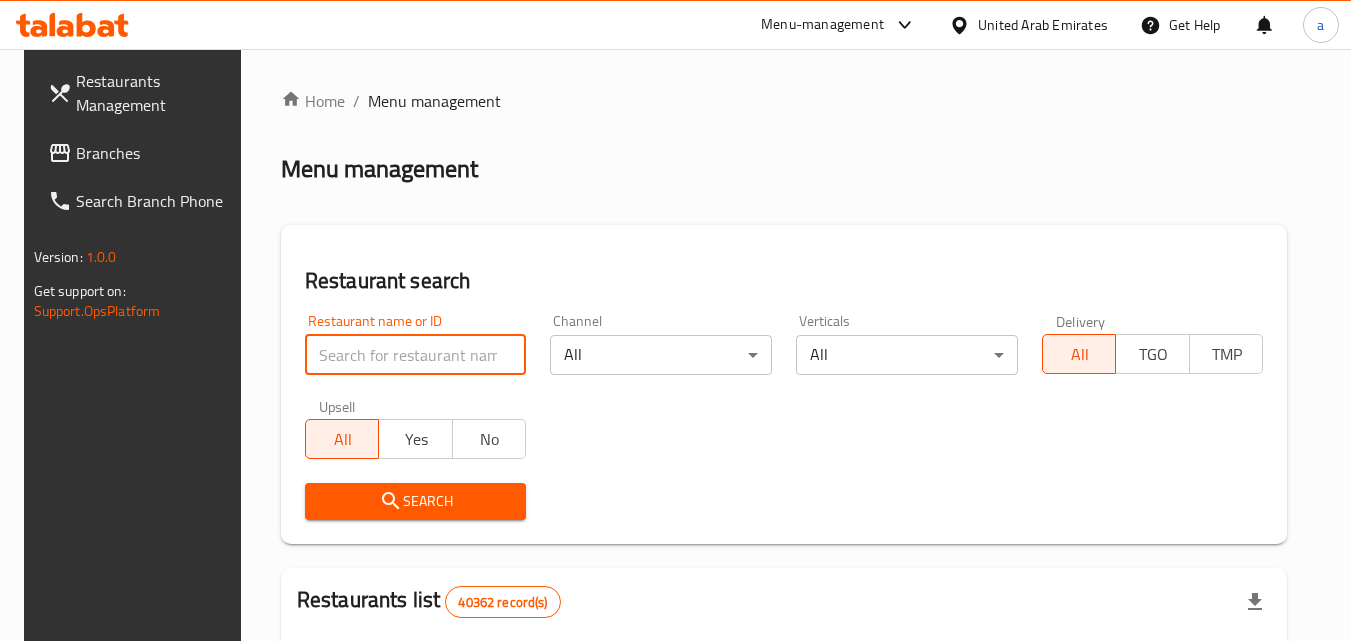 click at bounding box center [416, 355] 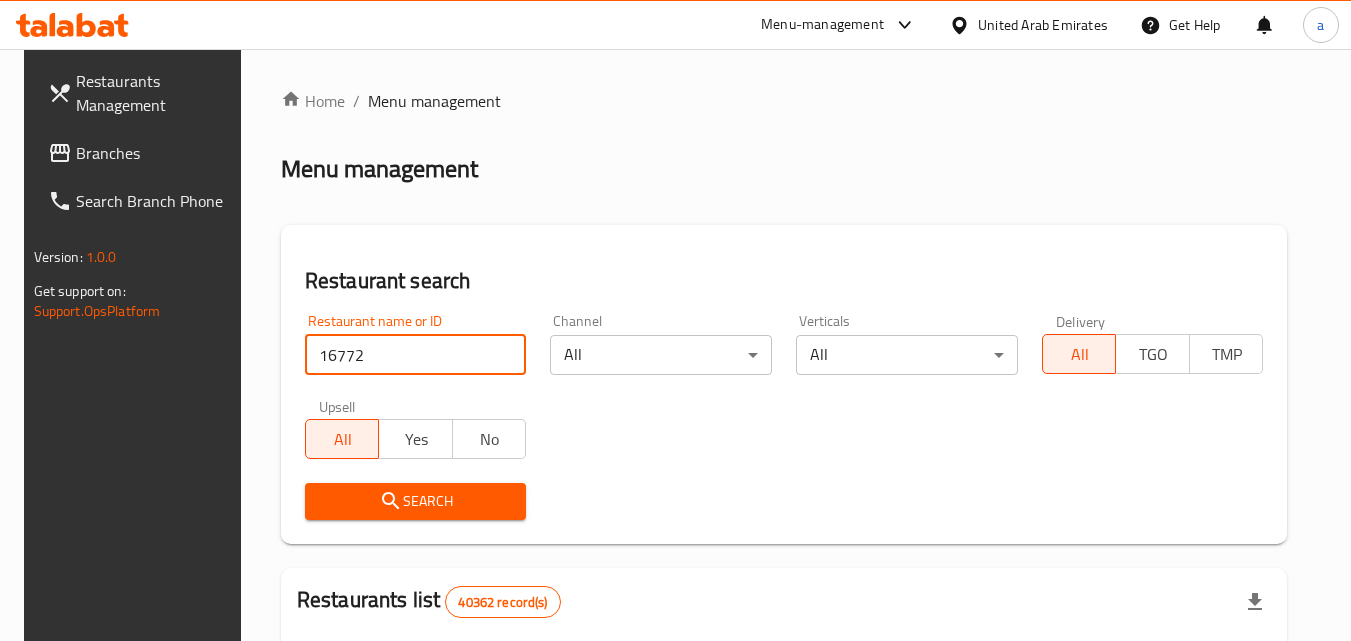type on "16772" 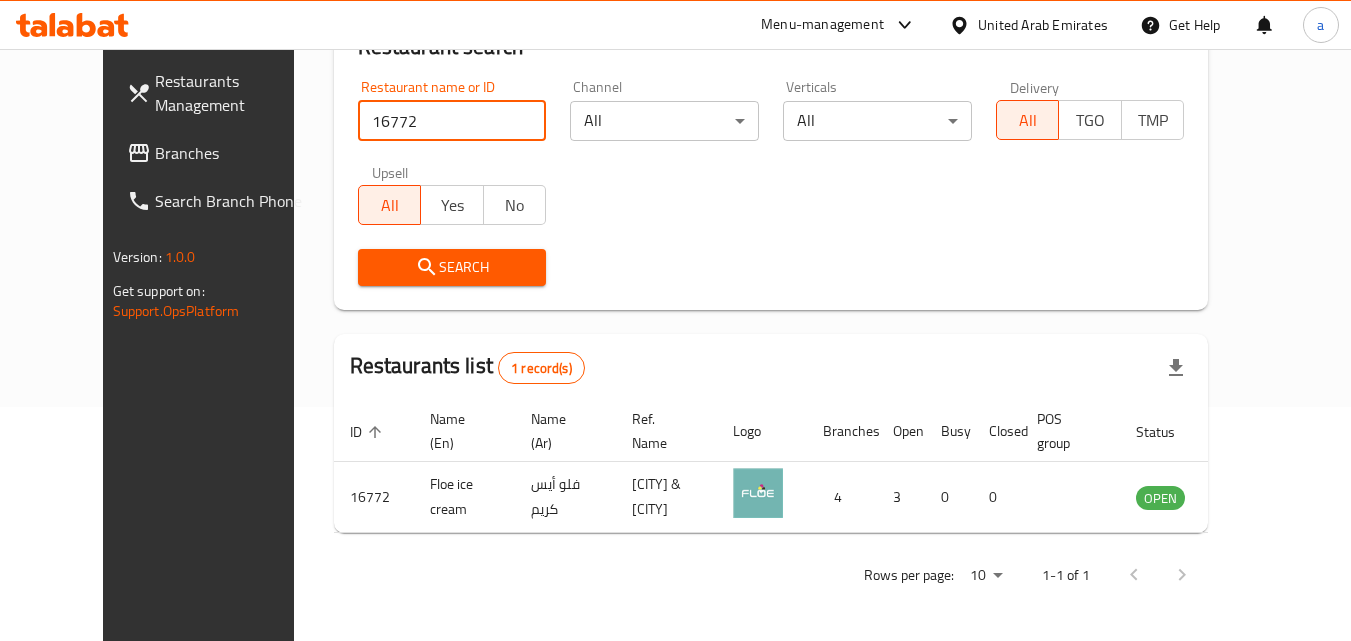 scroll, scrollTop: 234, scrollLeft: 0, axis: vertical 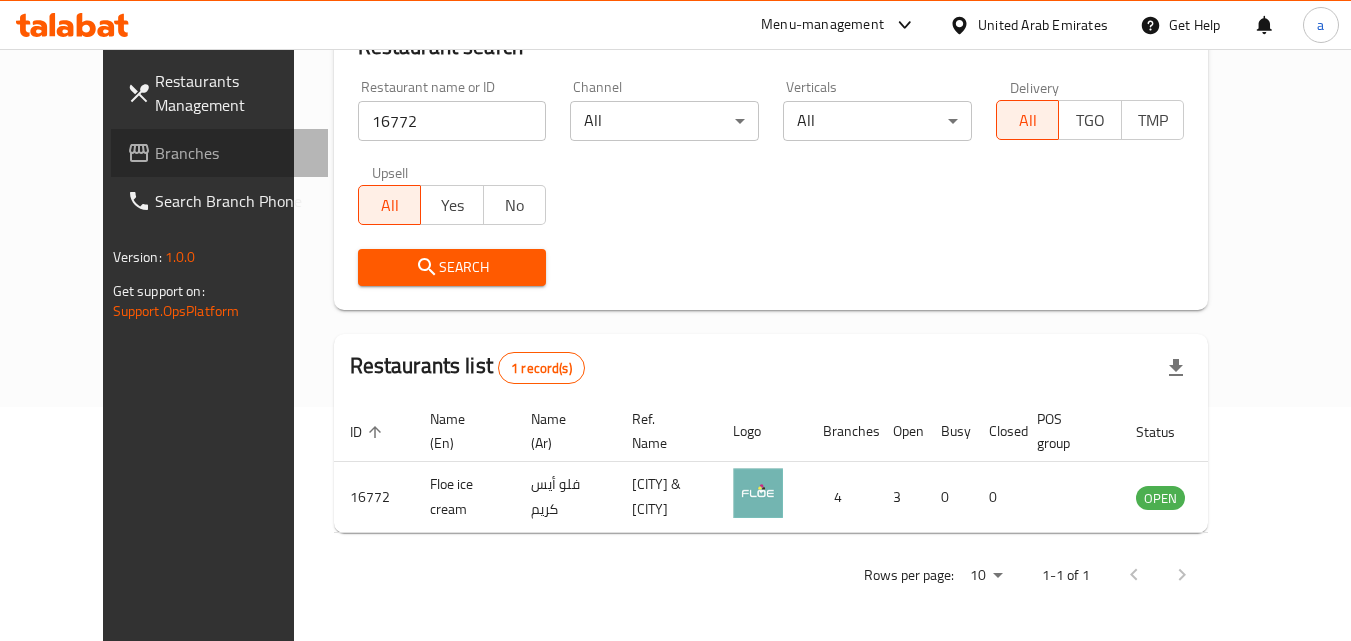 click on "Branches" at bounding box center [234, 153] 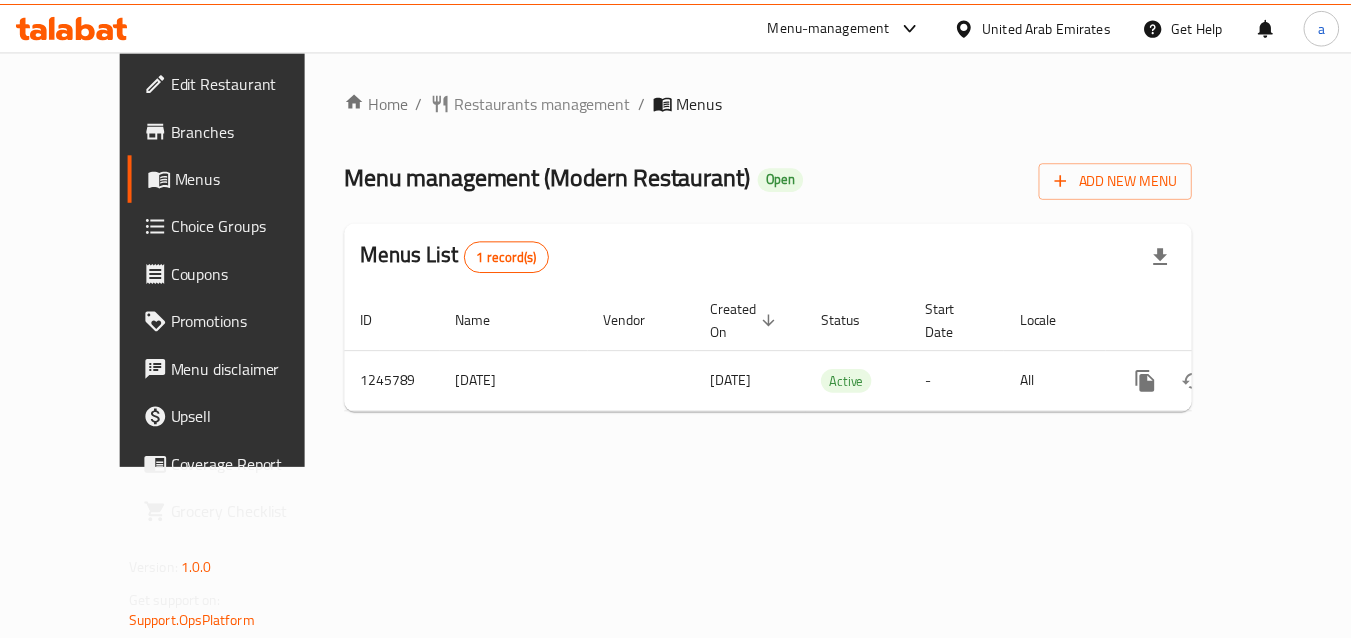 scroll, scrollTop: 0, scrollLeft: 0, axis: both 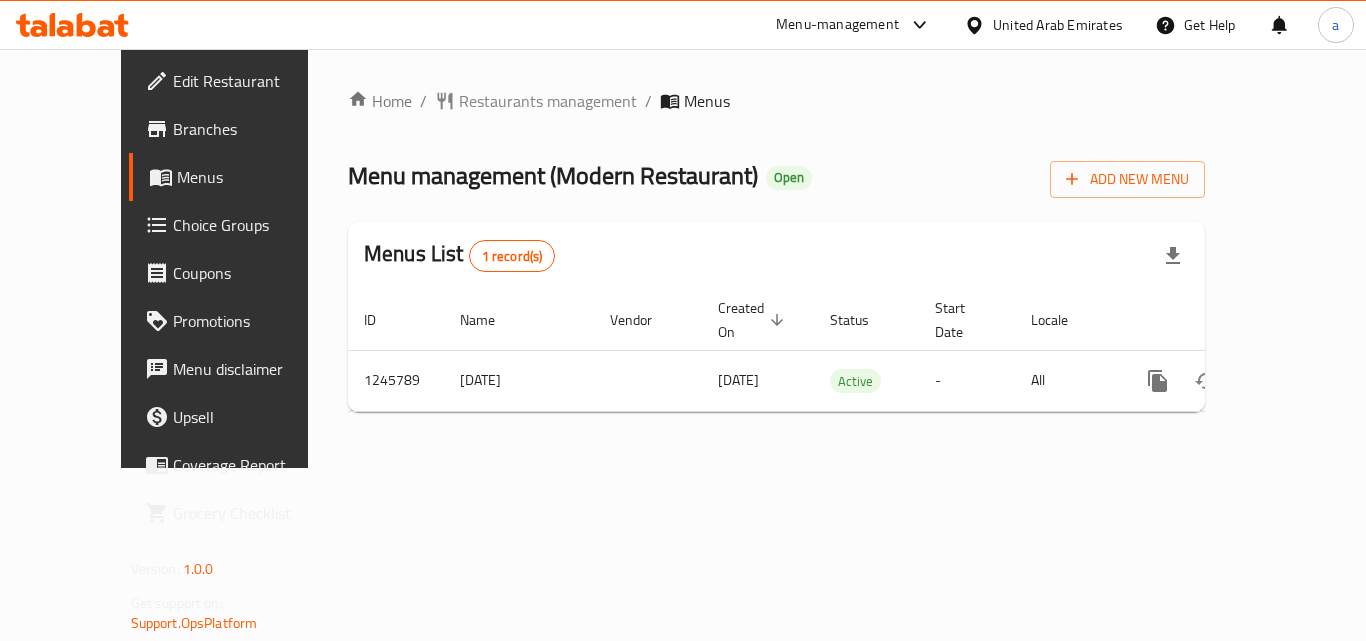 click on "Restaurants management" at bounding box center [548, 101] 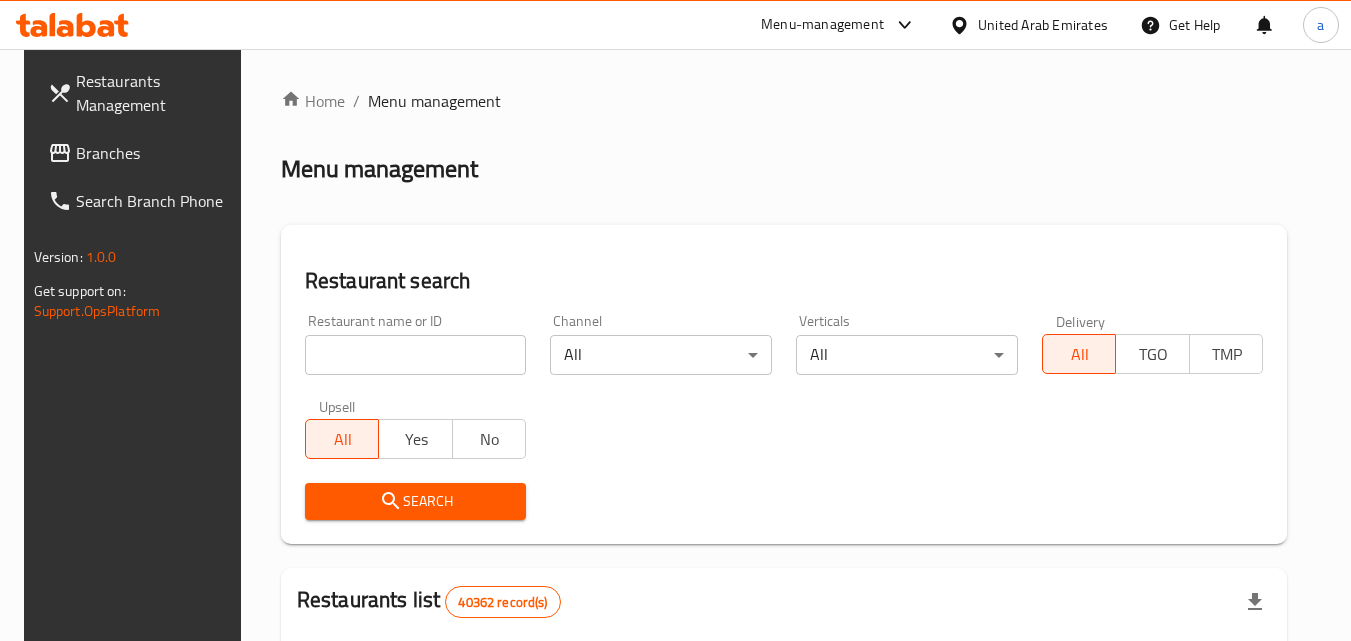 click at bounding box center [416, 355] 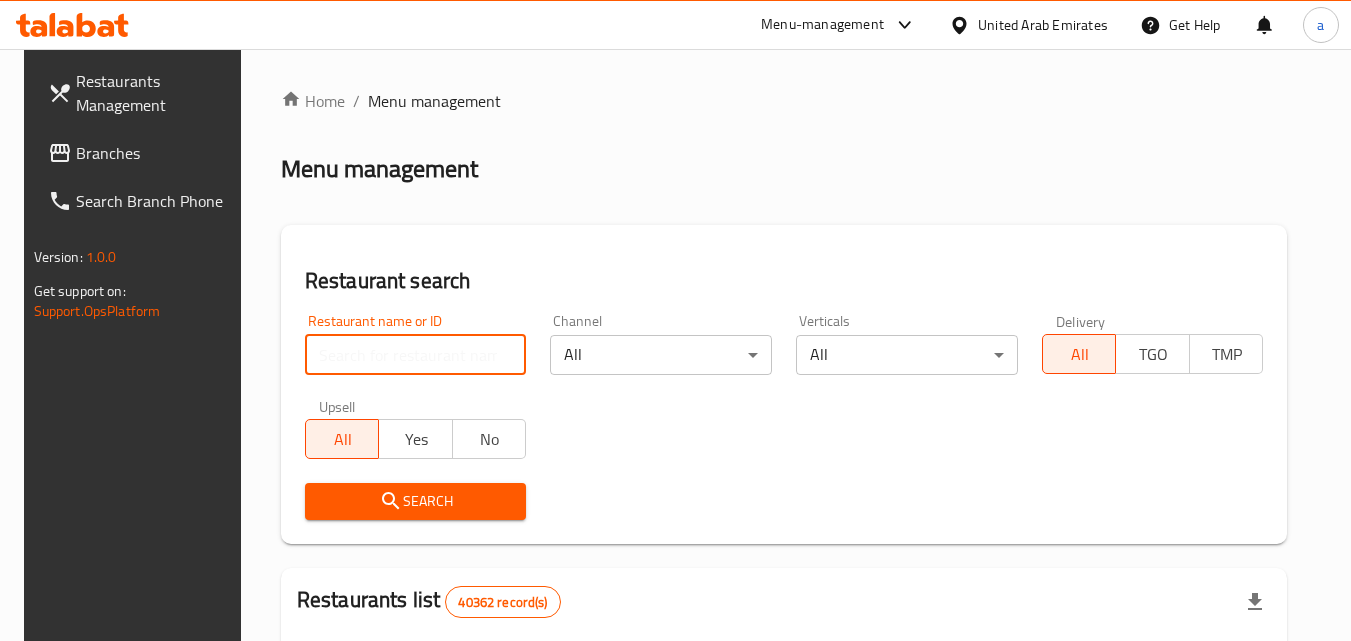 paste on "682761" 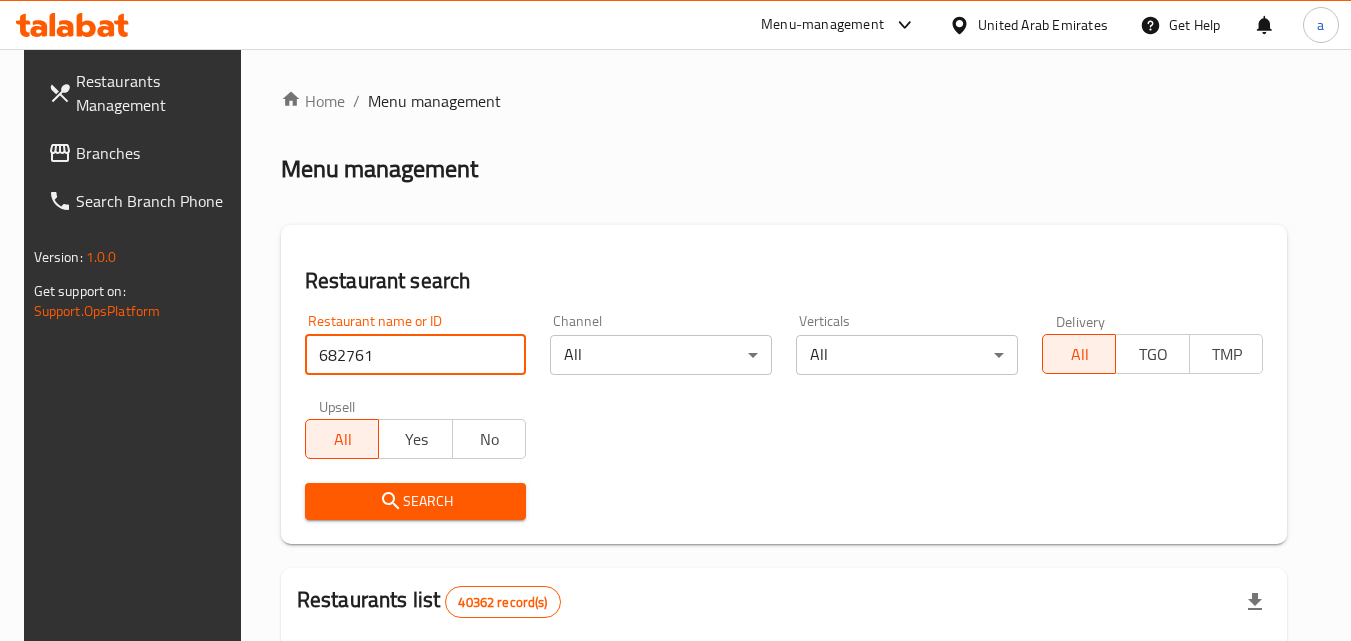 type on "682761" 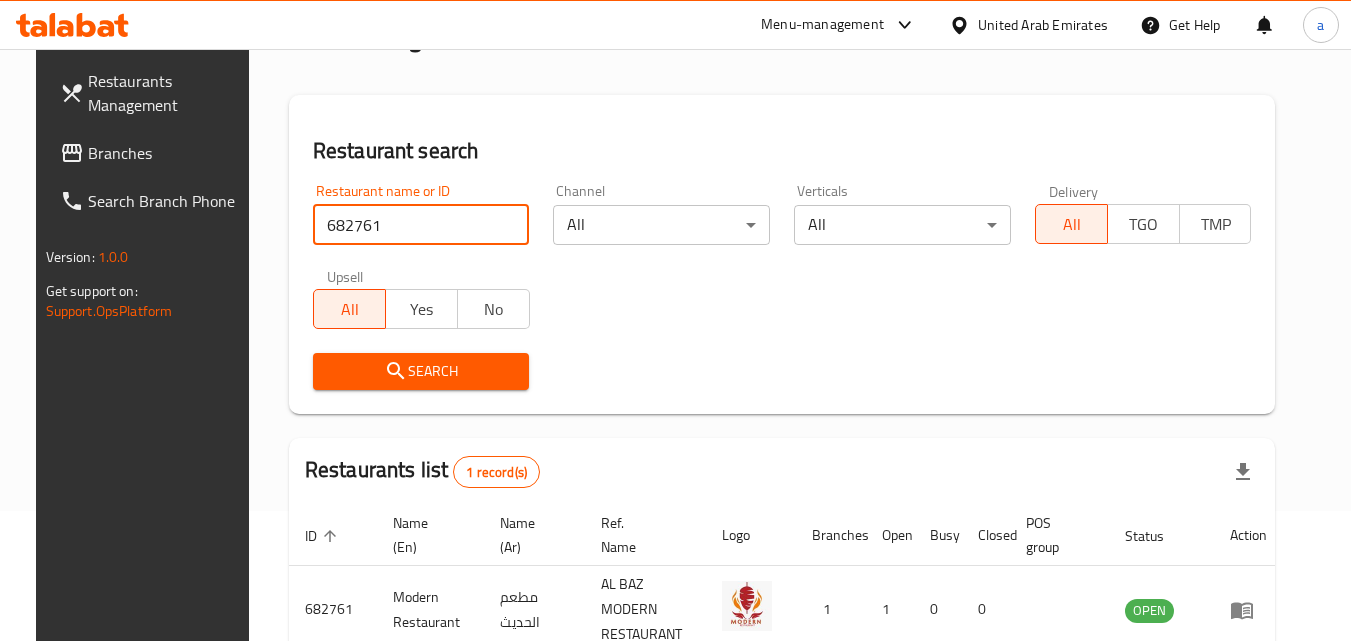 scroll, scrollTop: 234, scrollLeft: 0, axis: vertical 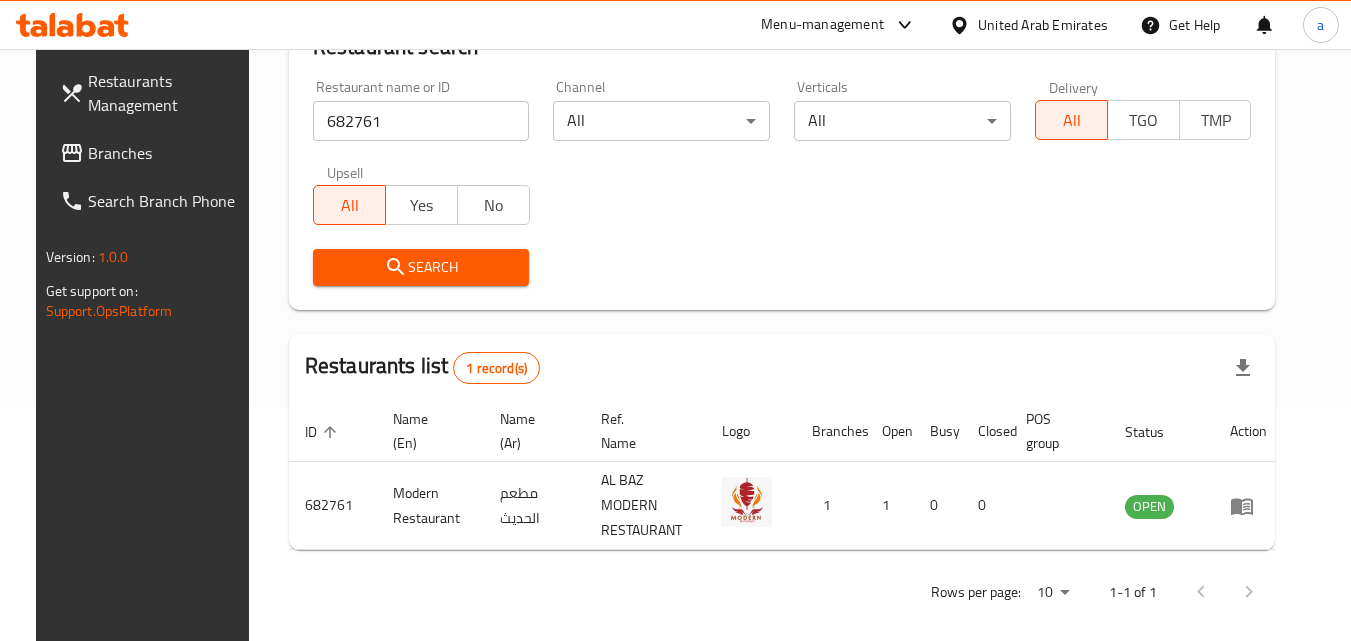 click on "Branches" at bounding box center (167, 153) 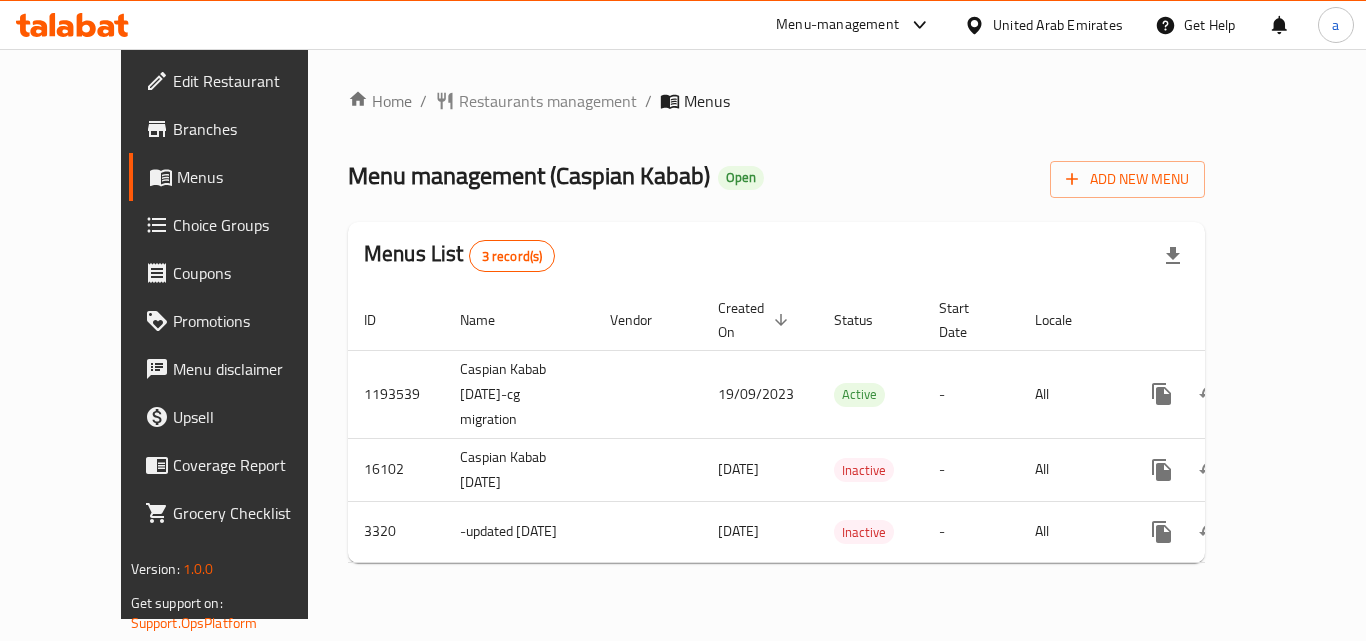 click at bounding box center [683, 320] 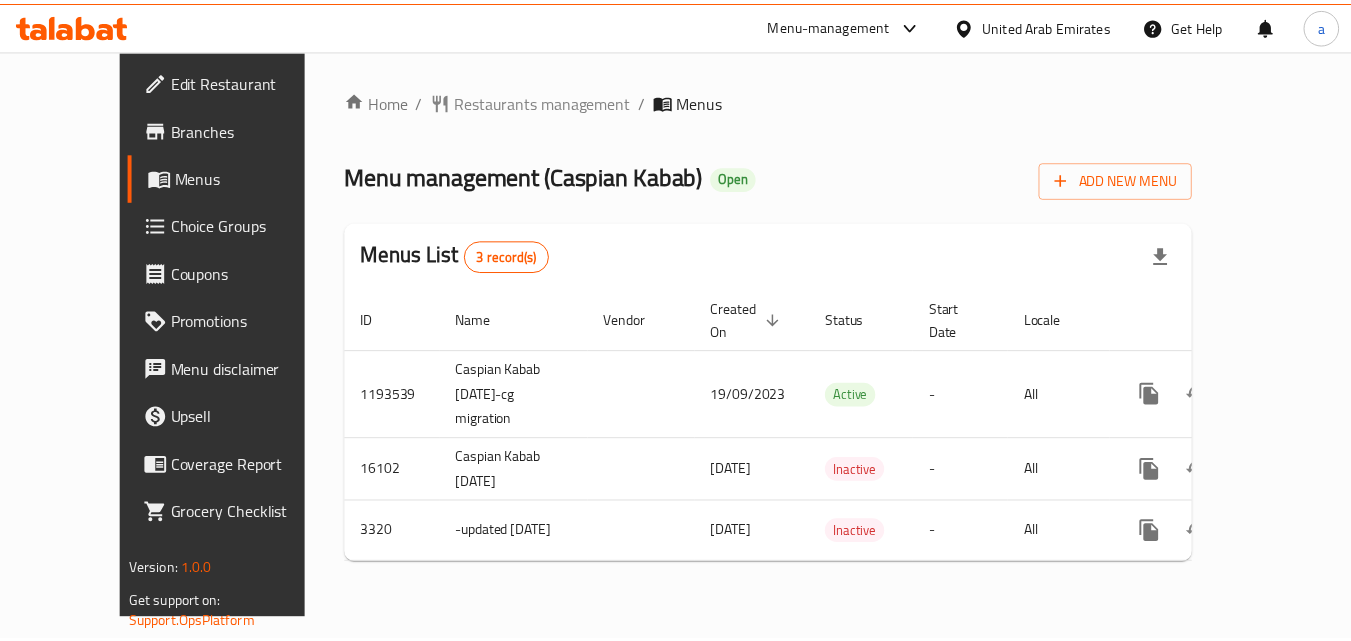 scroll, scrollTop: 0, scrollLeft: 0, axis: both 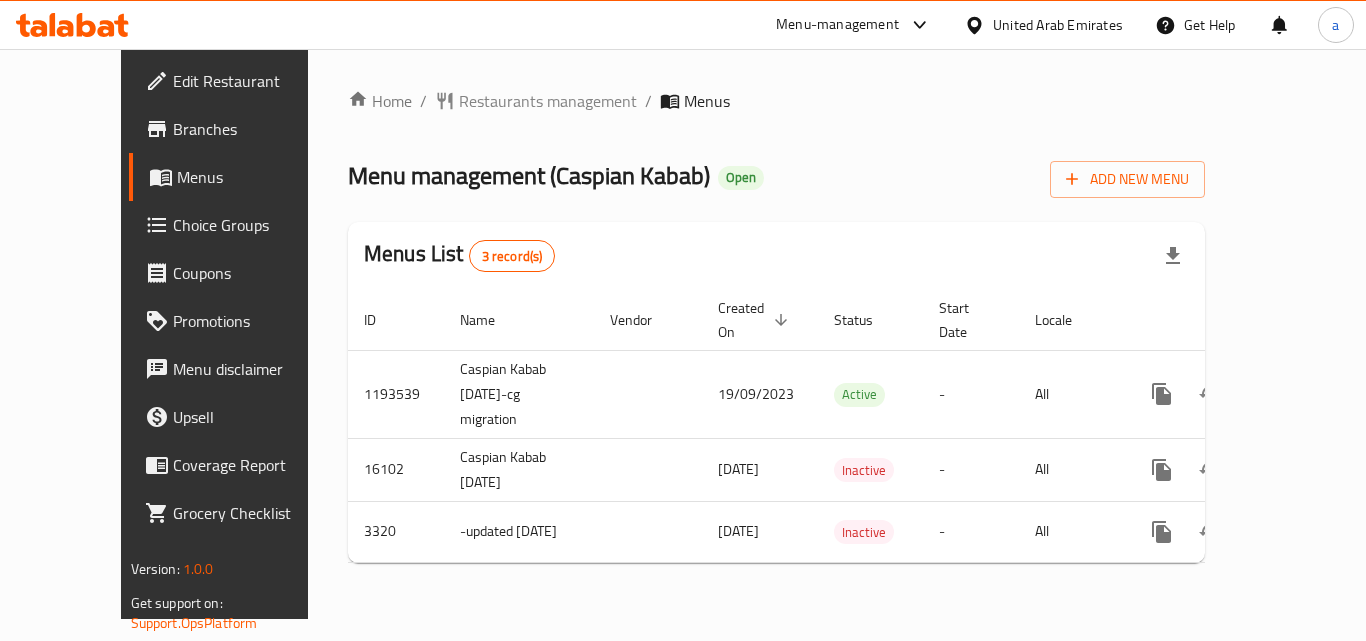 click on "Restaurants management" at bounding box center [548, 101] 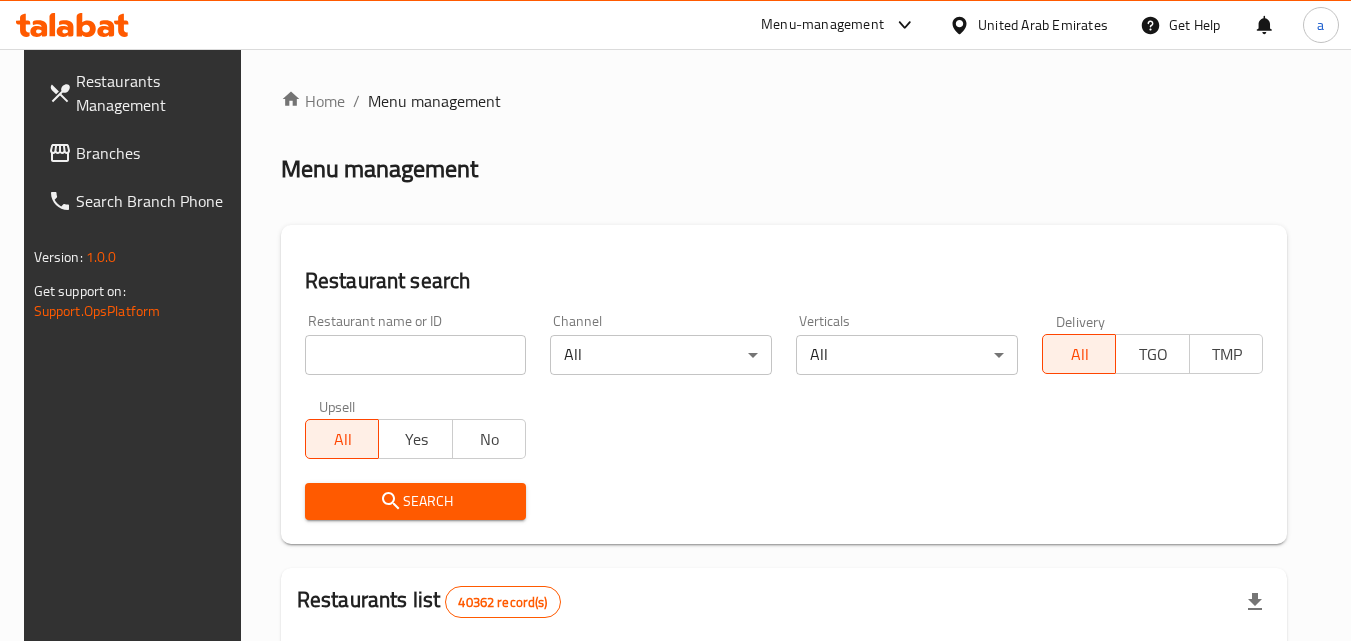 click at bounding box center [416, 355] 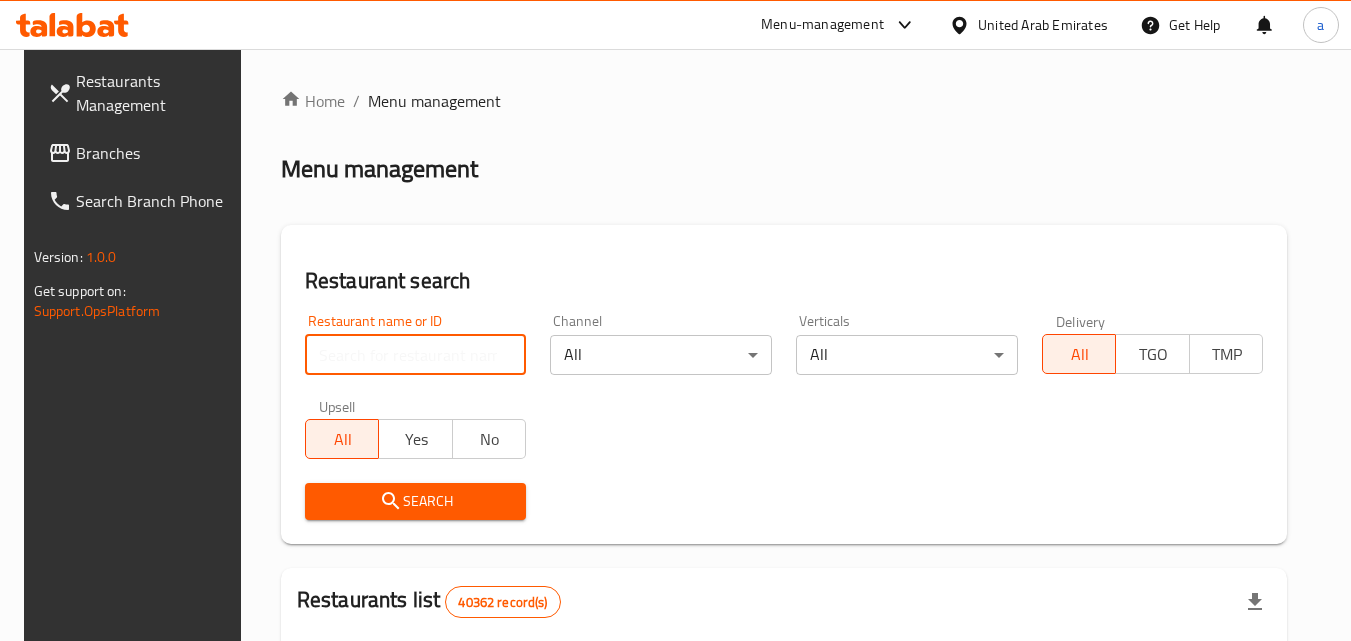 paste on "2184" 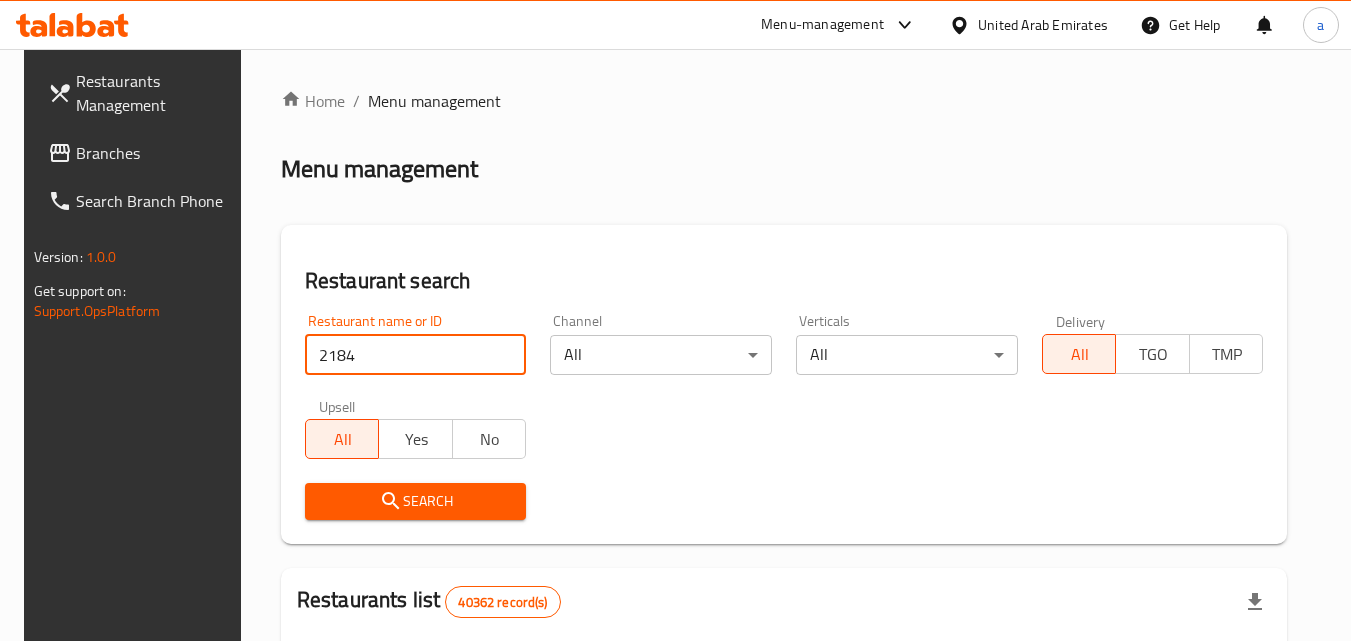 type on "2184" 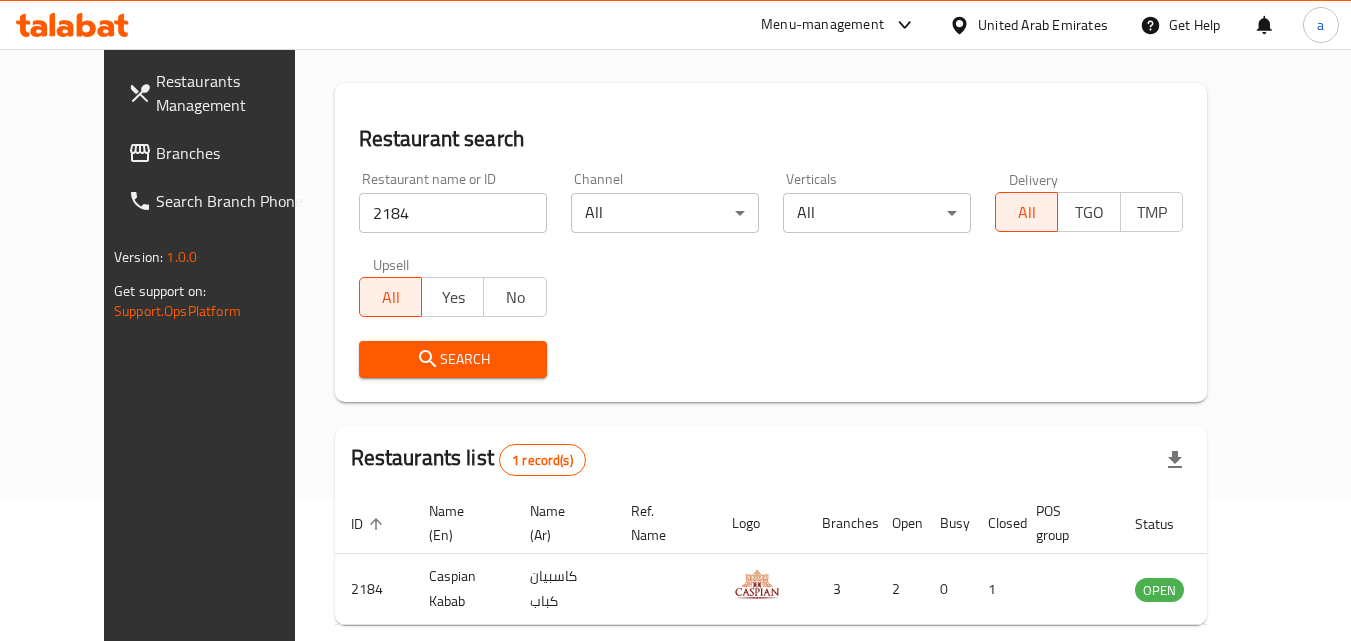 scroll, scrollTop: 234, scrollLeft: 0, axis: vertical 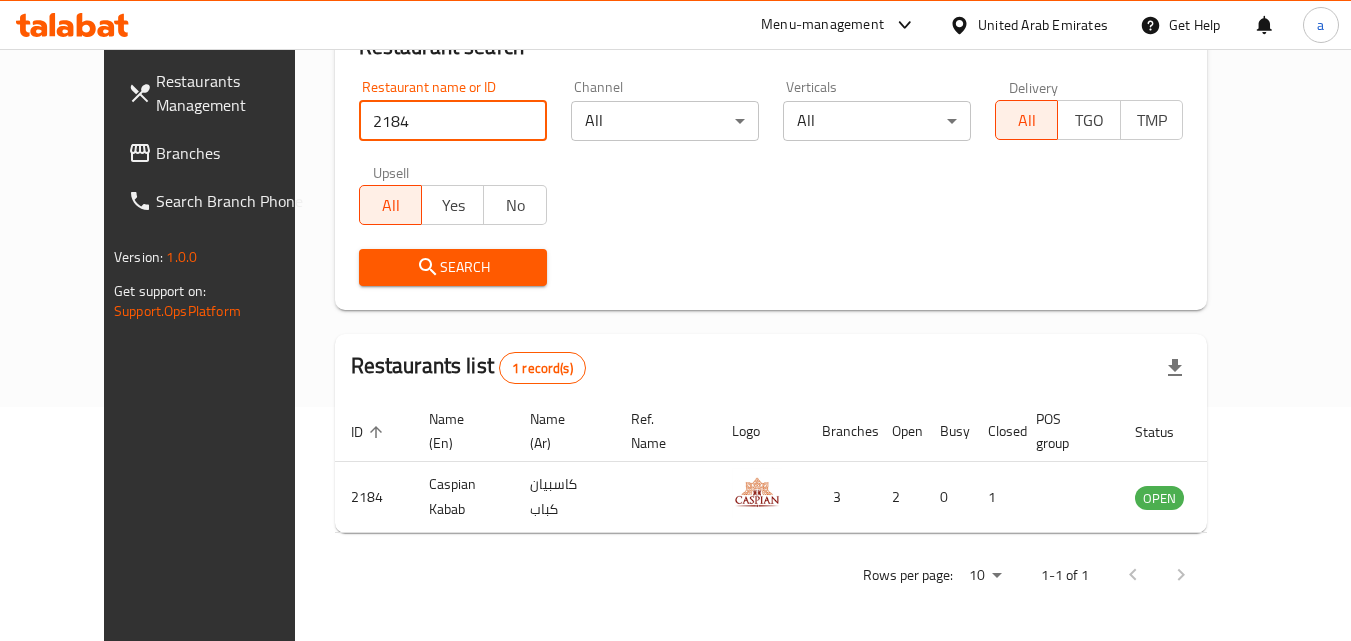 click on "Restaurant name or ID 2184 Restaurant name or ID Channel All ​ Verticals All ​ Delivery All TGO TMP Upsell All Yes No   Search" at bounding box center [771, 183] 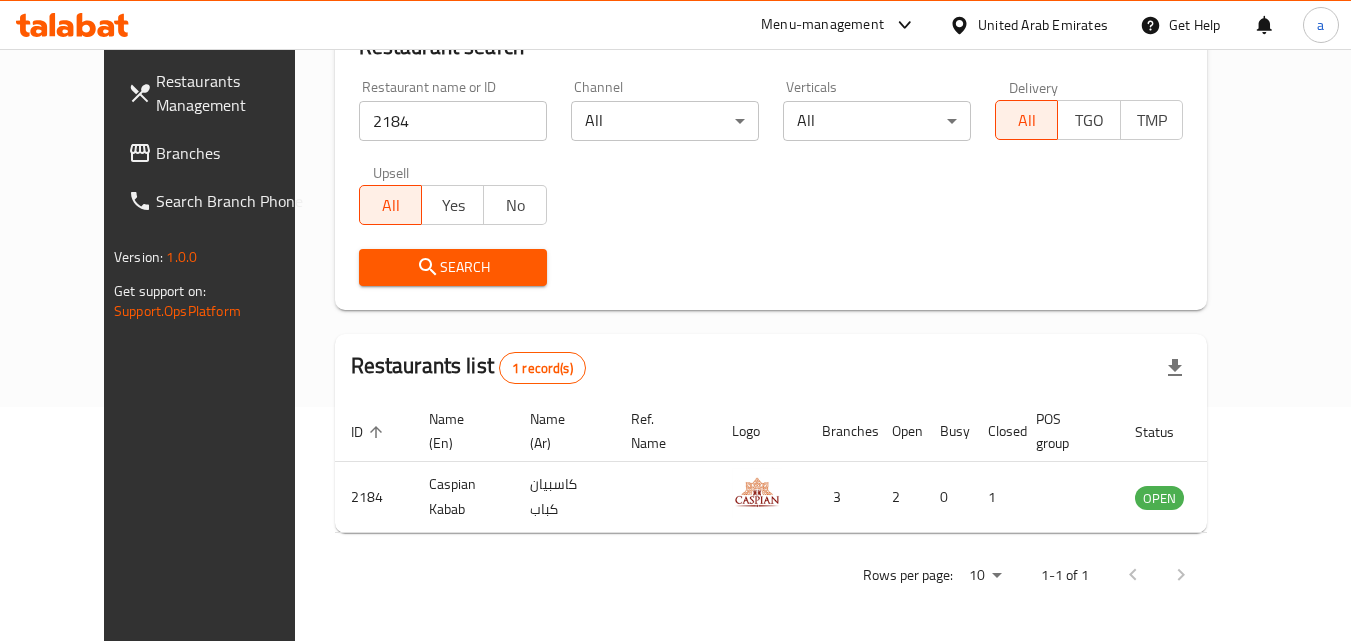 click on "Search" at bounding box center [453, 267] 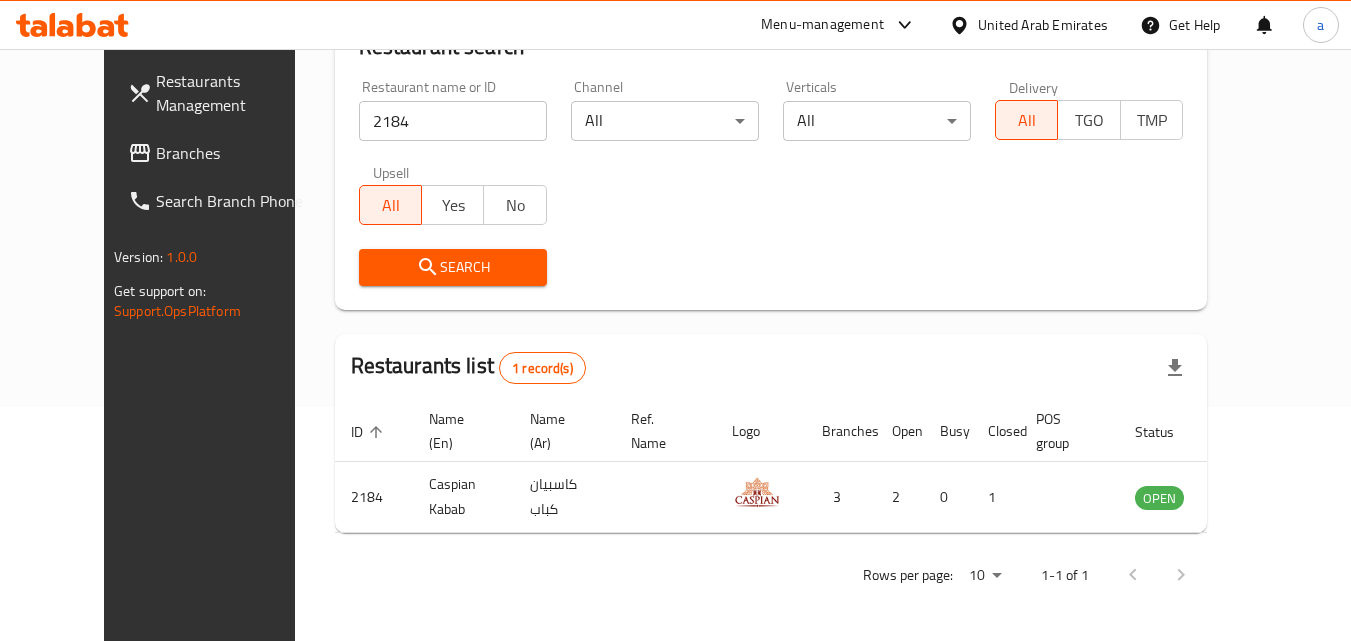 click on "Search" at bounding box center (453, 267) 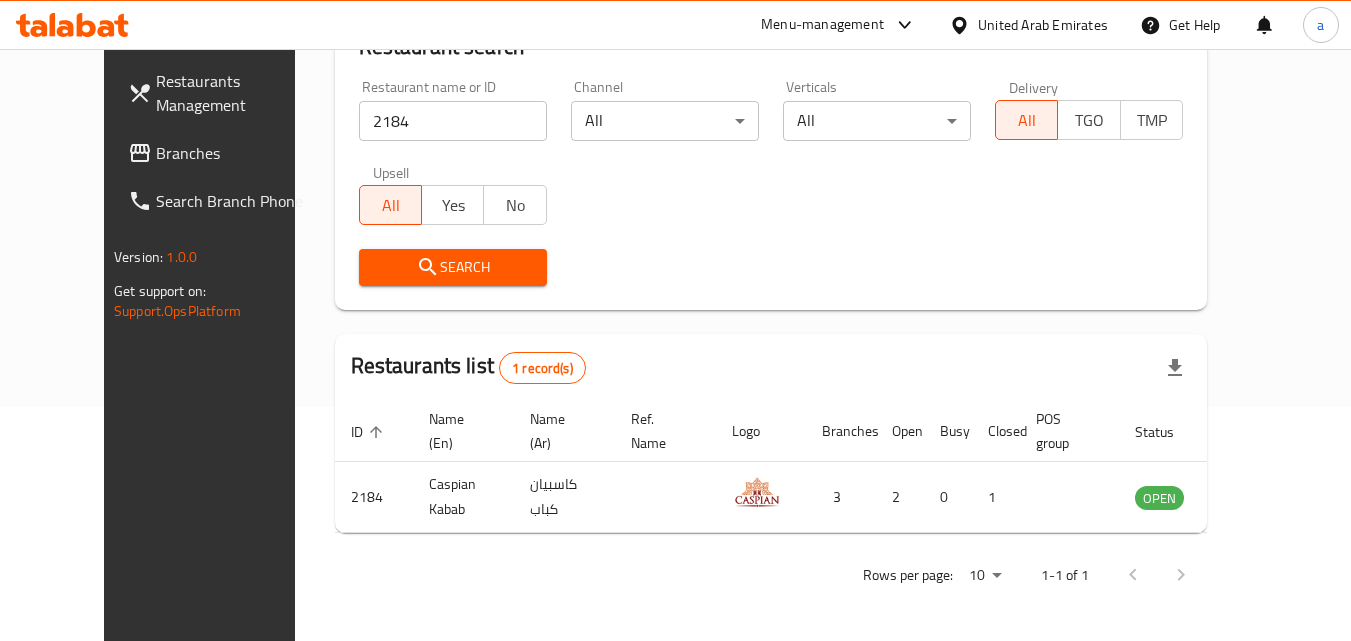 click on "Search" at bounding box center (453, 267) 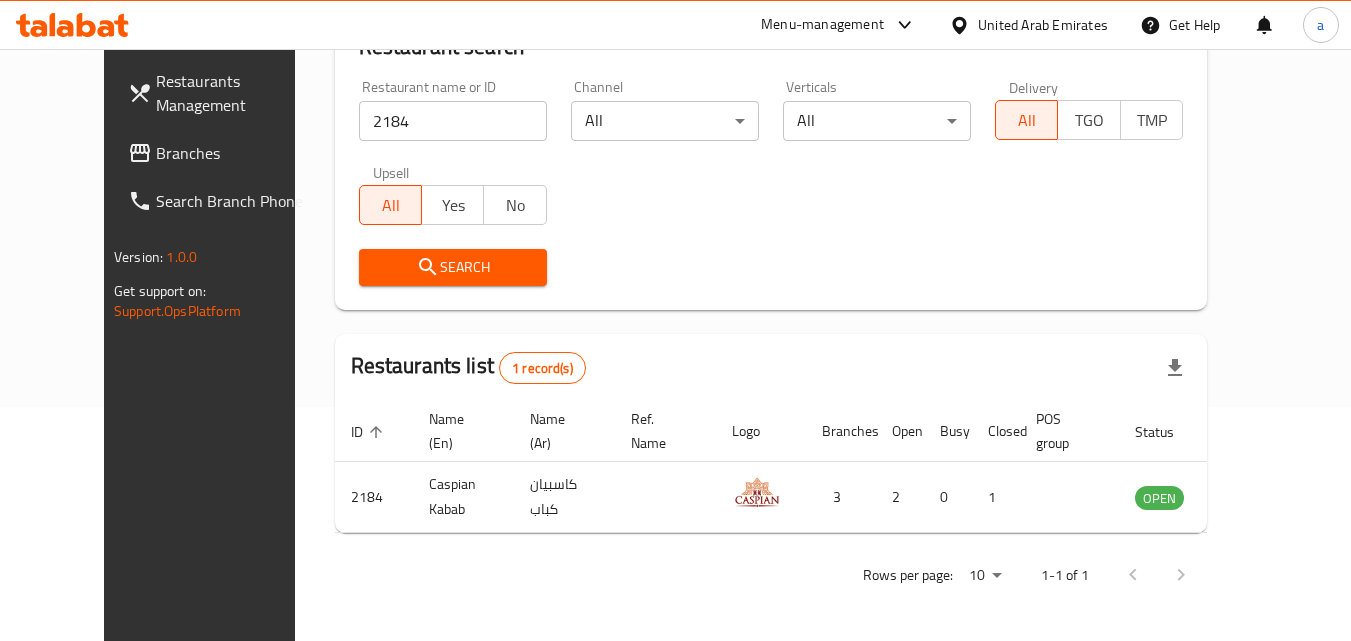 click on "Search" at bounding box center [453, 267] 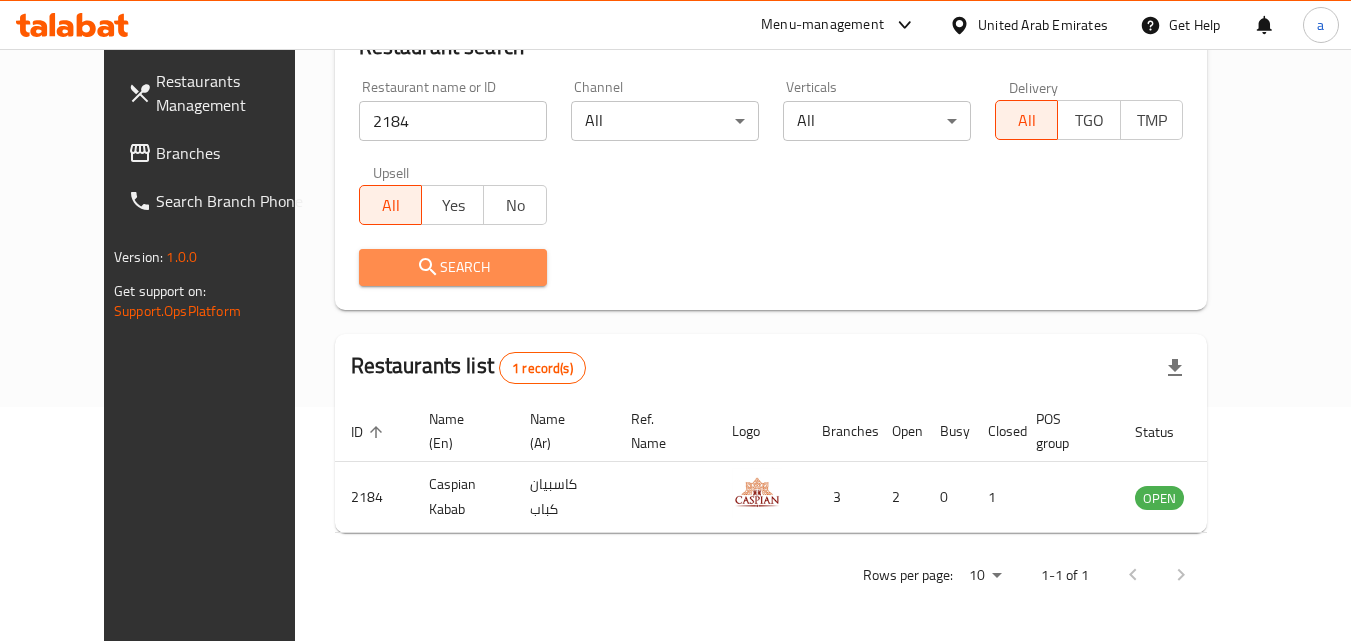 click on "Search" at bounding box center (453, 267) 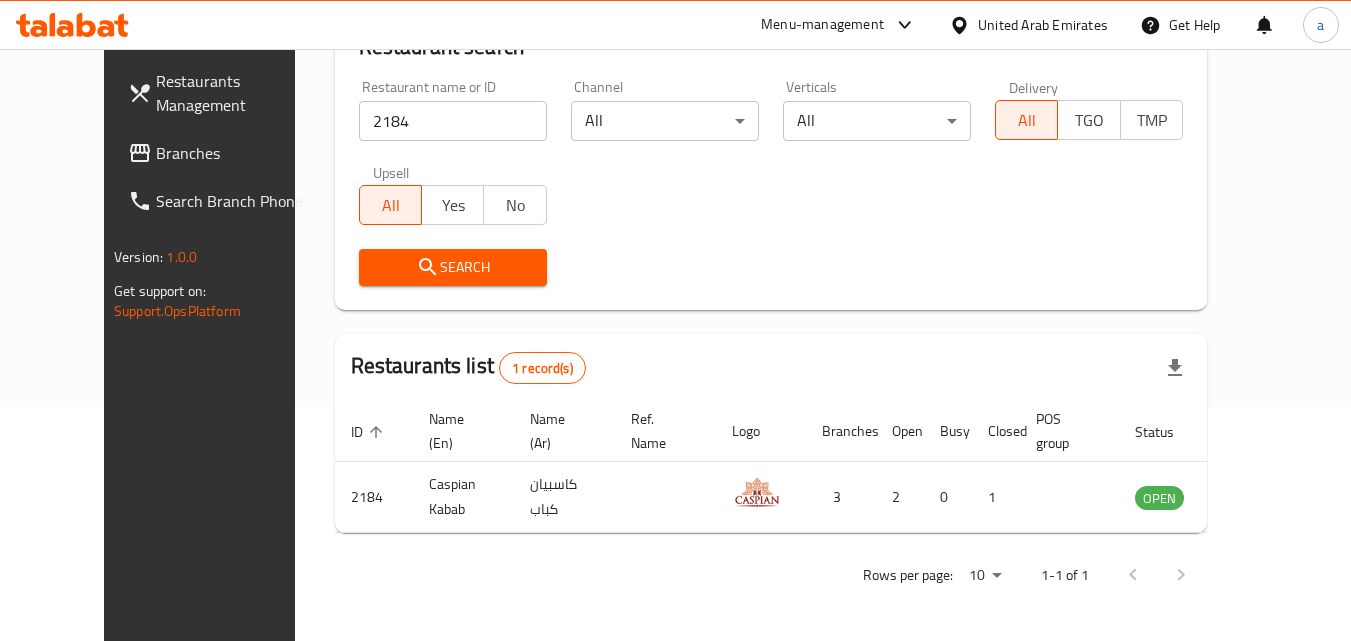 click on "Search" at bounding box center [453, 267] 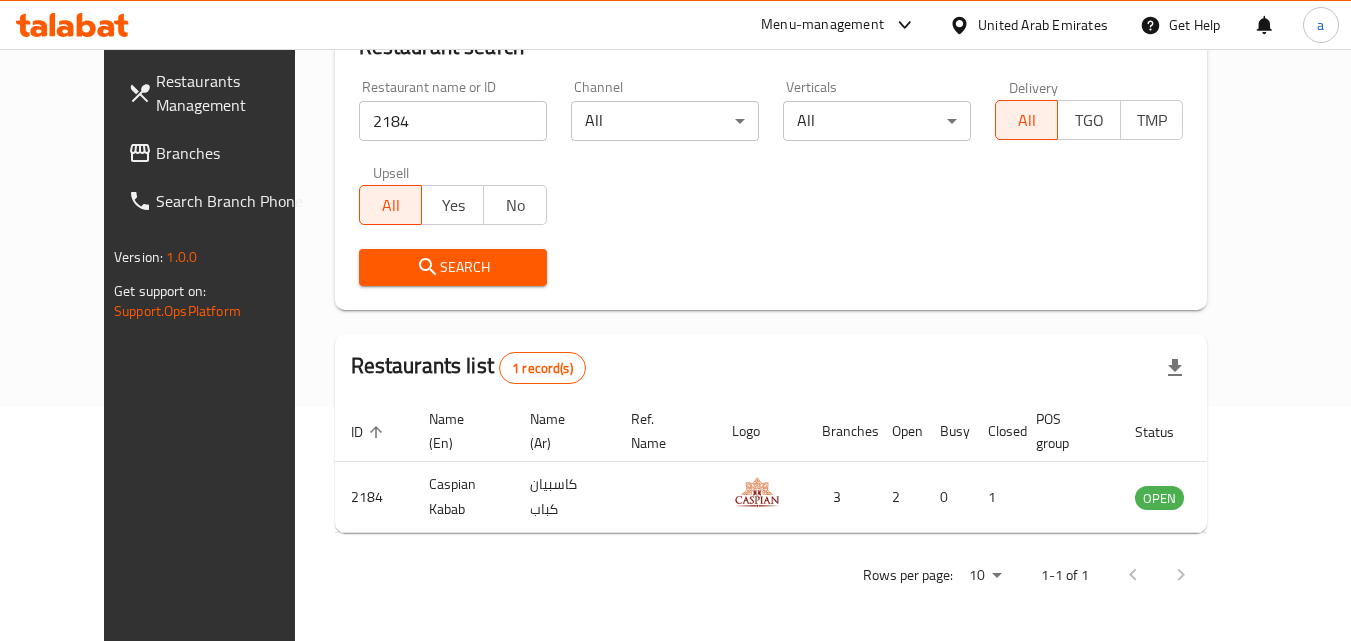 click on "Branches" at bounding box center [235, 153] 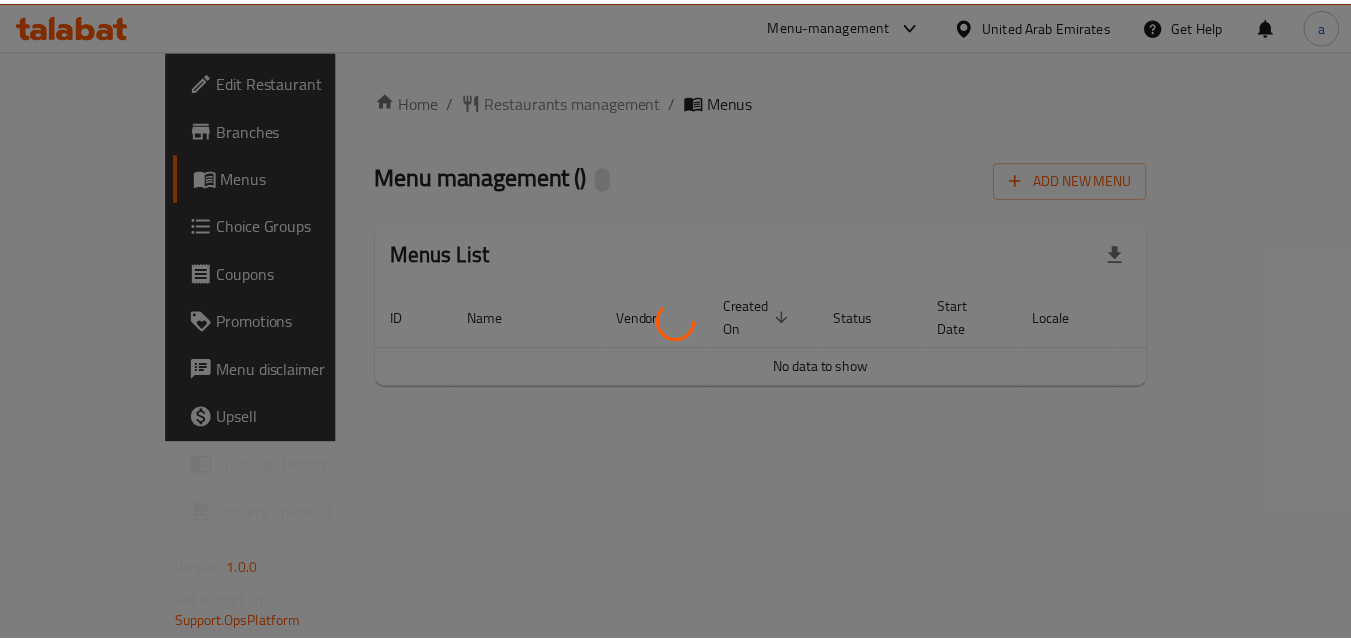 scroll, scrollTop: 0, scrollLeft: 0, axis: both 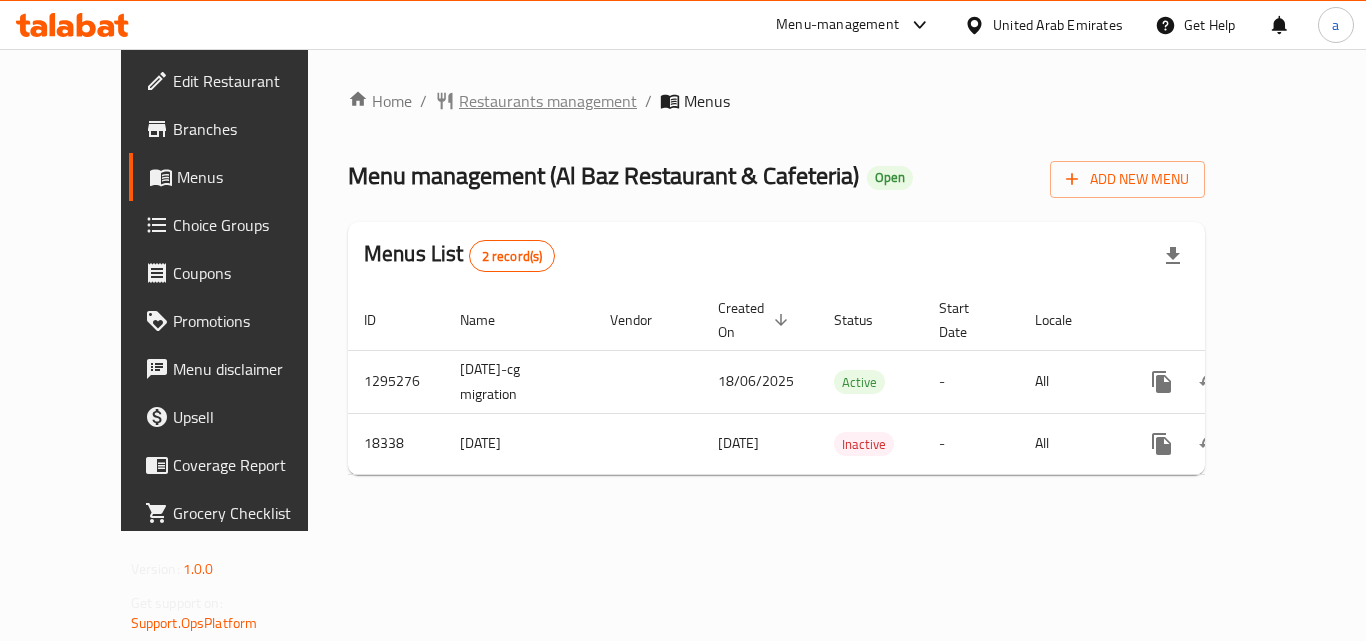 click on "Restaurants management" at bounding box center [548, 101] 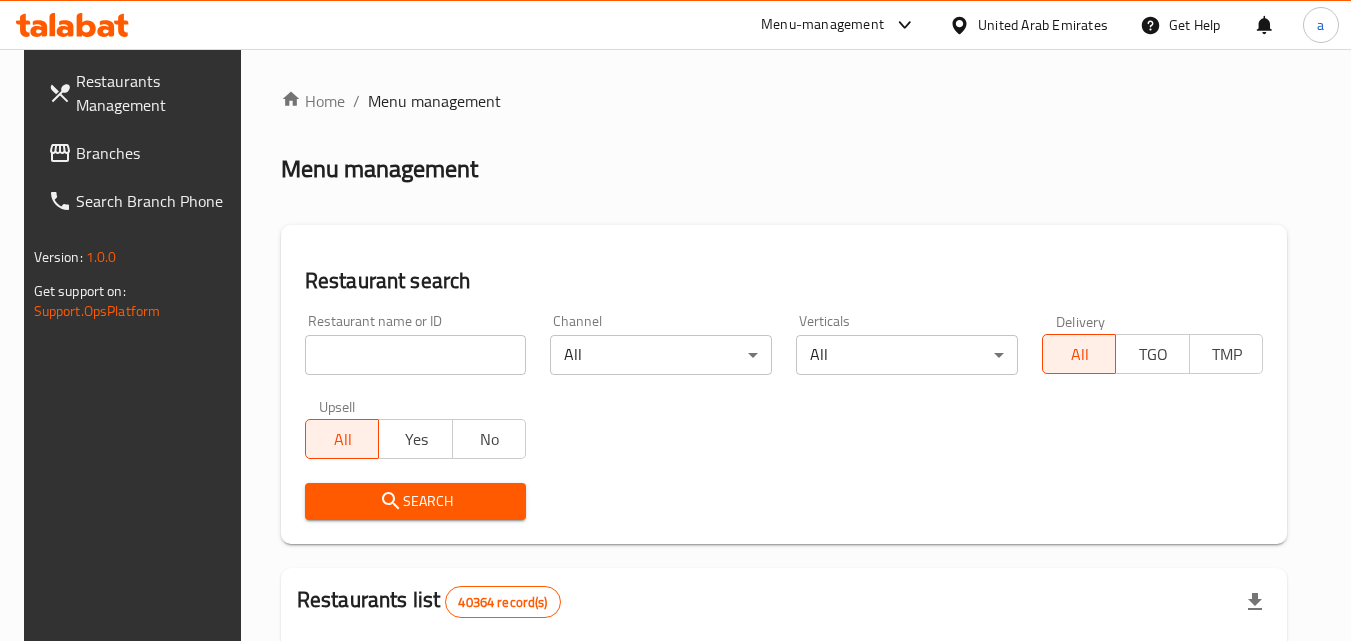 click at bounding box center [416, 355] 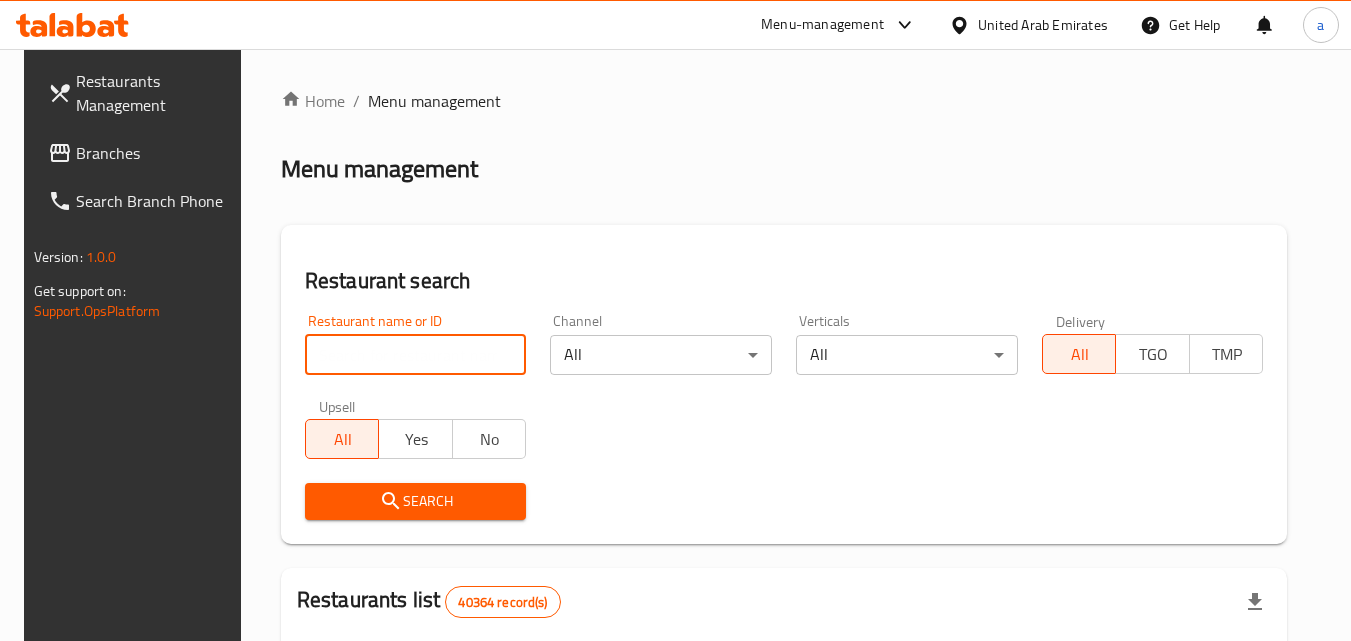 paste on "9962" 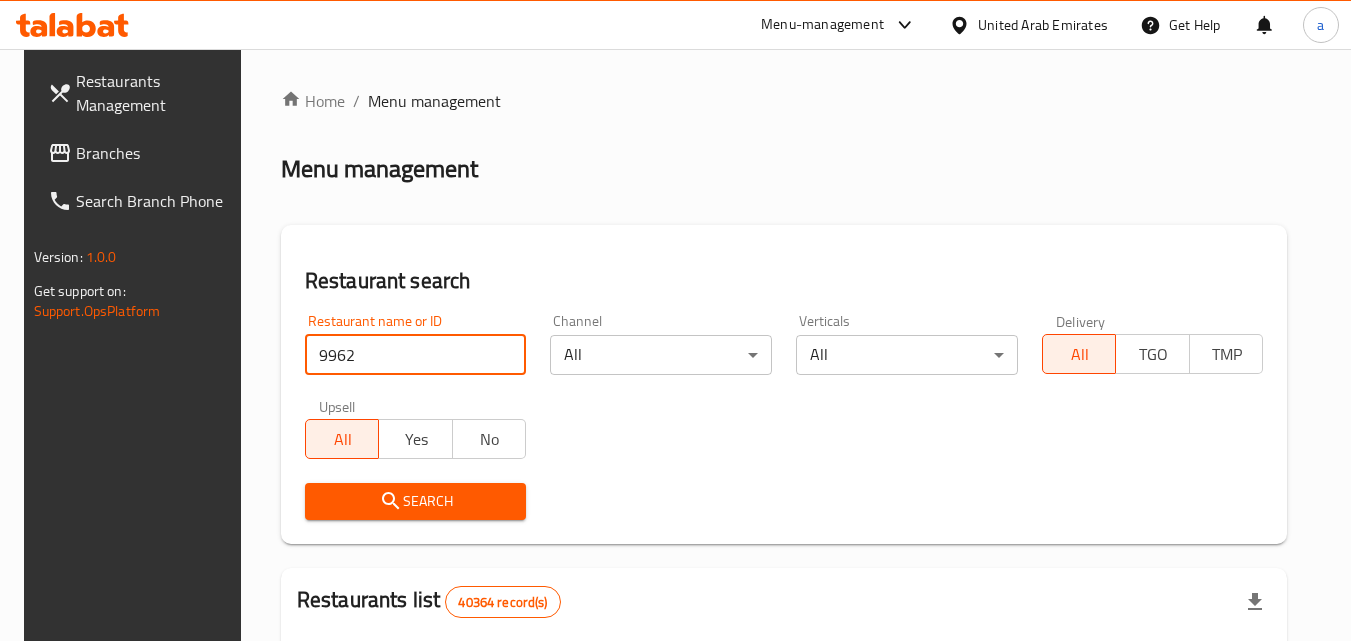 type on "9962" 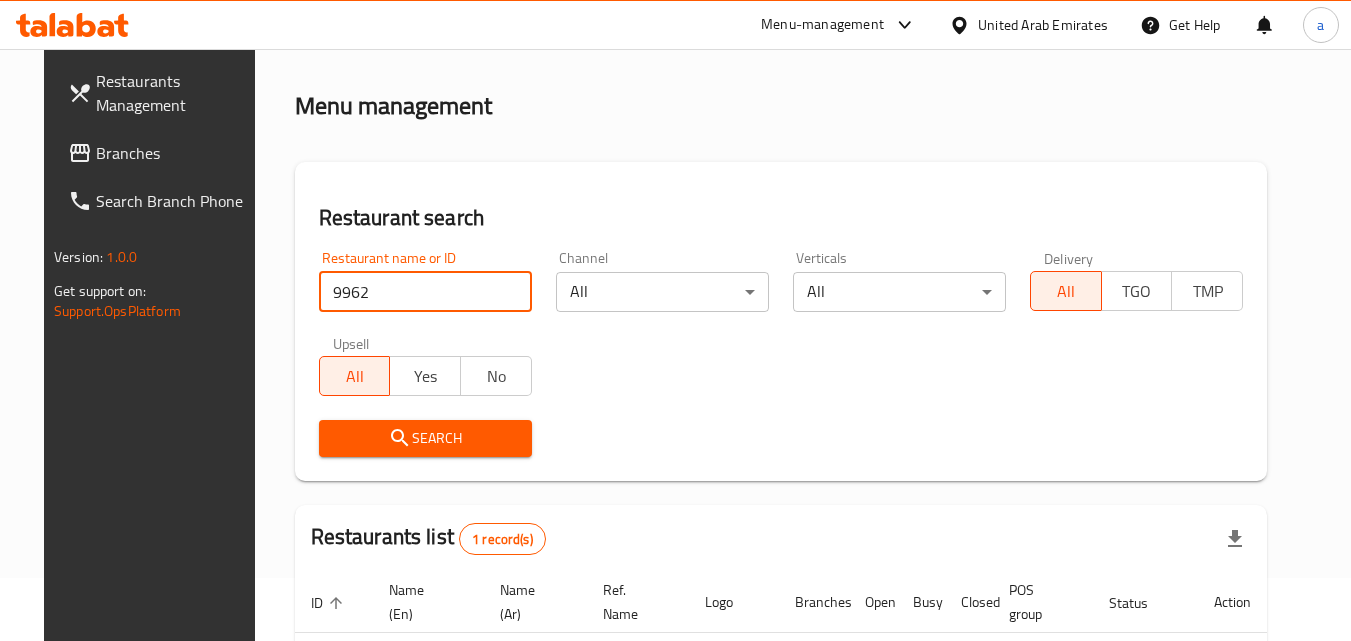 scroll, scrollTop: 234, scrollLeft: 0, axis: vertical 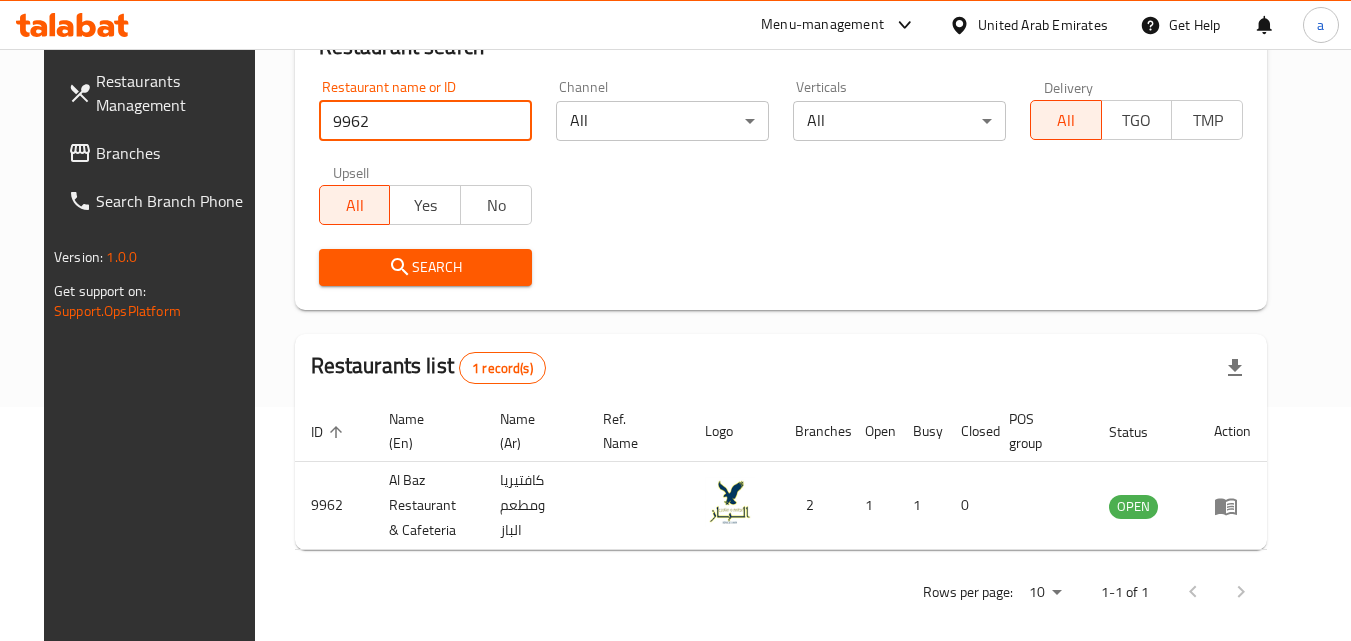 click on "United Arab Emirates" at bounding box center (1028, 25) 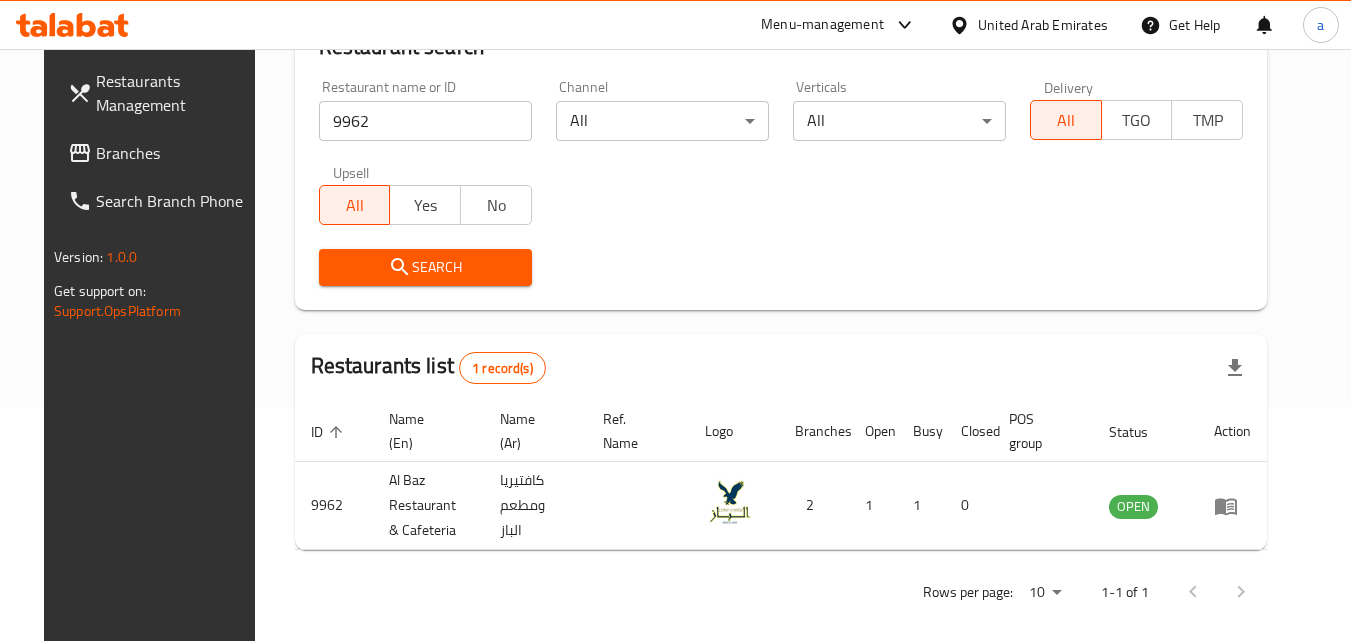 click on "United Arab Emirates" at bounding box center (1028, 25) 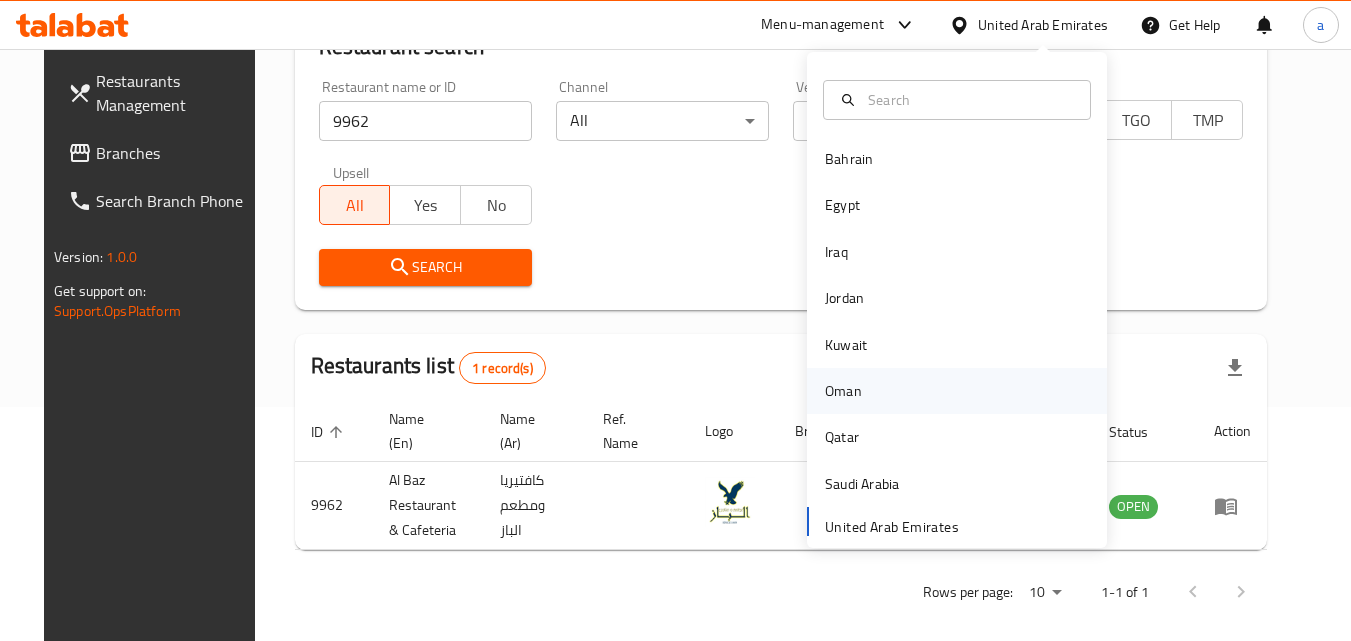 click on "Oman" at bounding box center (843, 391) 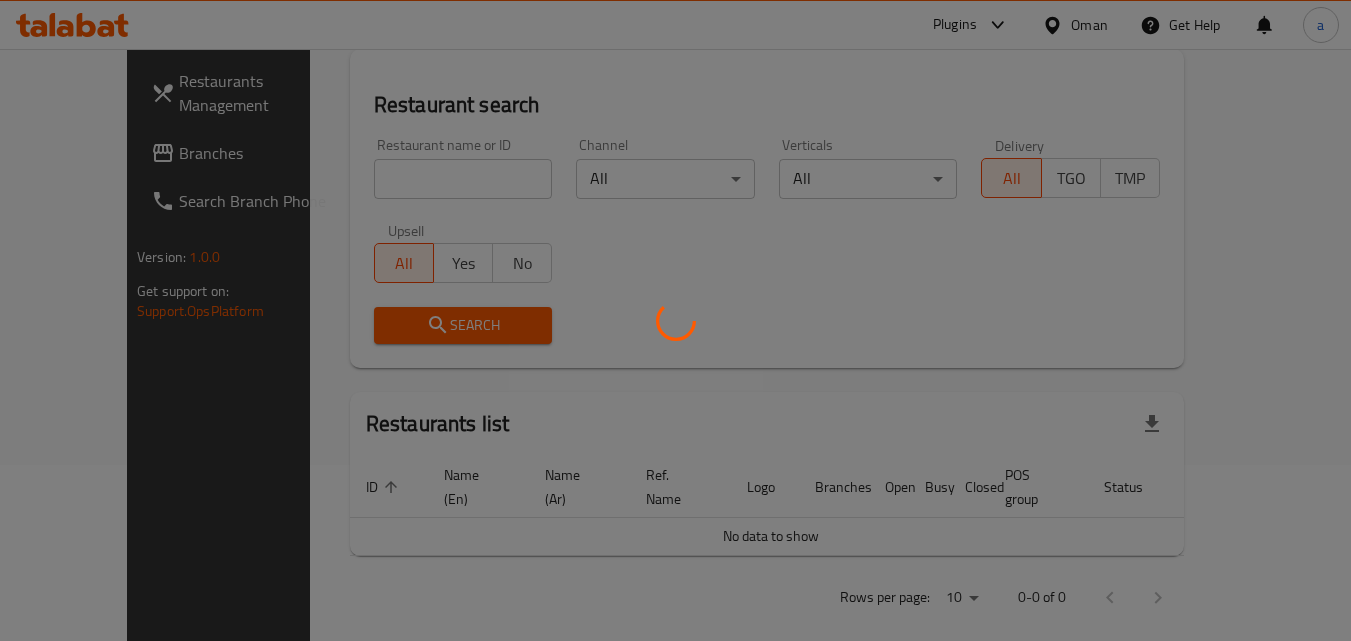 scroll, scrollTop: 234, scrollLeft: 0, axis: vertical 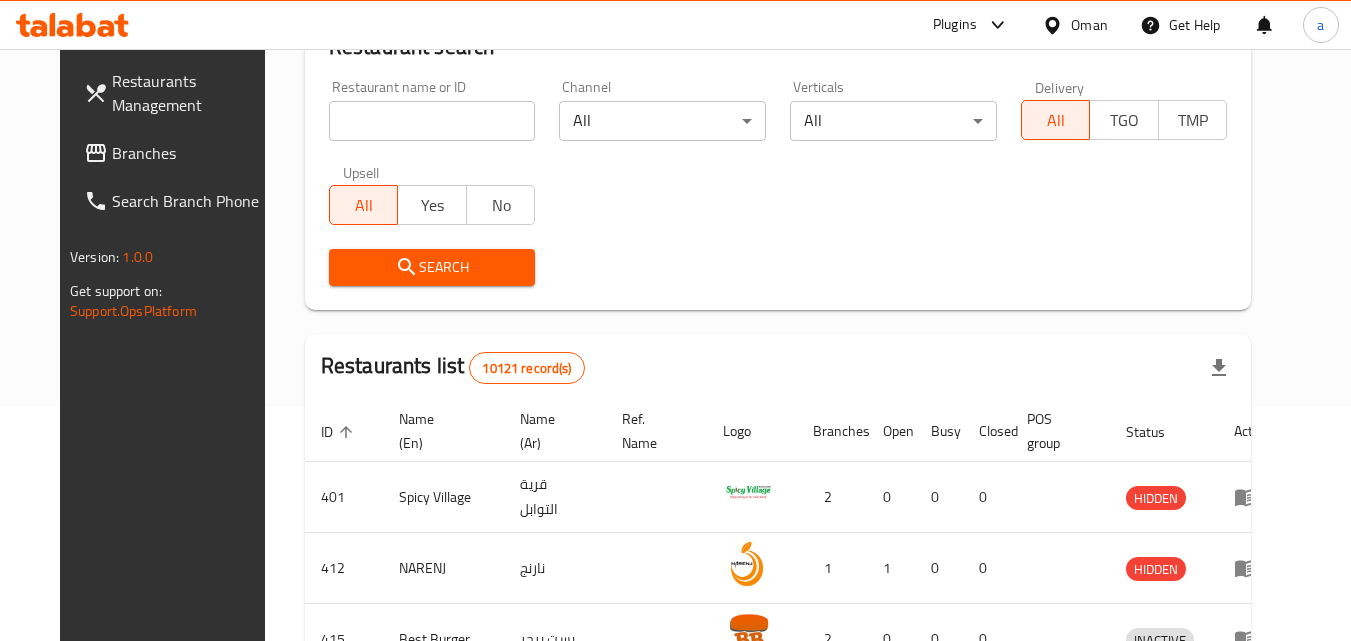 click on "Branches" at bounding box center (191, 153) 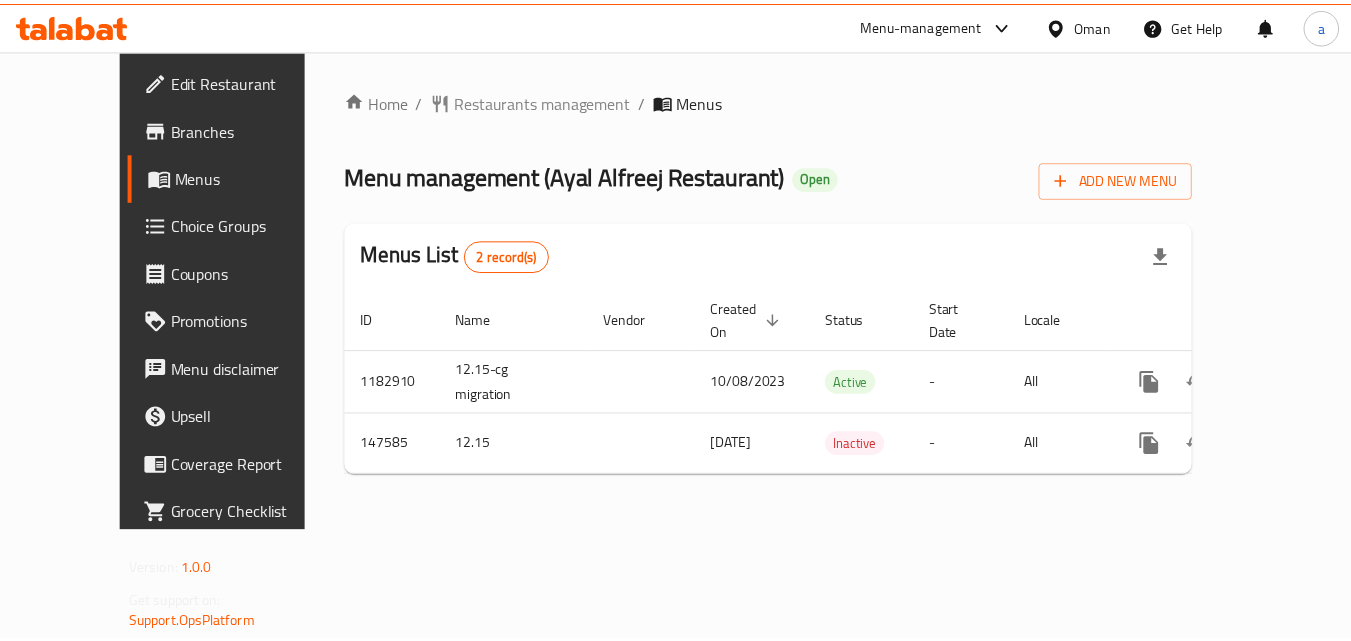 scroll, scrollTop: 0, scrollLeft: 0, axis: both 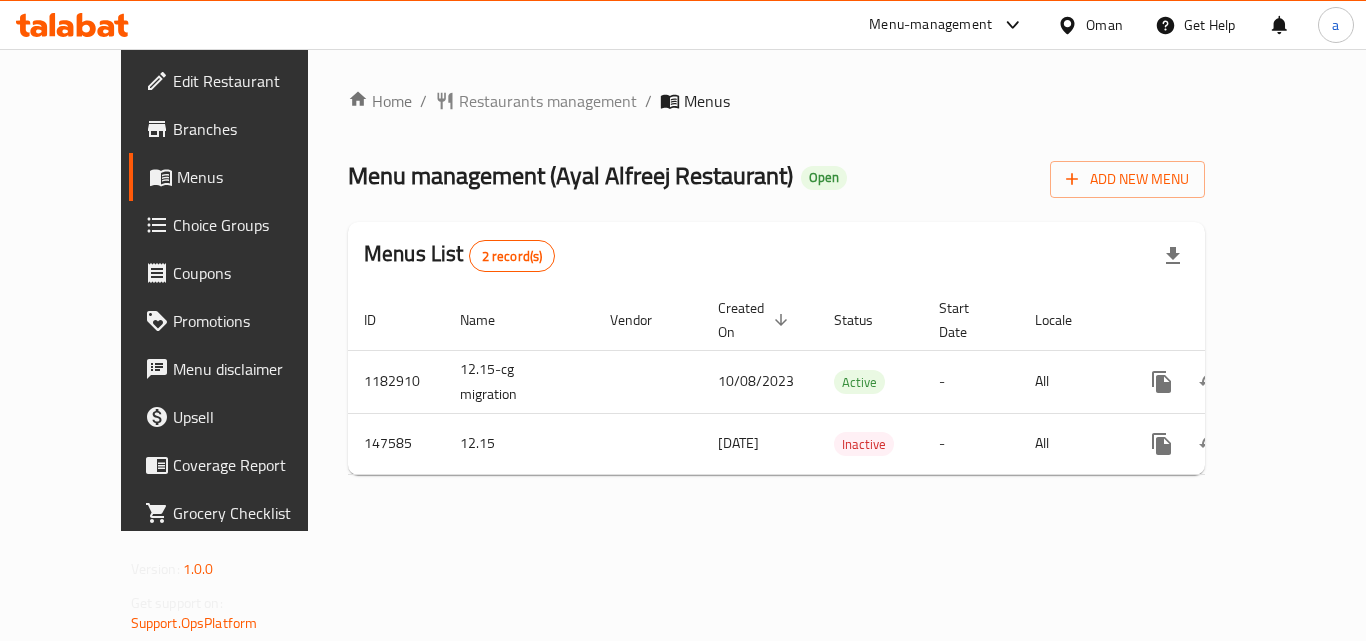 click on "Restaurants management" at bounding box center (548, 101) 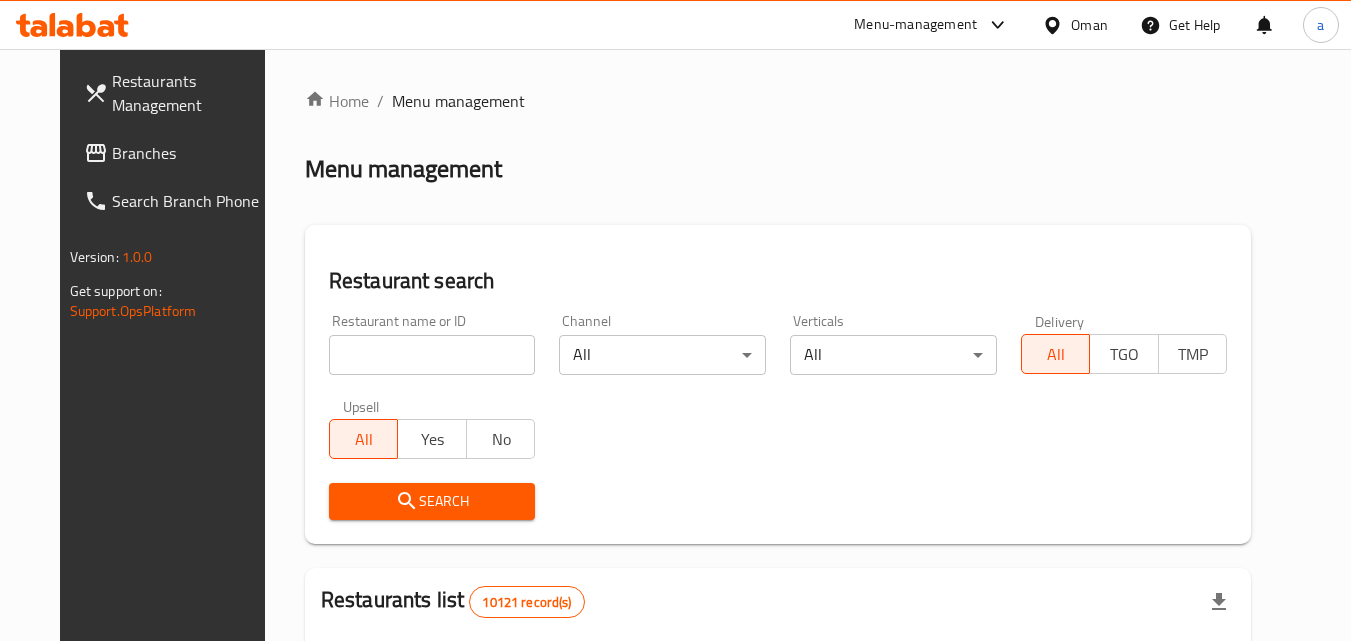 click on "Home / Menu management Menu management Restaurant search Restaurant name or ID Restaurant name or ID Channel All ​ Verticals All ​ Delivery All TGO TMP Upsell All Yes No   Search Restaurants list   10121 record(s) ID sorted ascending Name (En) Name (Ar) Ref. Name Logo Branches Open Busy Closed POS group Status Action 401 Spicy Village قرية التوابل 2 0 0 0 HIDDEN 412 NARENJ نارنج 1 1 0 0 HIDDEN 415 Best Burger بست برجر 2 0 0 0 INACTIVE 416 HOT POT RESTAURANT مطعم الوعاء الساخن Darsait Branch  1 0 0 0 INACTIVE 417 FUSION فيوجن 1 0 0 0 INACTIVE 420 BAMBOO KITCHEN بامبو كتشن 1 1 0 0 HIDDEN 422 GOLDEN BEAN CAFE مقهى البن الذهبي 1 1 0 0 INACTIVE 424 Just Grilled جست جريلد 1 0 0 0 INACTIVE 467 MEERATH FAMOUS ميرات المشهورة 1 1 0 0 OPEN 470 ZAIKA DELHI KA مذاق من دلهي  1 0 0 0 INACTIVE Rows per page: 10 1-10 of 10121" at bounding box center [778, 734] 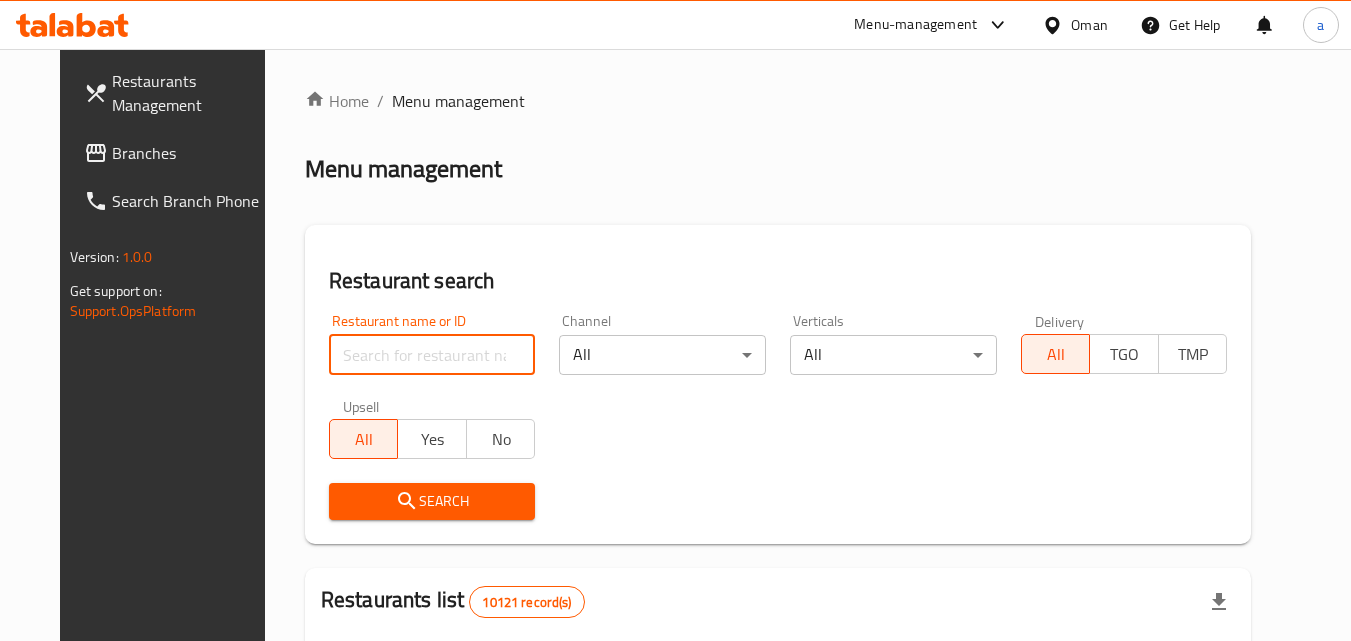 paste on "613372" 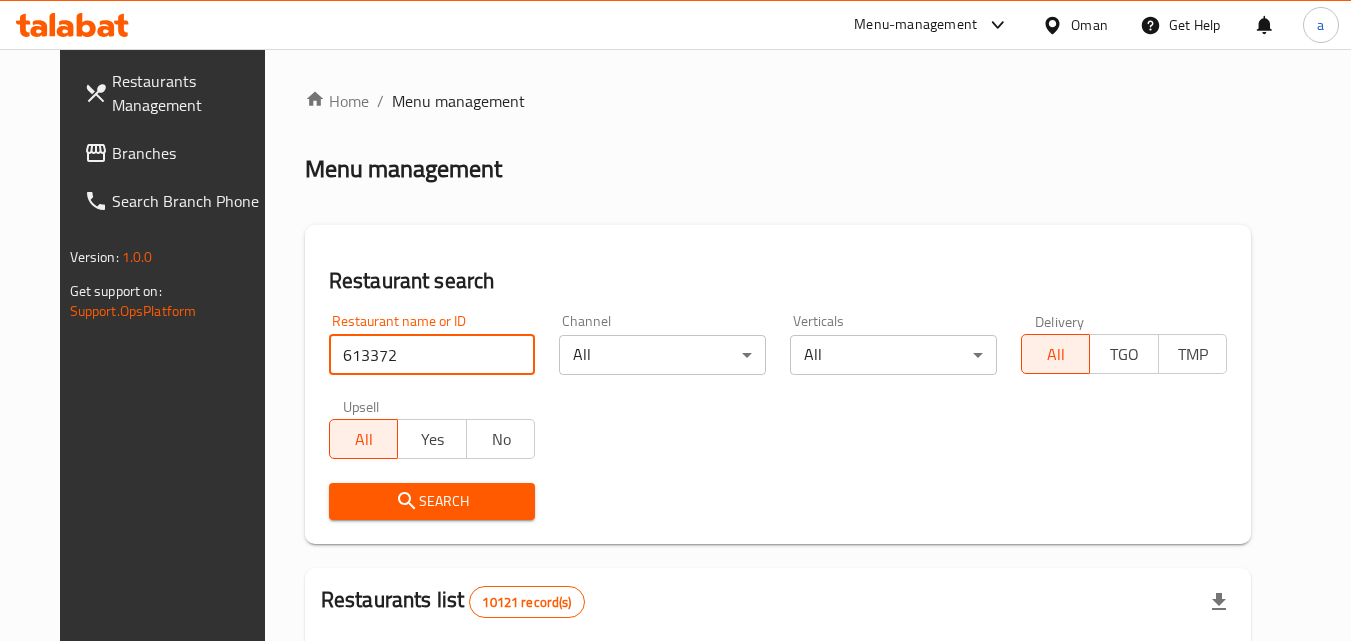 type on "613372" 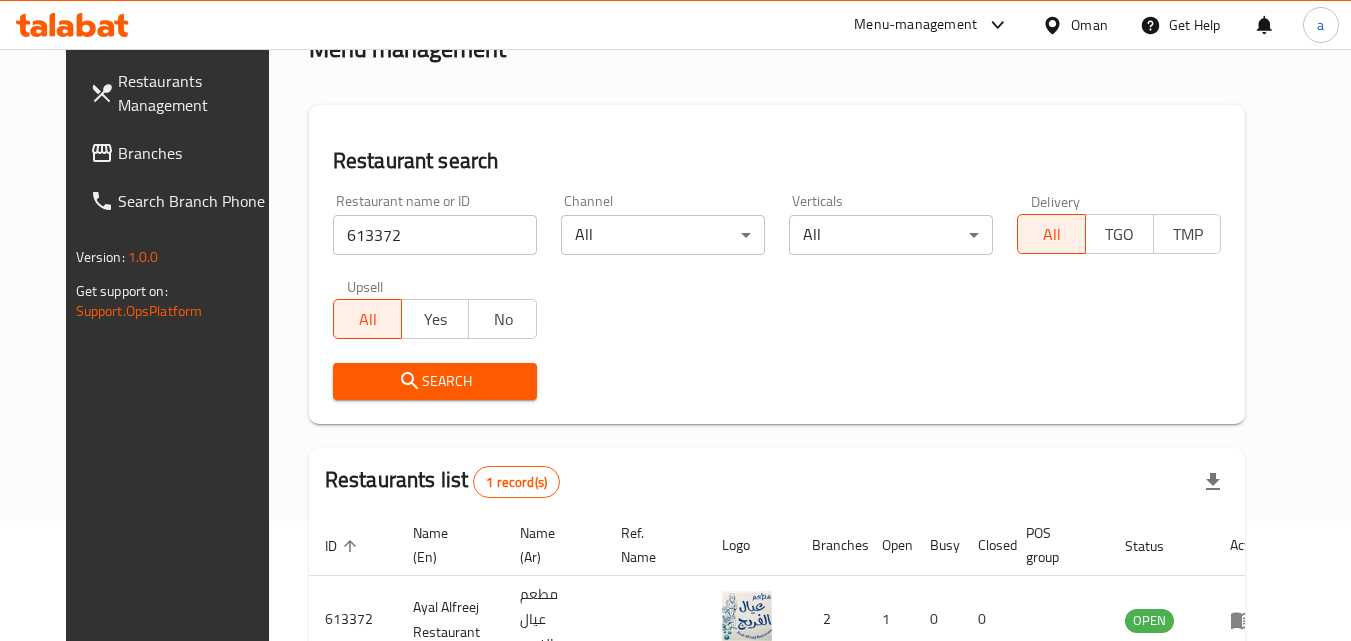 scroll, scrollTop: 234, scrollLeft: 0, axis: vertical 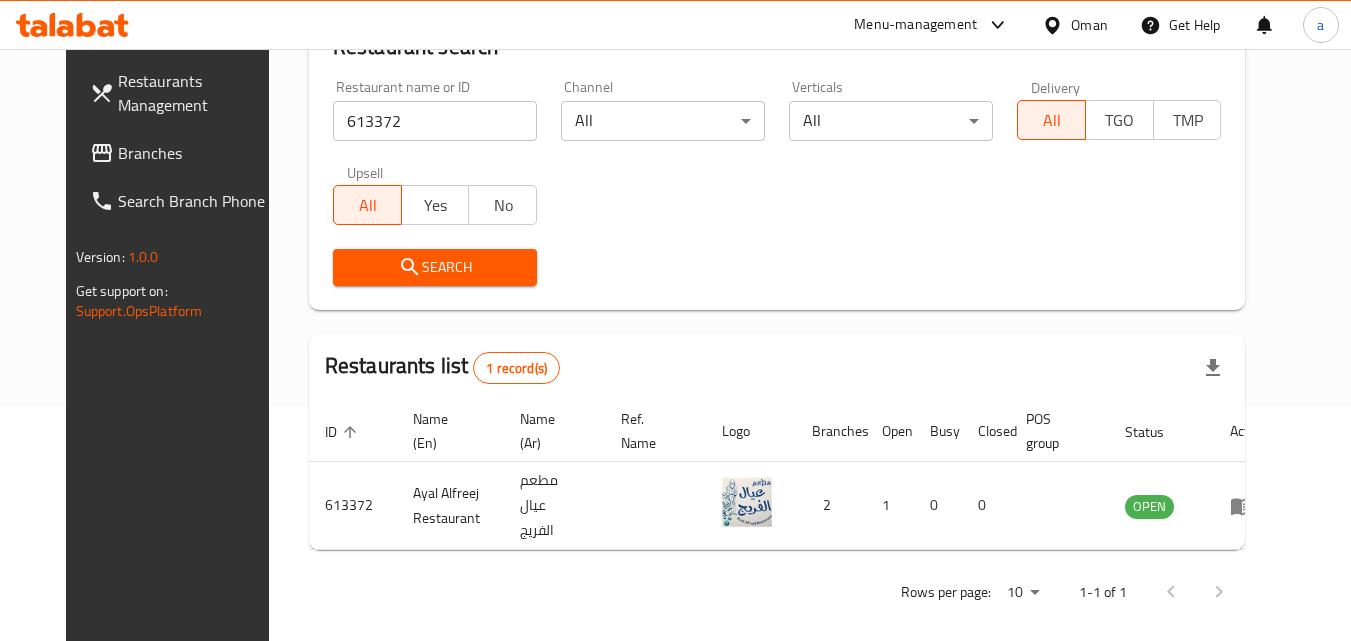 click on "Oman" at bounding box center [1089, 25] 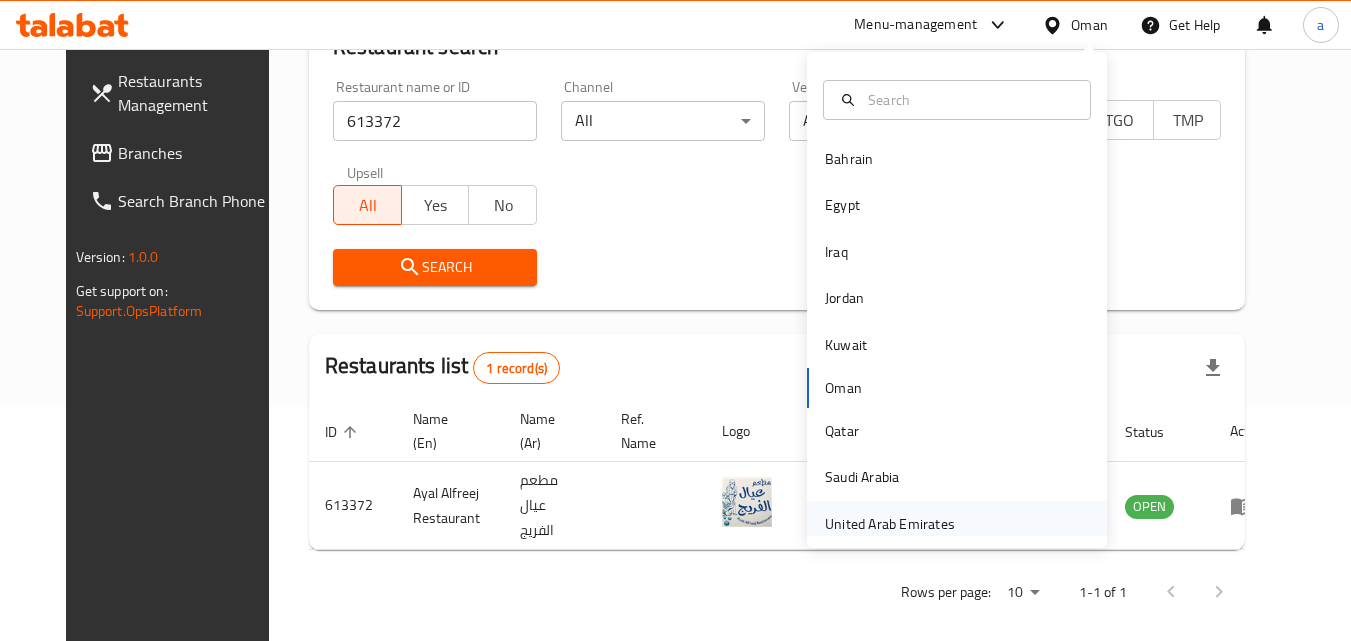 click on "United Arab Emirates" at bounding box center (890, 524) 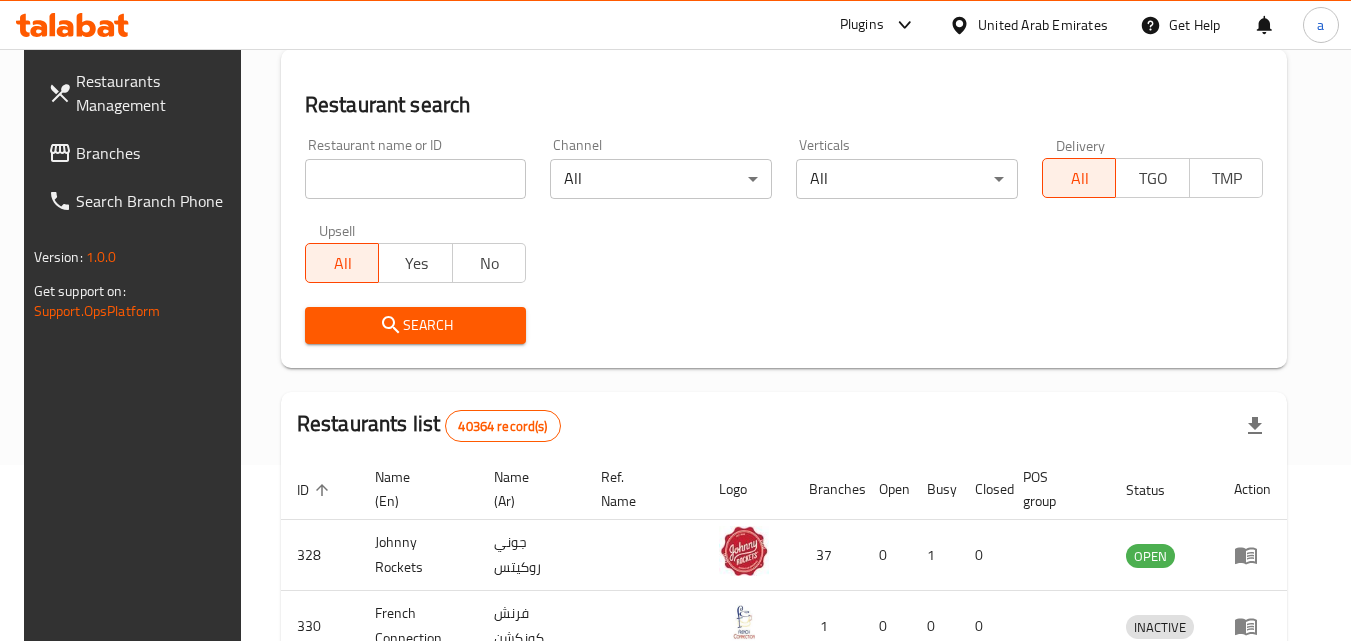 scroll, scrollTop: 234, scrollLeft: 0, axis: vertical 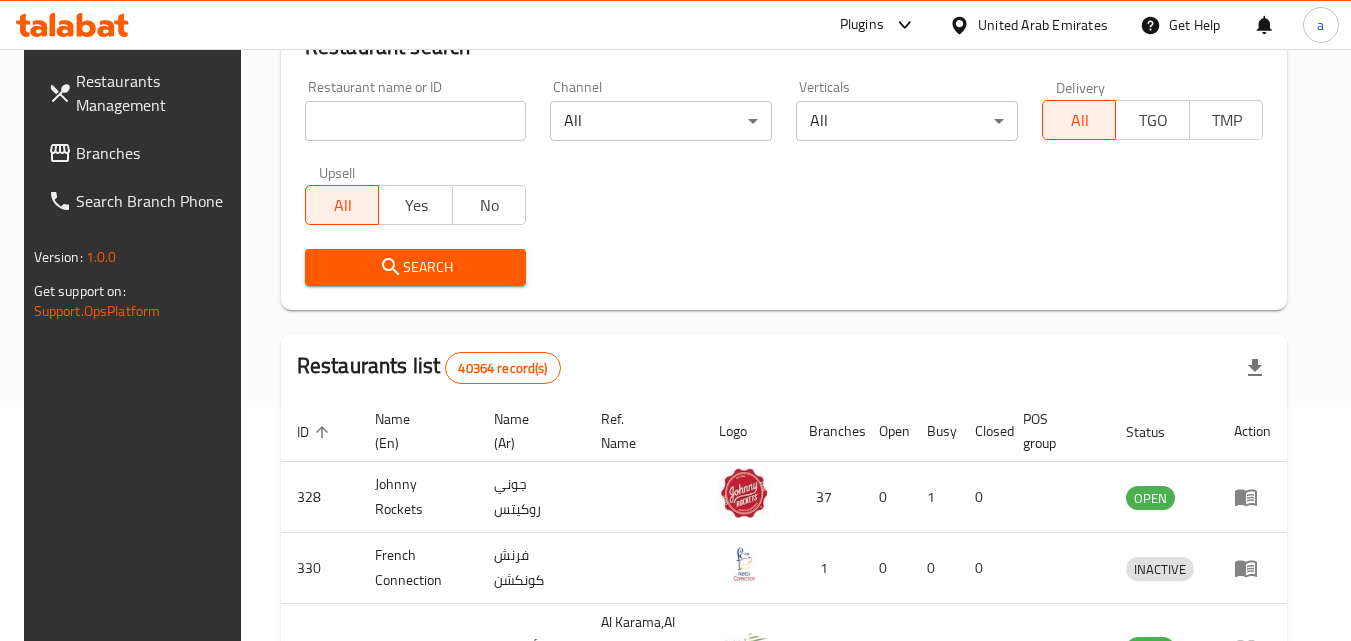 drag, startPoint x: 107, startPoint y: 156, endPoint x: 53, endPoint y: 170, distance: 55.7853 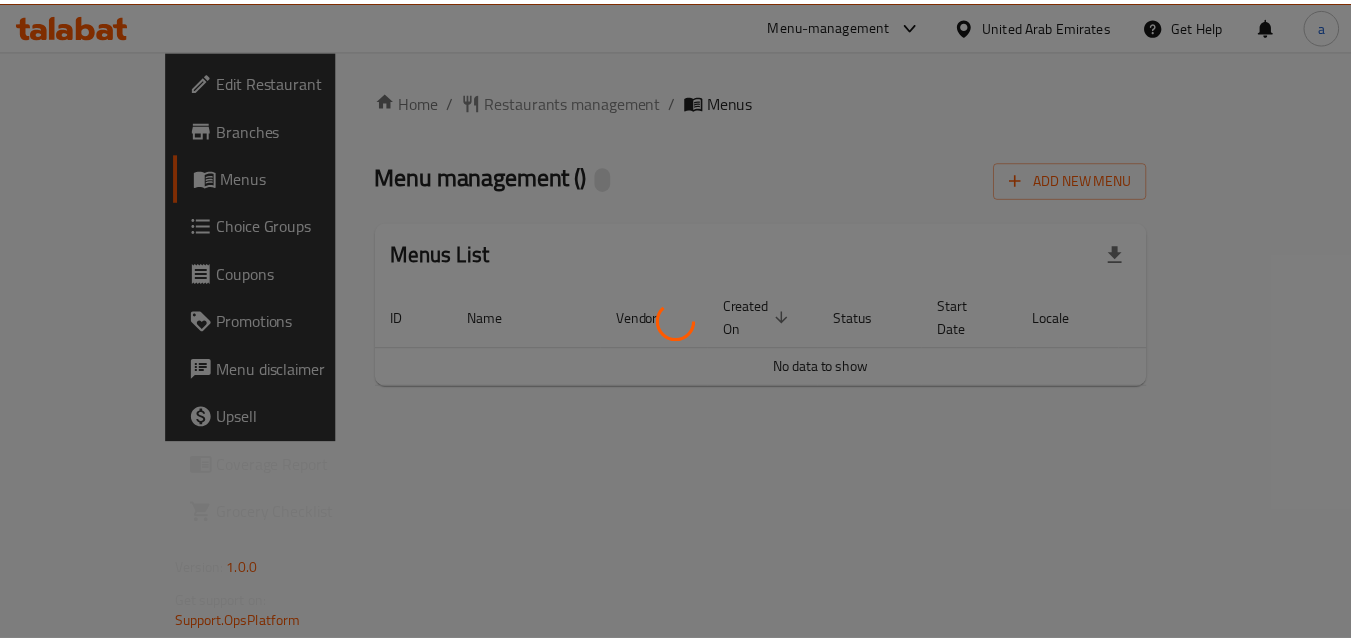 scroll, scrollTop: 0, scrollLeft: 0, axis: both 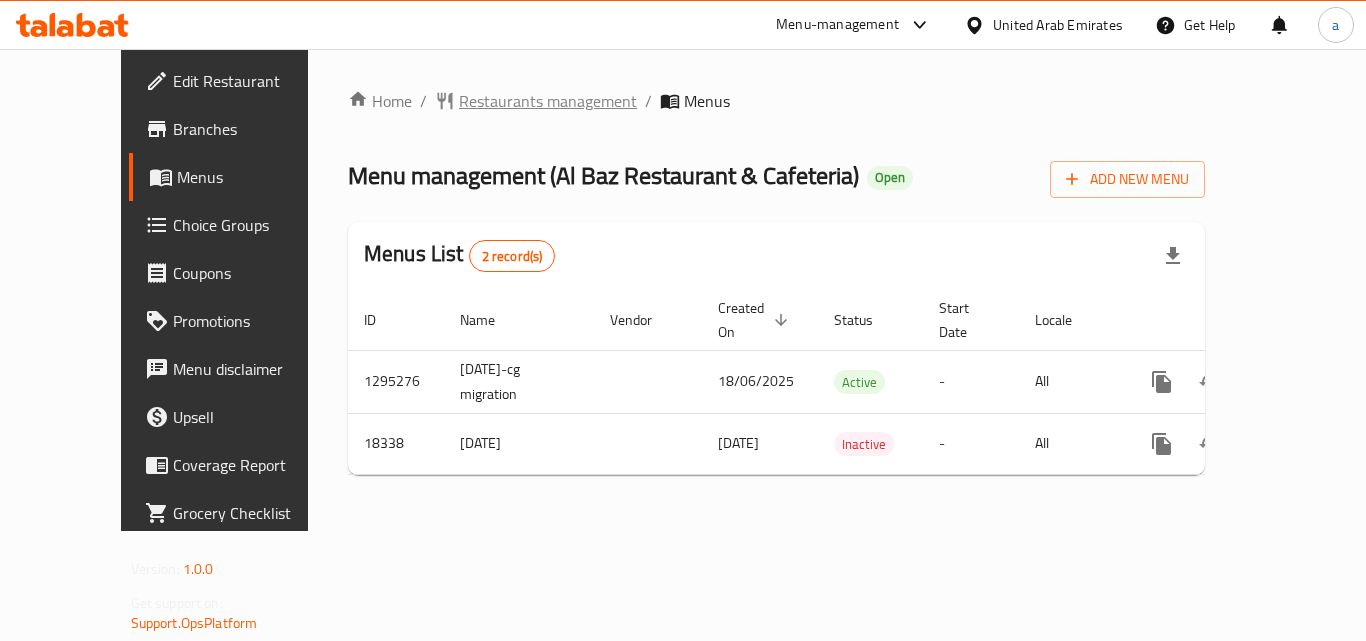 click on "Restaurants management" at bounding box center (548, 101) 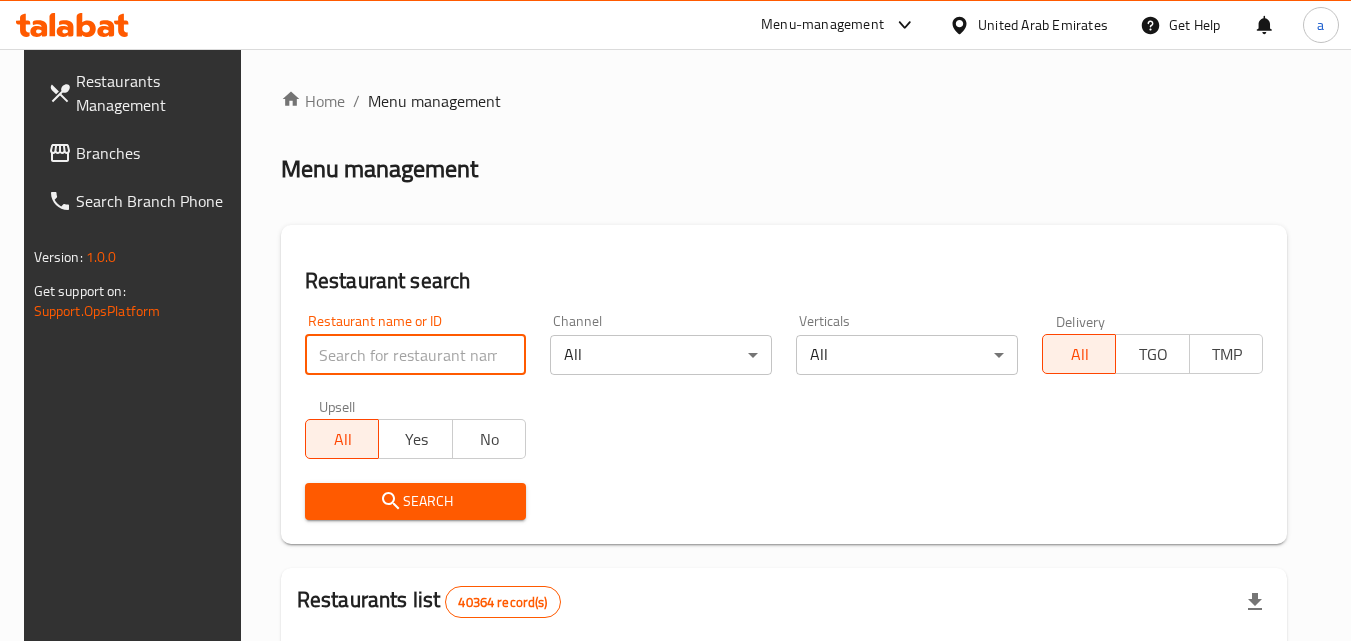 click at bounding box center [416, 355] 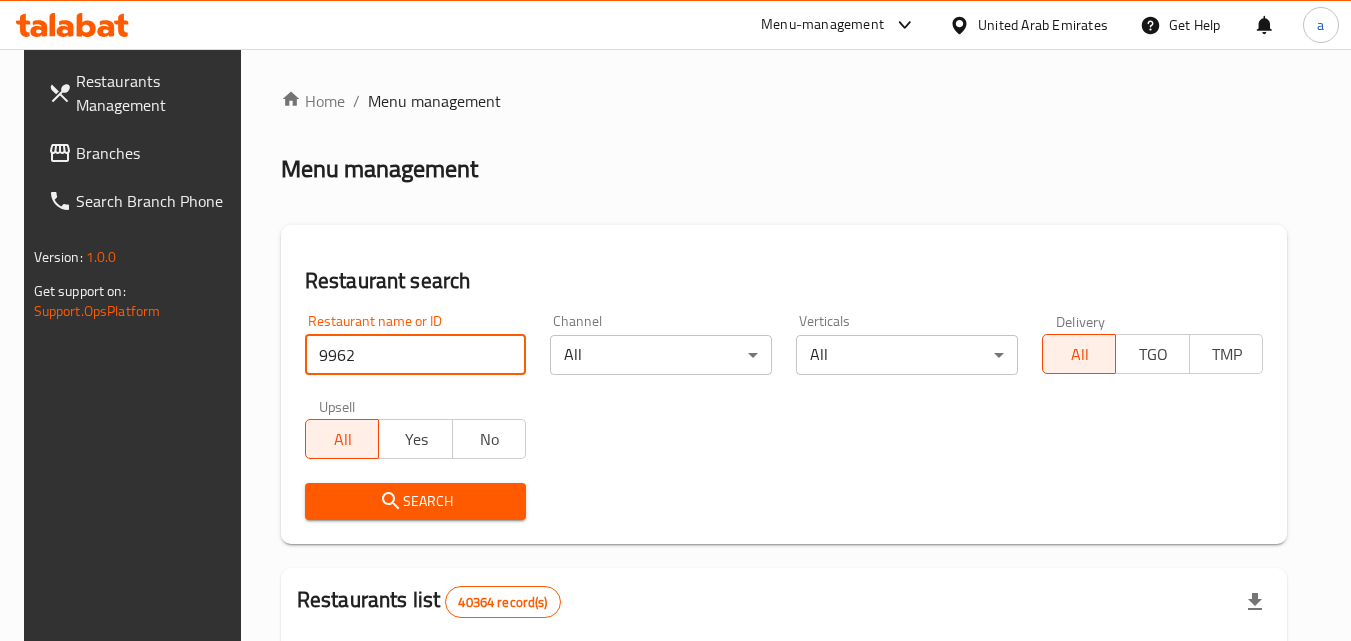 type on "9962" 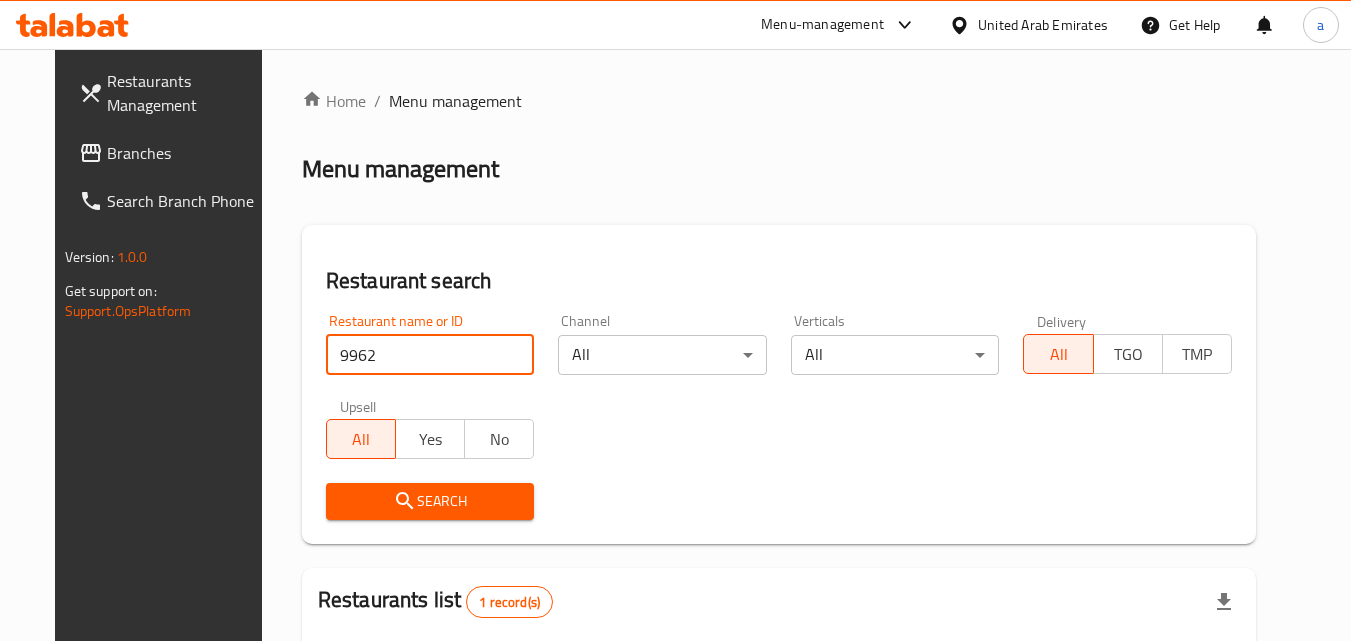 scroll, scrollTop: 226, scrollLeft: 0, axis: vertical 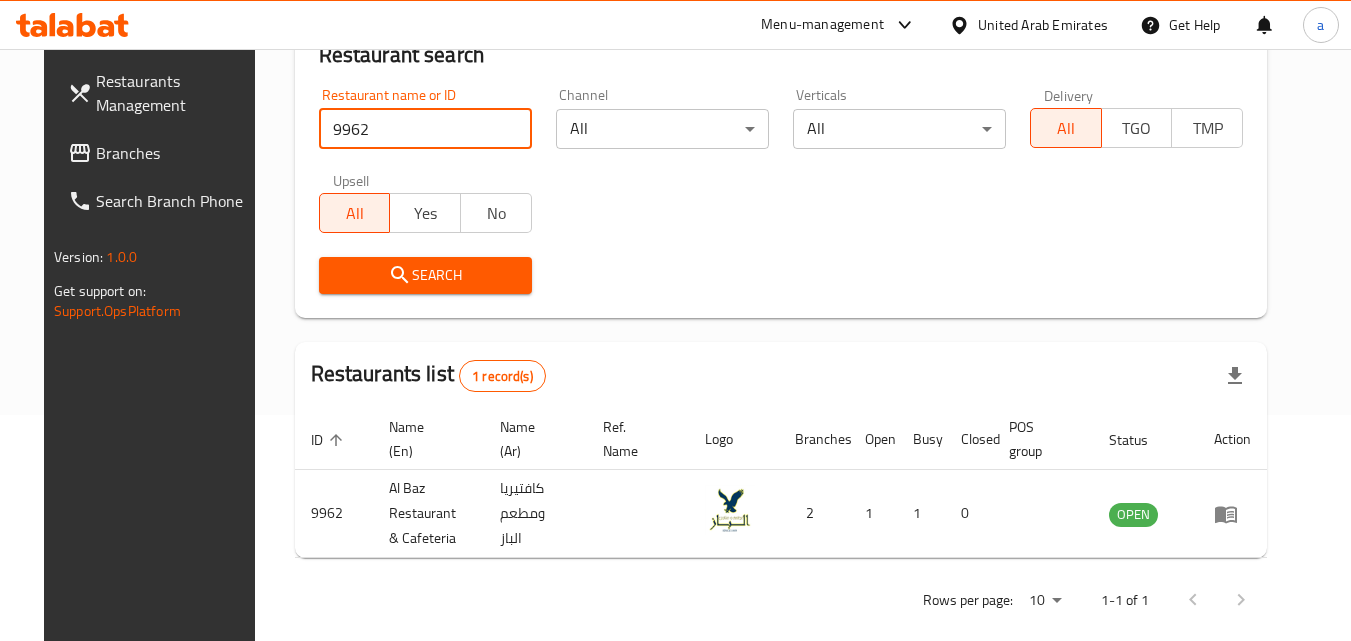 click on "Branches" at bounding box center (175, 153) 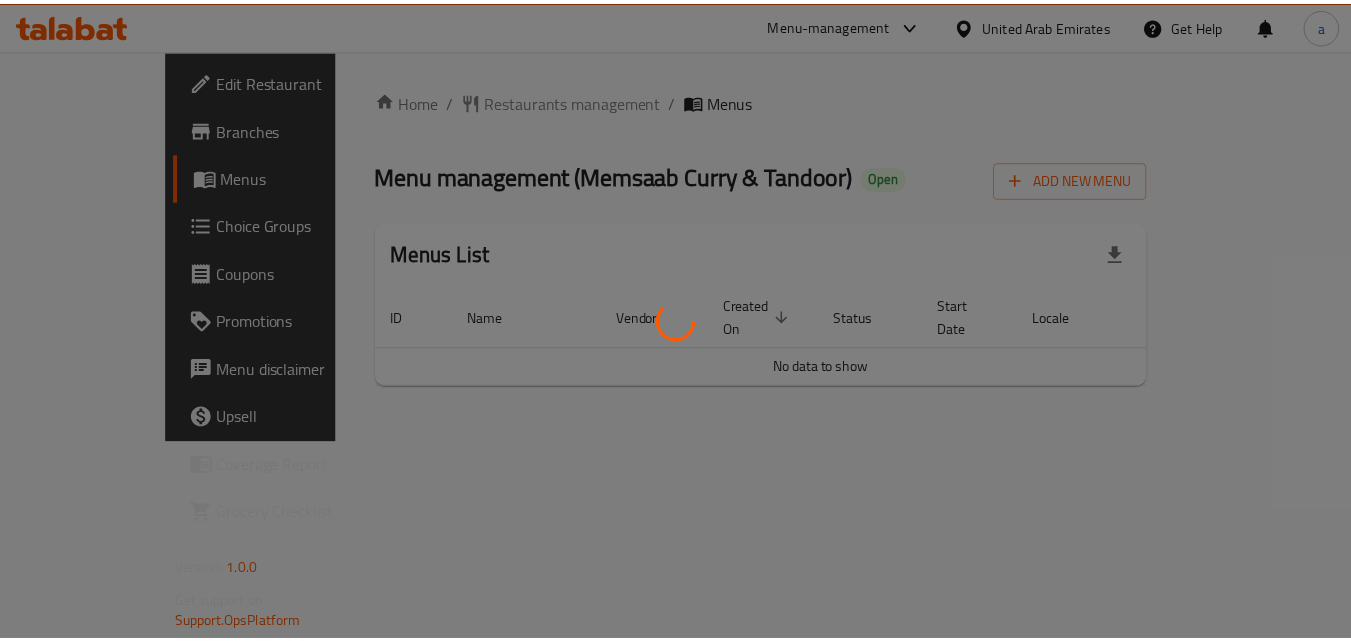 scroll, scrollTop: 0, scrollLeft: 0, axis: both 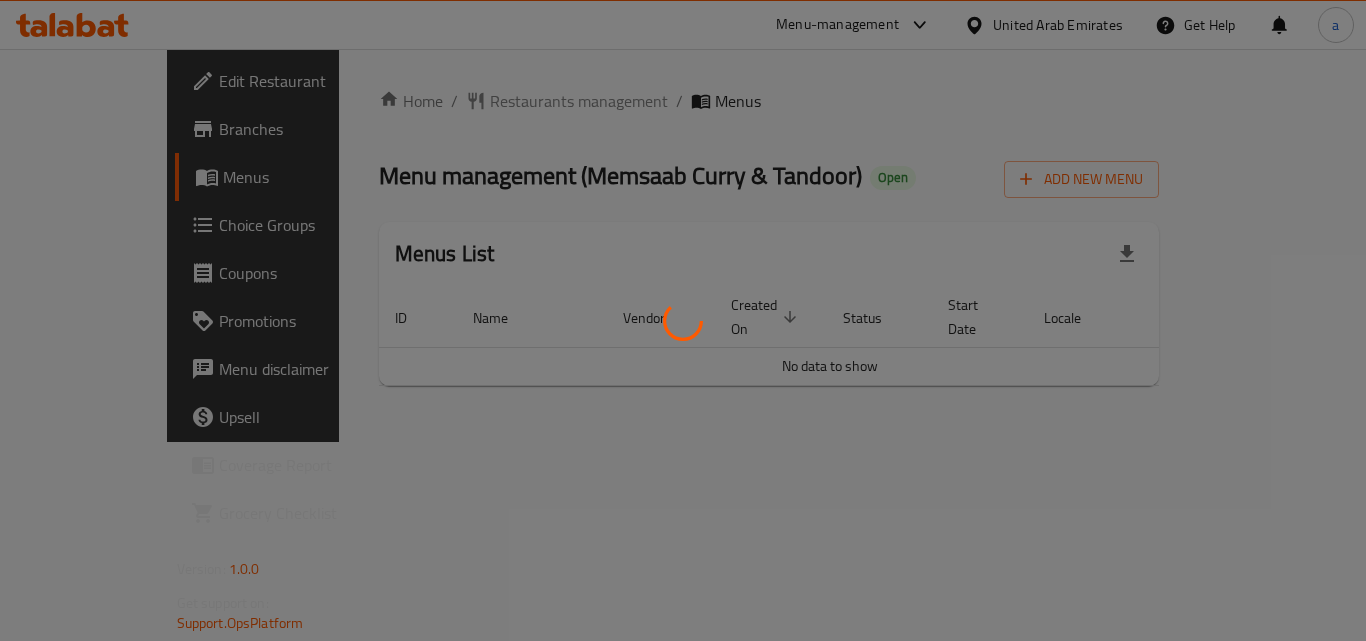click at bounding box center [683, 320] 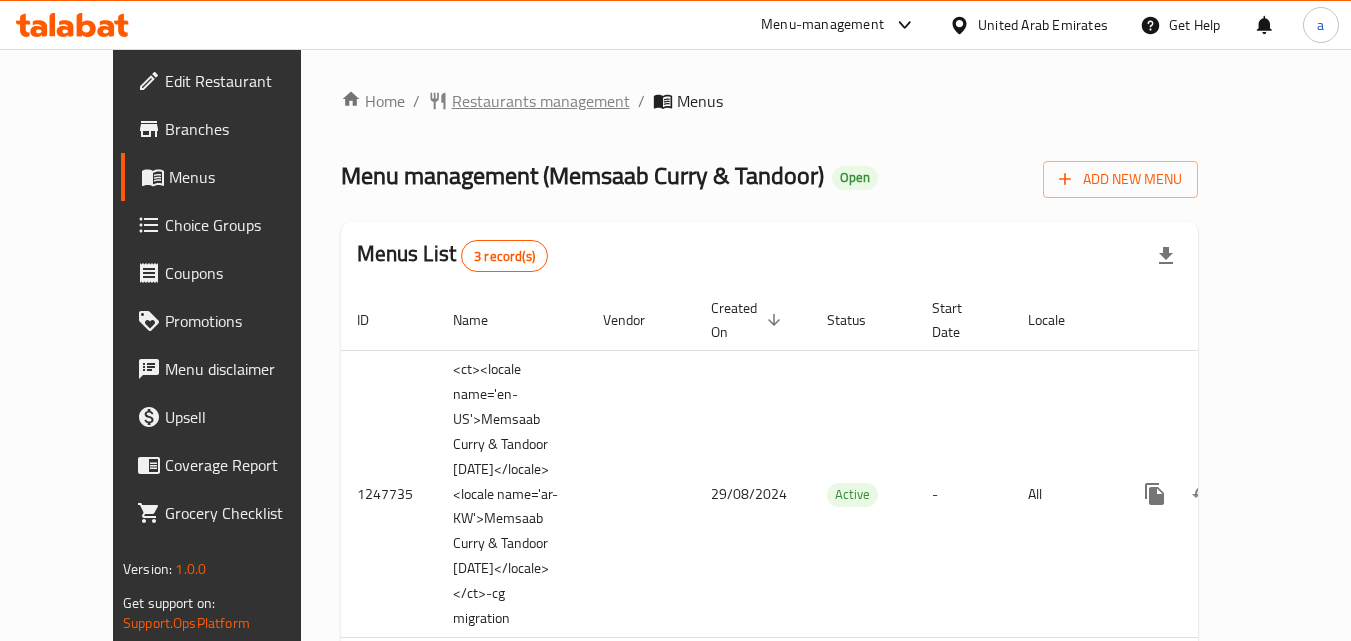 click on "Restaurants management" at bounding box center (541, 101) 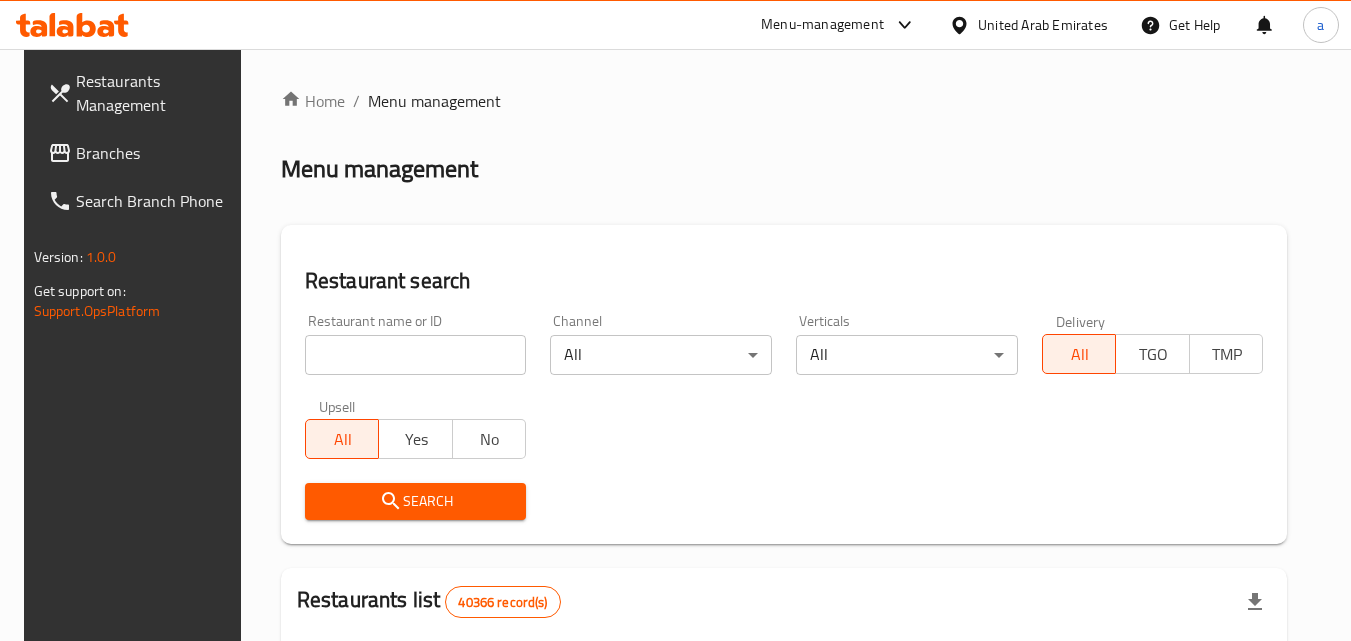 click at bounding box center (416, 355) 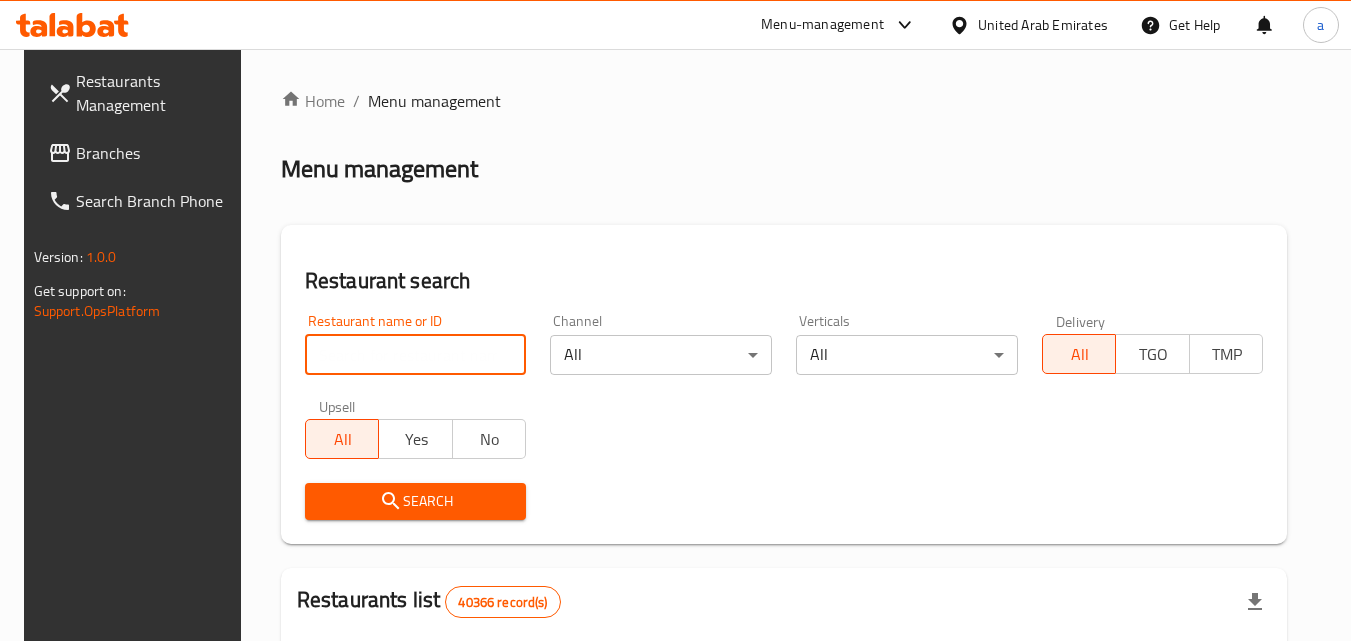 paste on "7191" 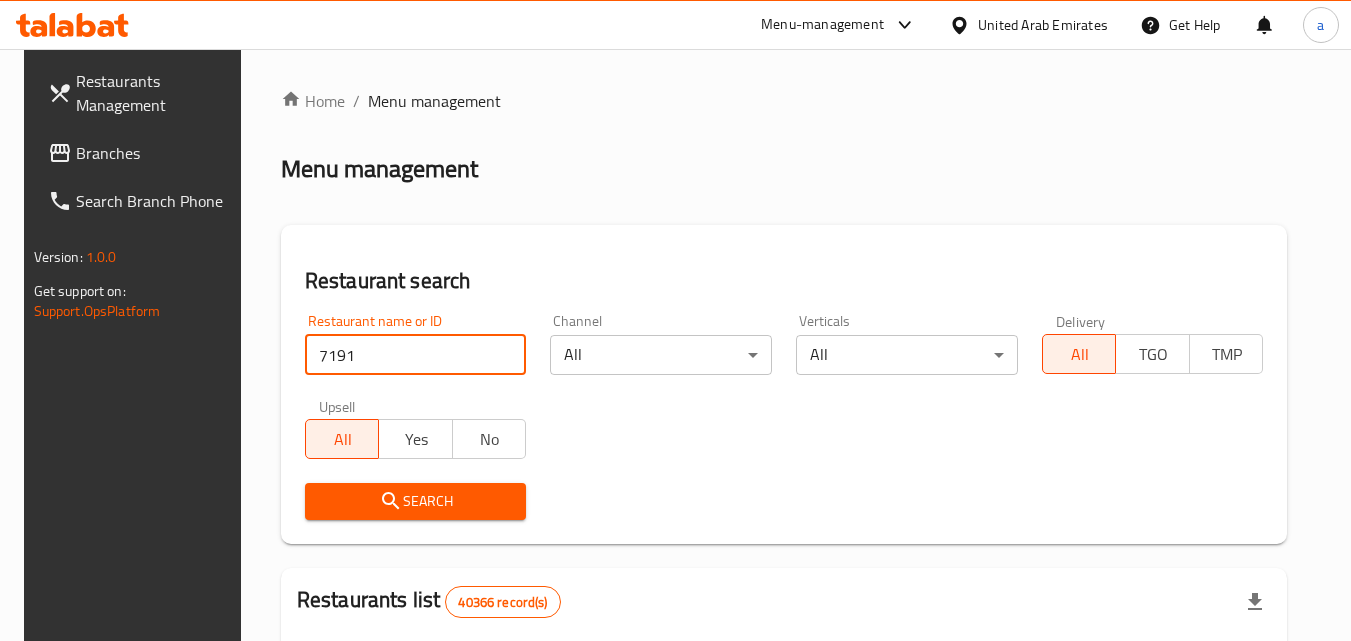 type on "7191" 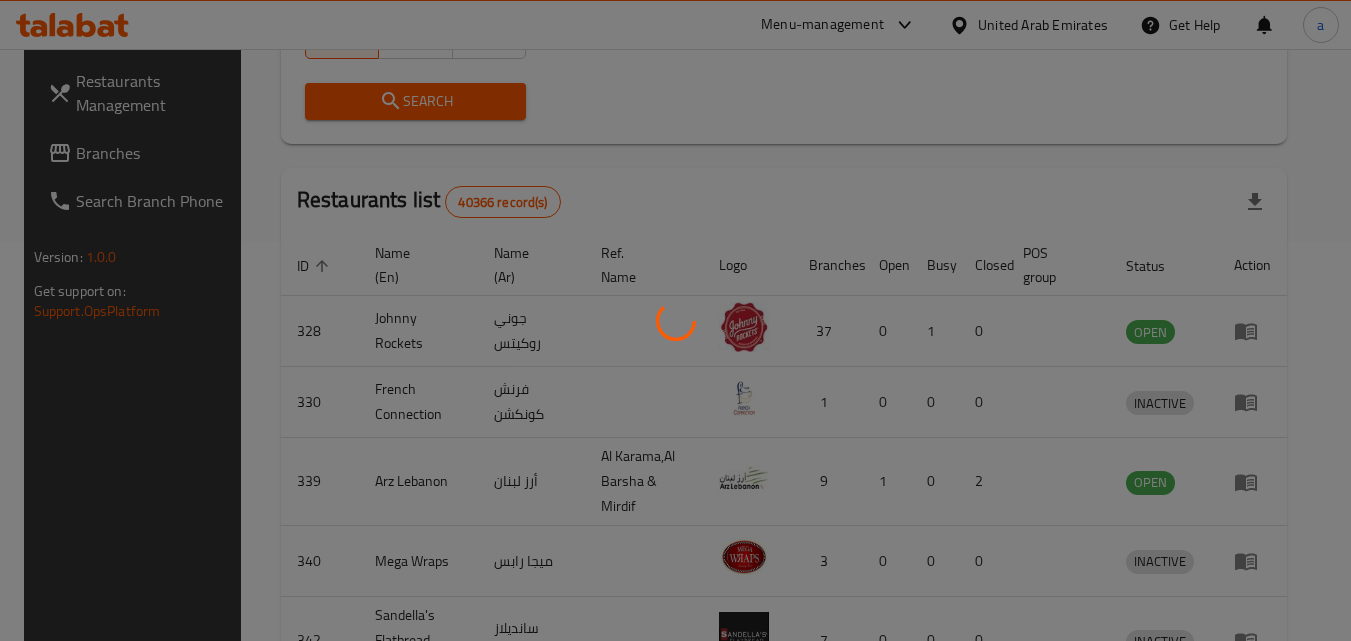 scroll, scrollTop: 234, scrollLeft: 0, axis: vertical 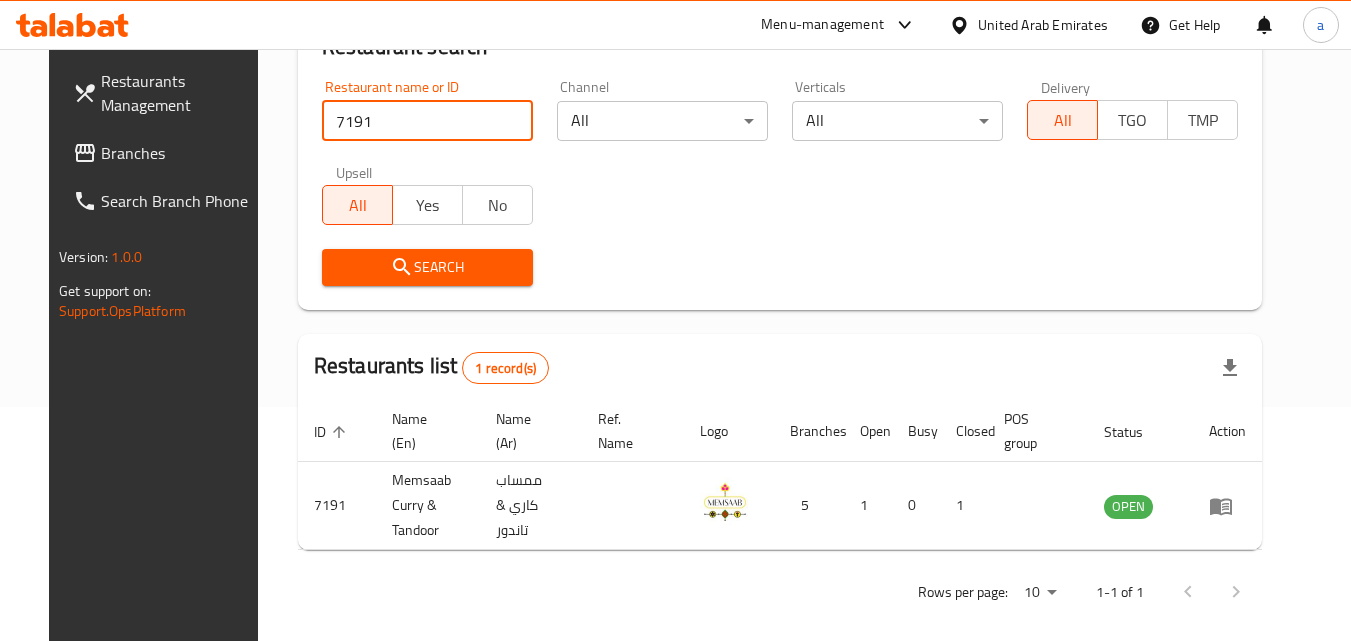 click on "United Arab Emirates" at bounding box center (1043, 25) 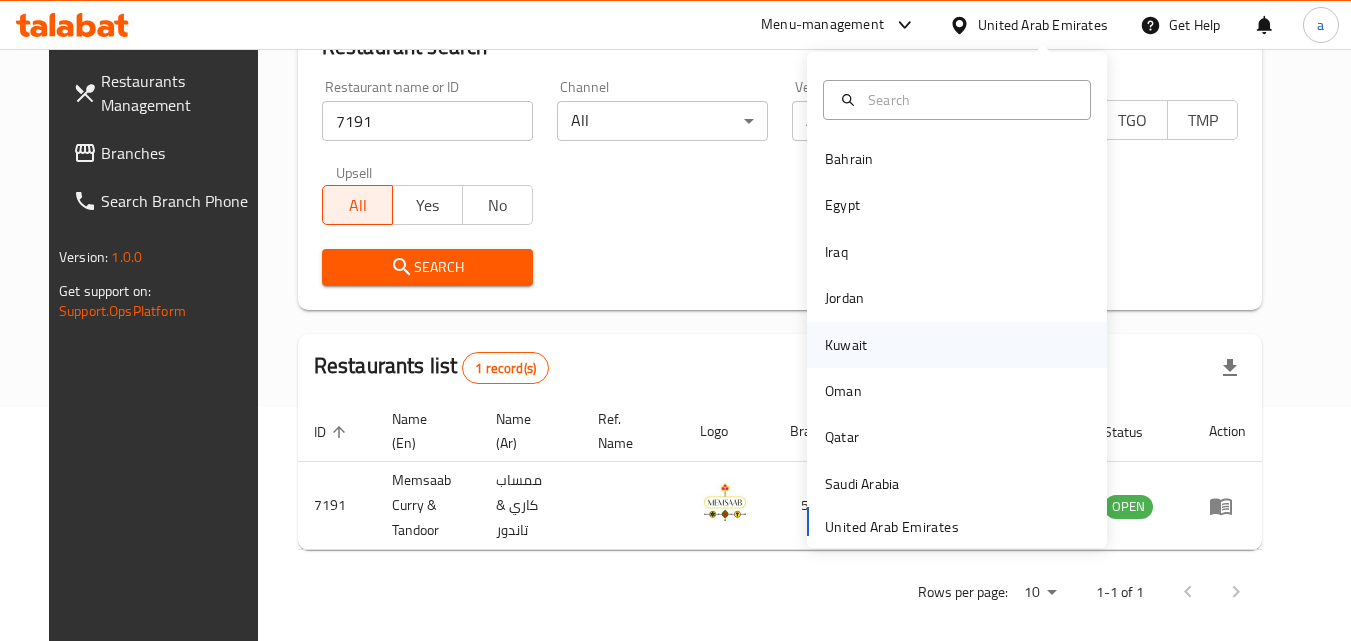 click on "Kuwait" at bounding box center [846, 345] 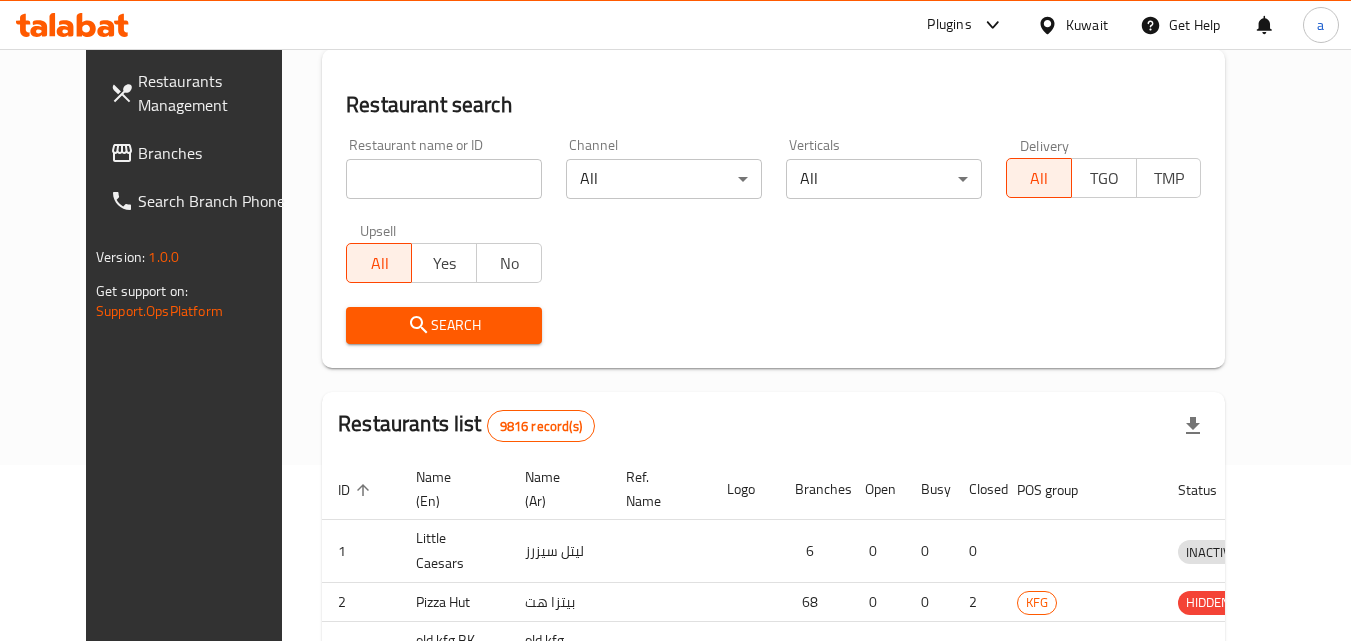 scroll, scrollTop: 234, scrollLeft: 0, axis: vertical 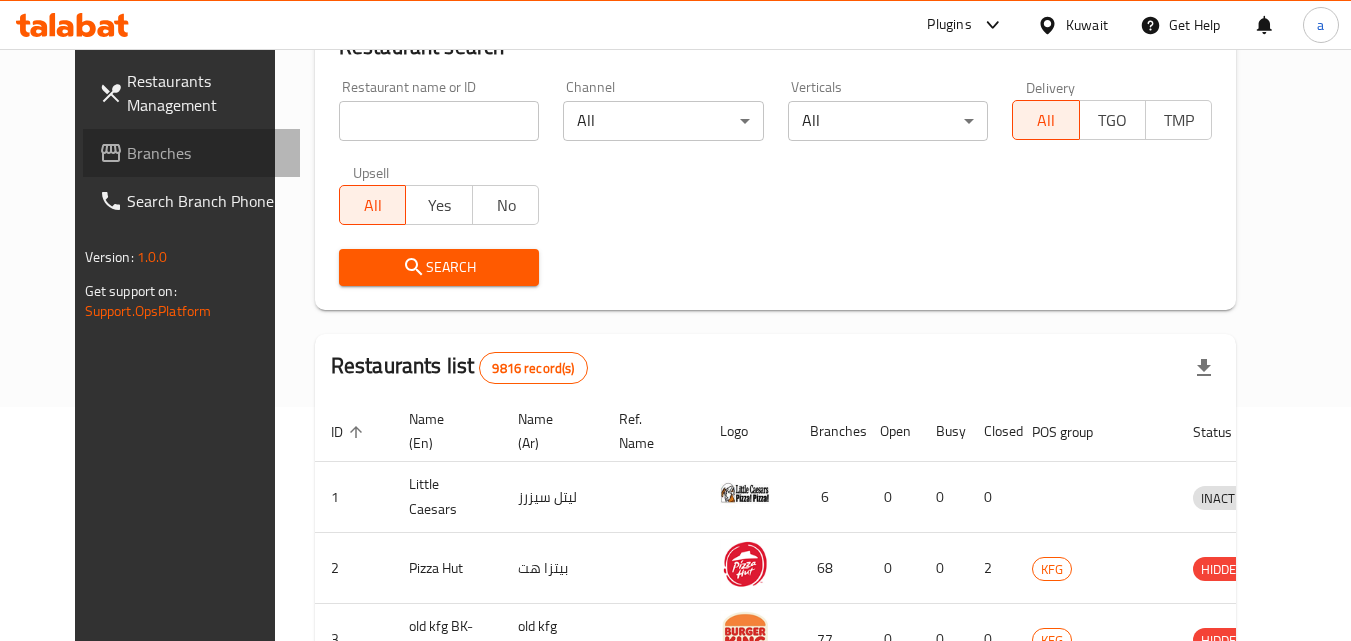 click on "Branches" at bounding box center [192, 153] 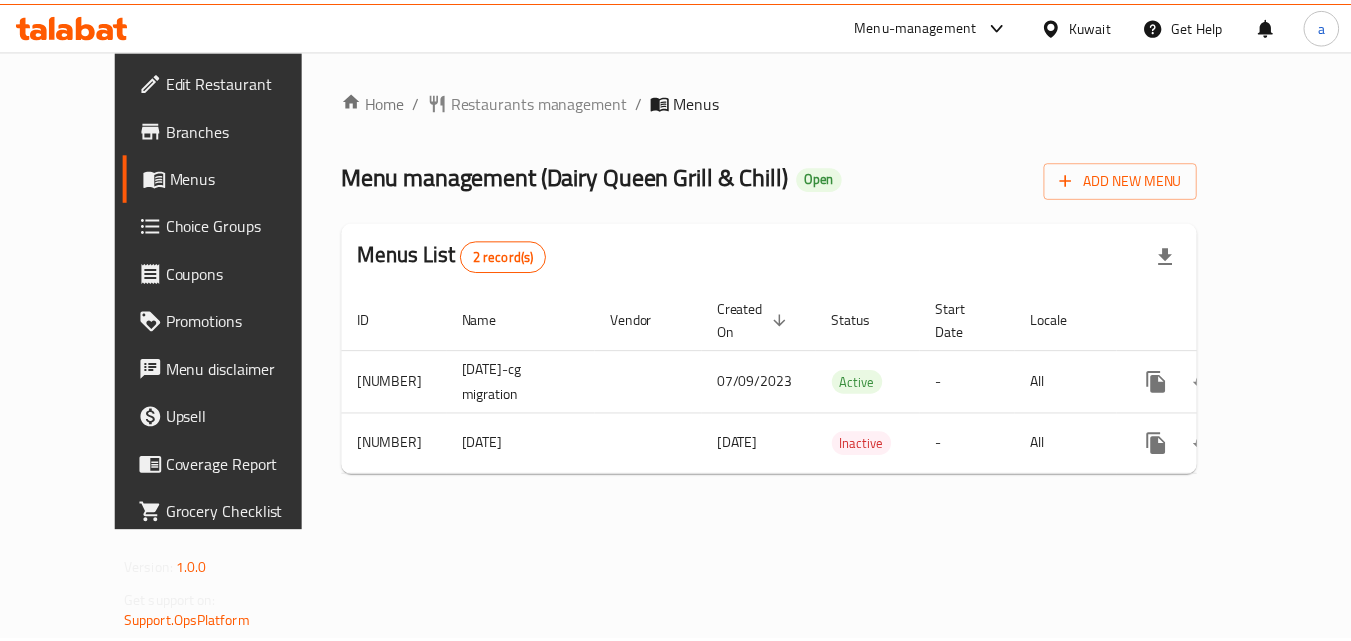 scroll, scrollTop: 0, scrollLeft: 0, axis: both 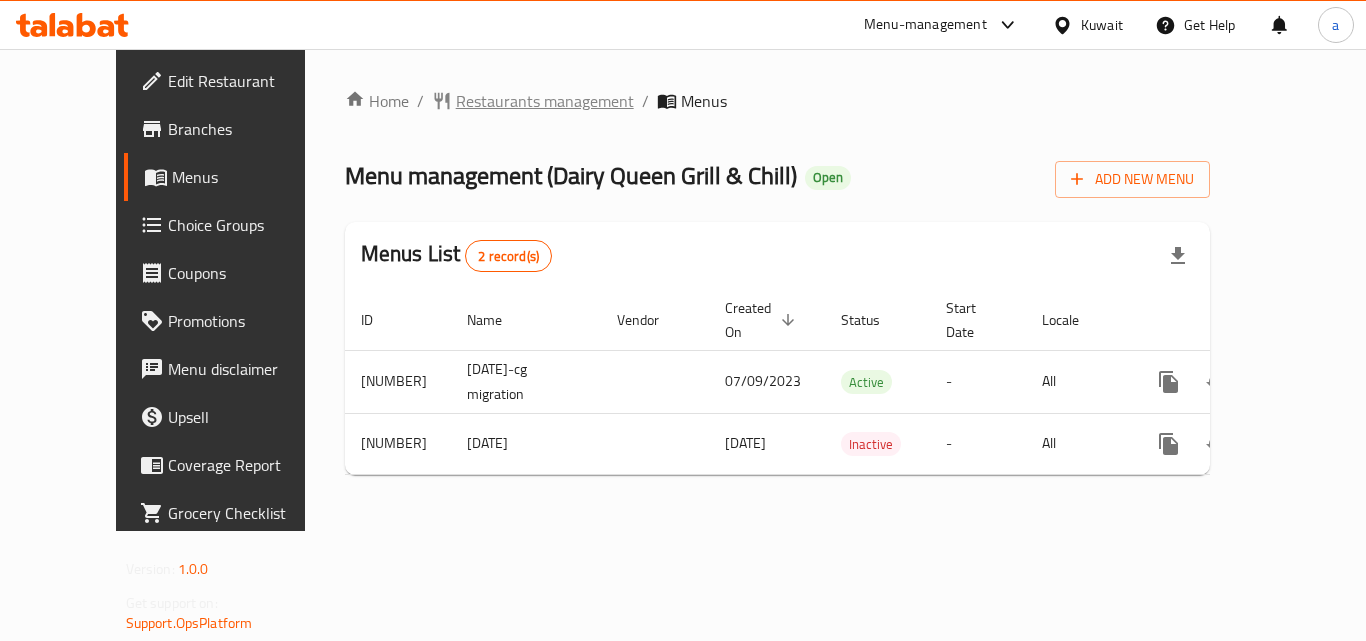 click on "Restaurants management" at bounding box center [545, 101] 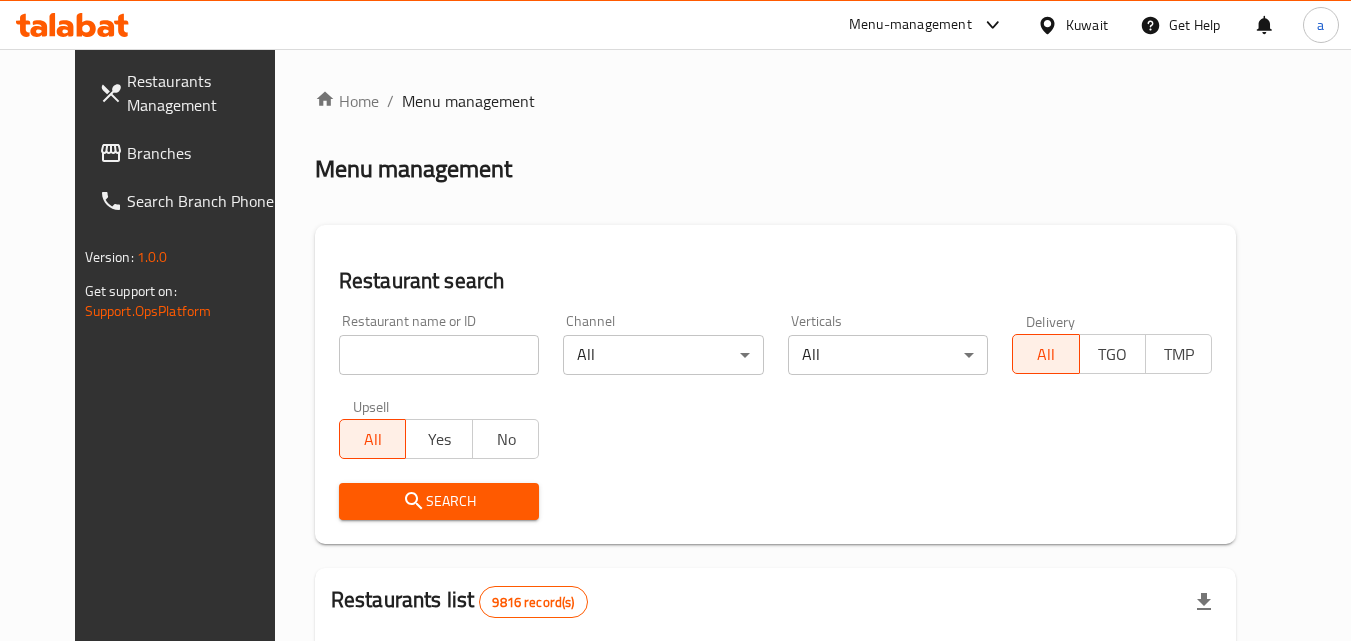 click at bounding box center [439, 355] 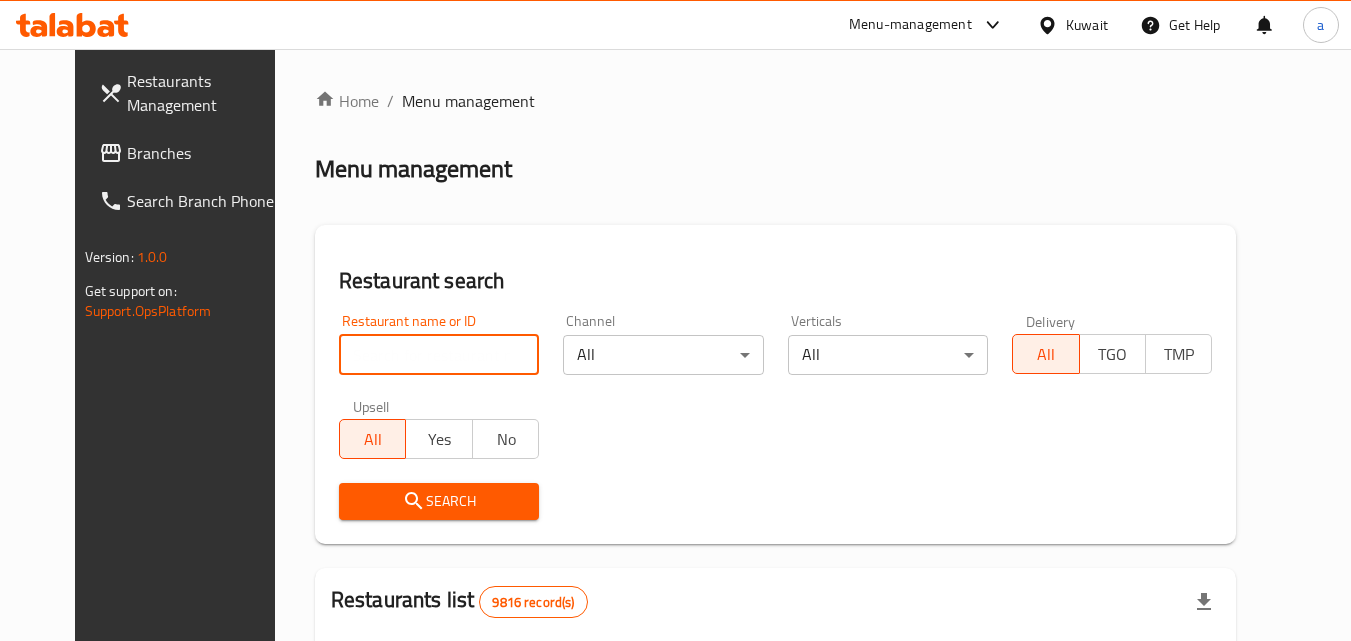 paste on "23458" 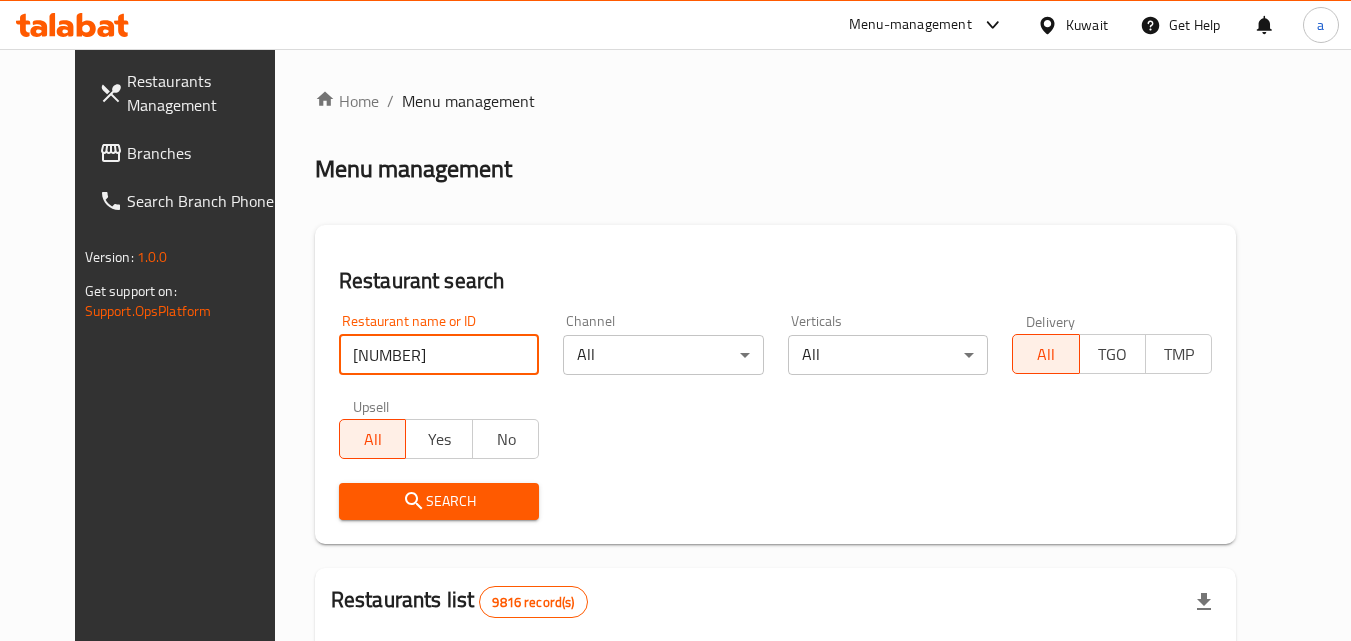 type on "23458" 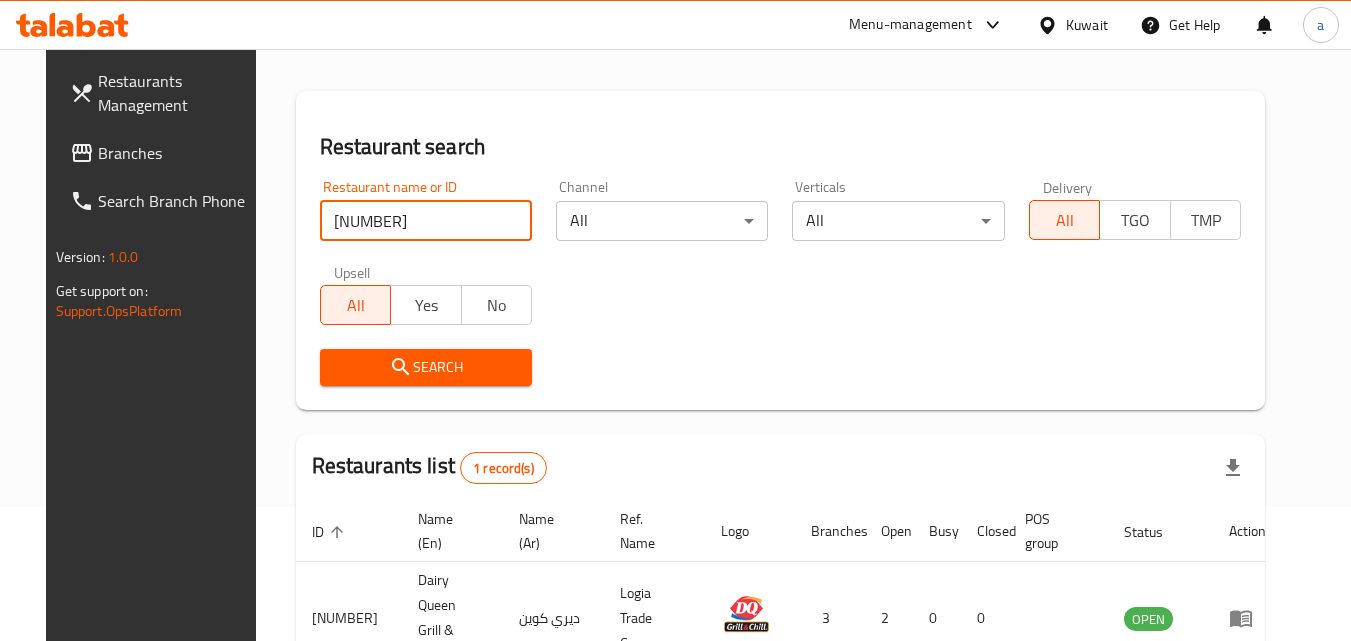 scroll, scrollTop: 234, scrollLeft: 0, axis: vertical 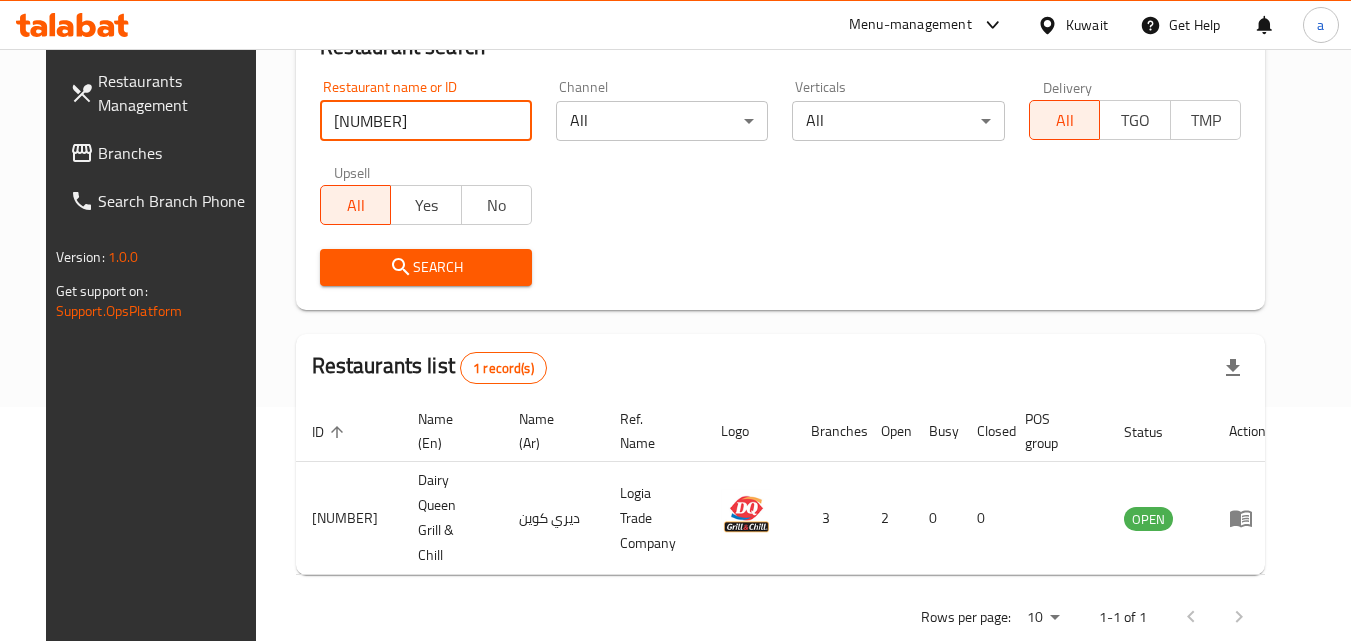 click on "Kuwait" at bounding box center [1087, 25] 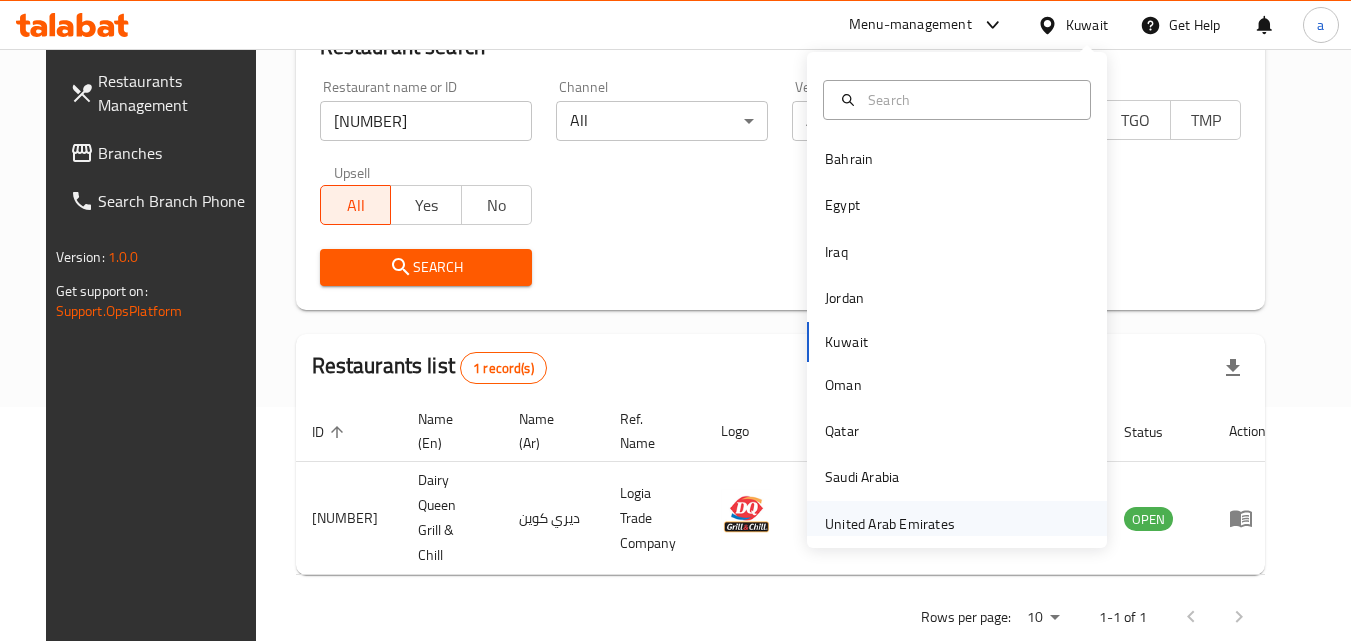 click on "United Arab Emirates" at bounding box center (890, 524) 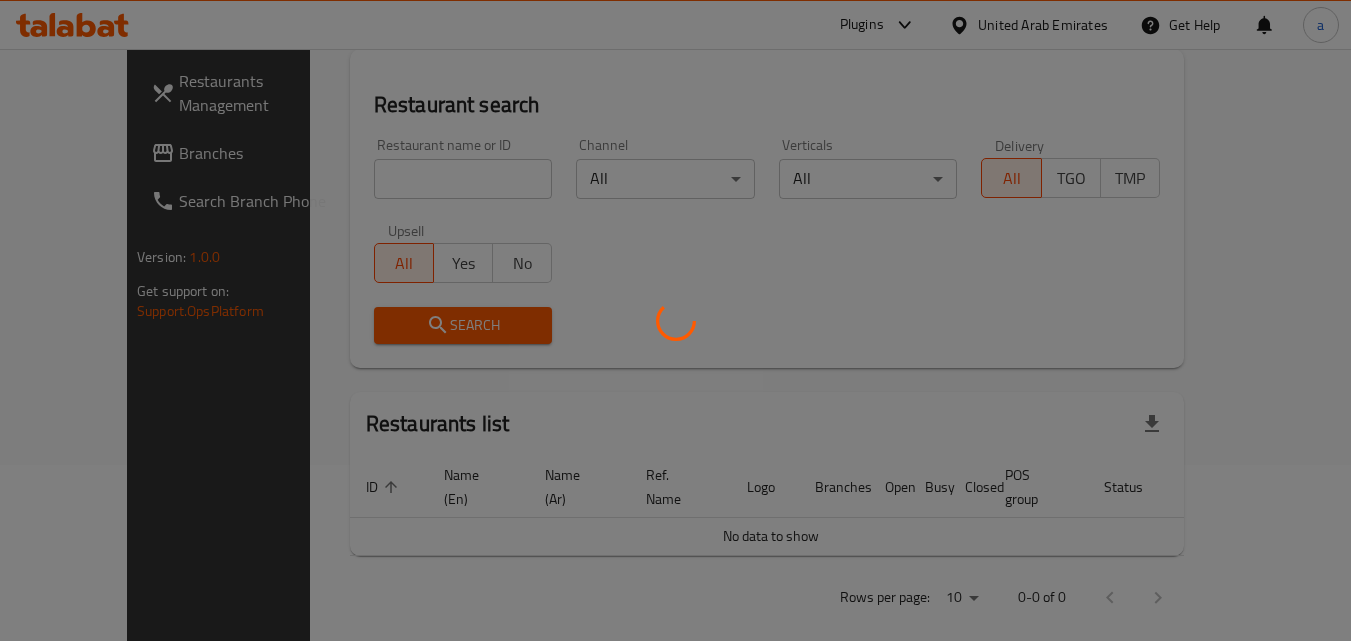 scroll, scrollTop: 234, scrollLeft: 0, axis: vertical 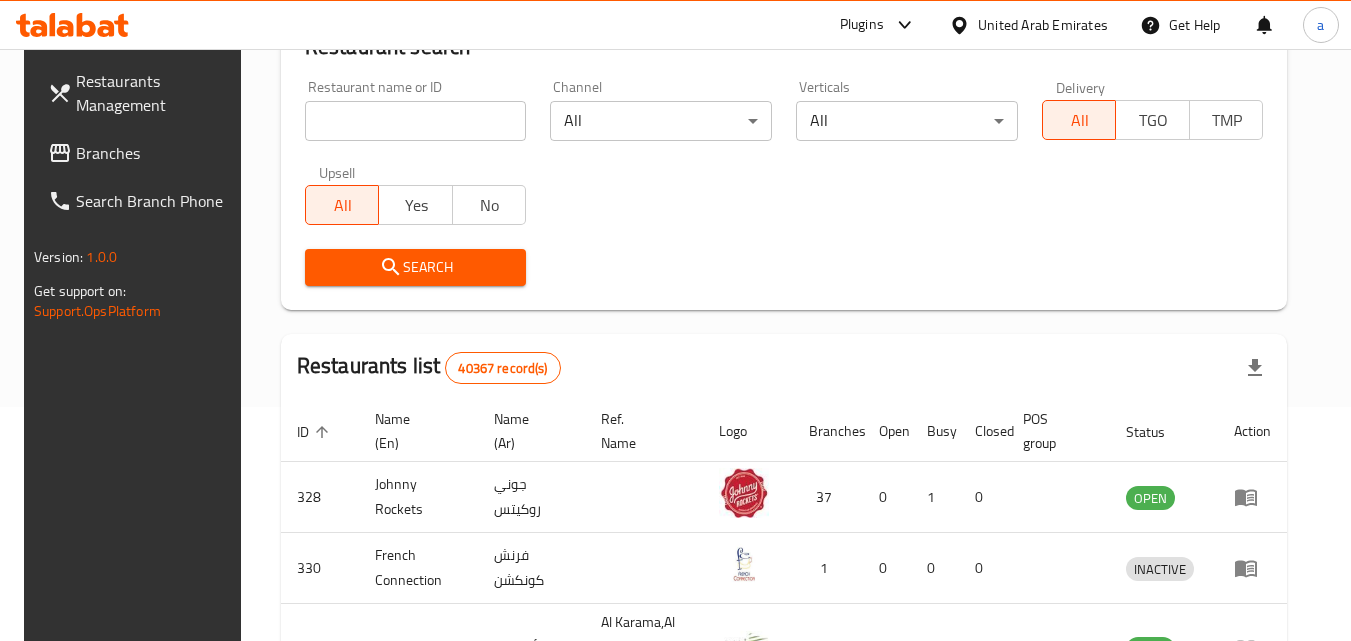 click on "Branches" at bounding box center (155, 153) 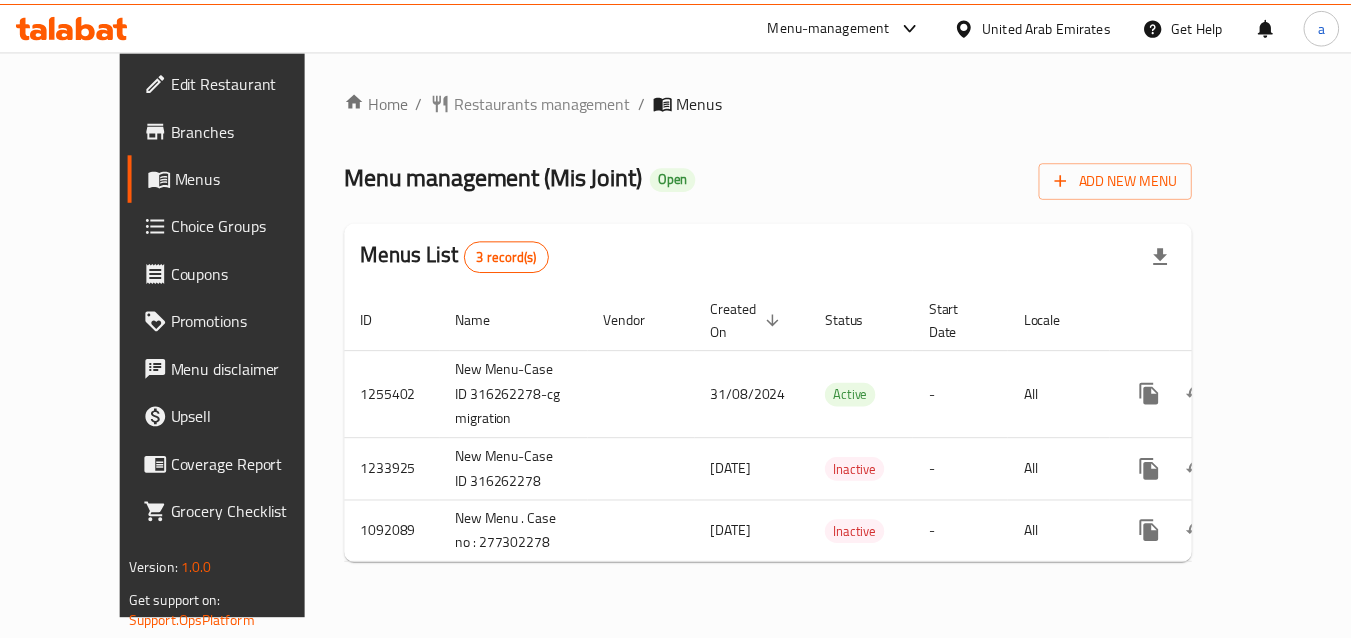 scroll, scrollTop: 0, scrollLeft: 0, axis: both 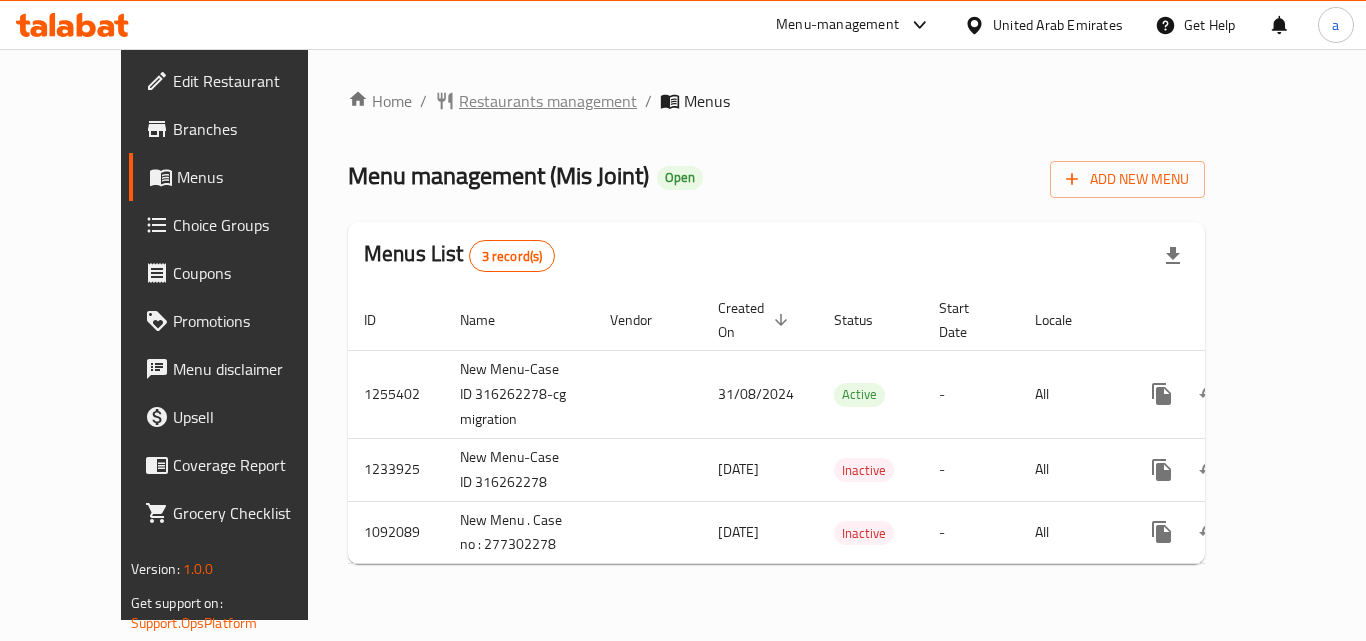 click on "Restaurants management" at bounding box center [548, 101] 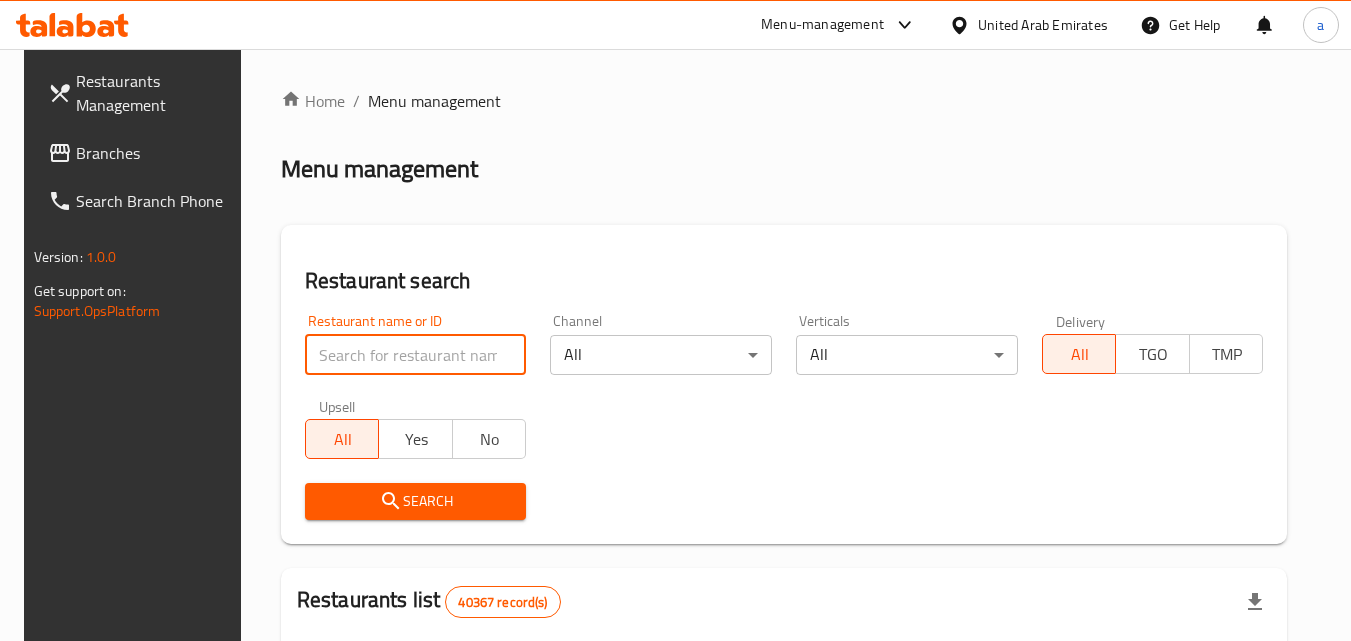 click at bounding box center [416, 355] 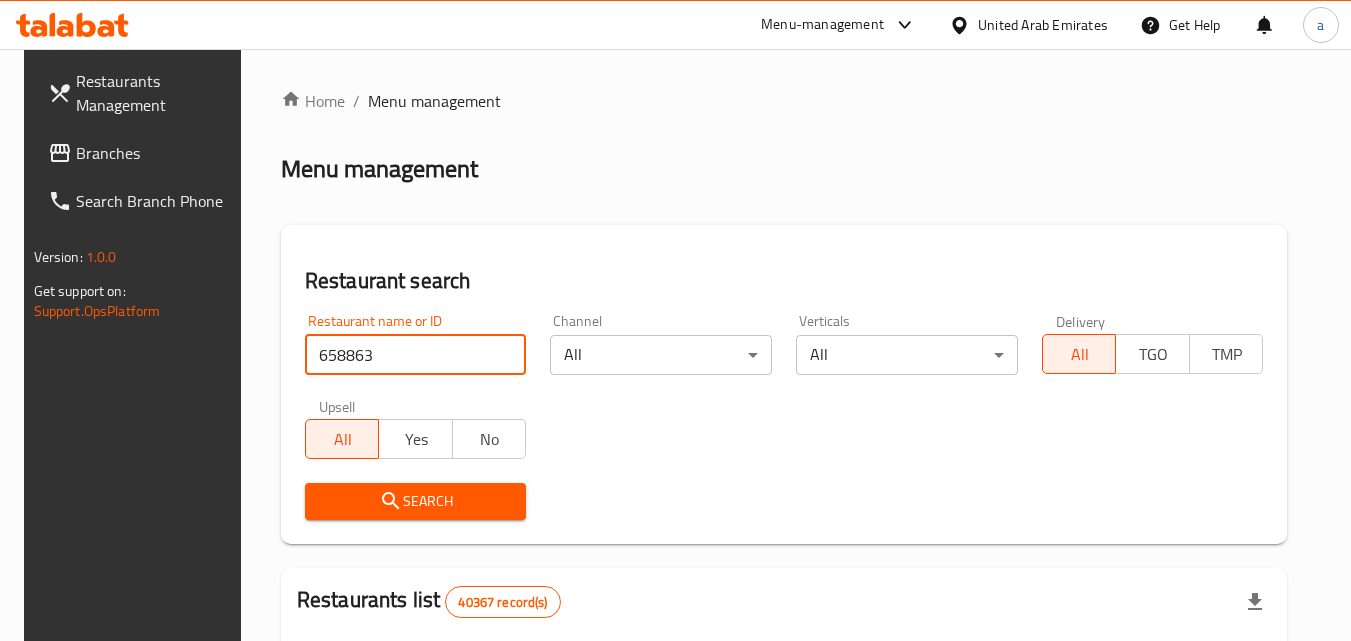 type on "658863" 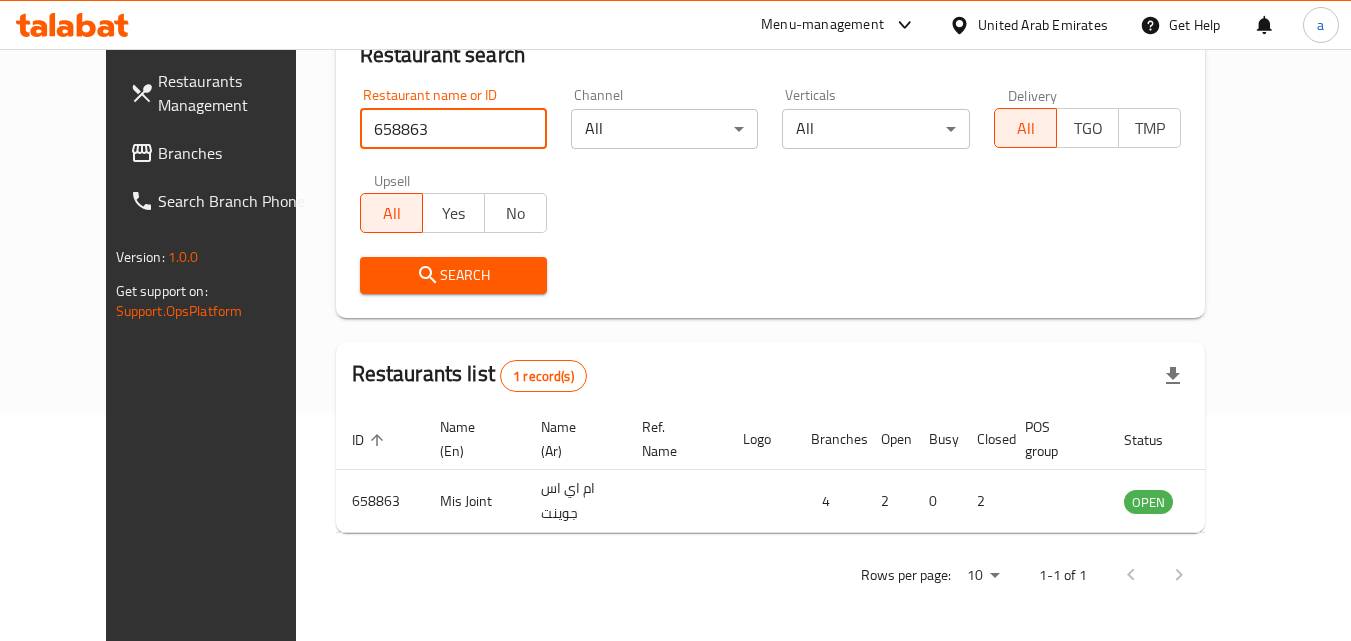 scroll, scrollTop: 234, scrollLeft: 0, axis: vertical 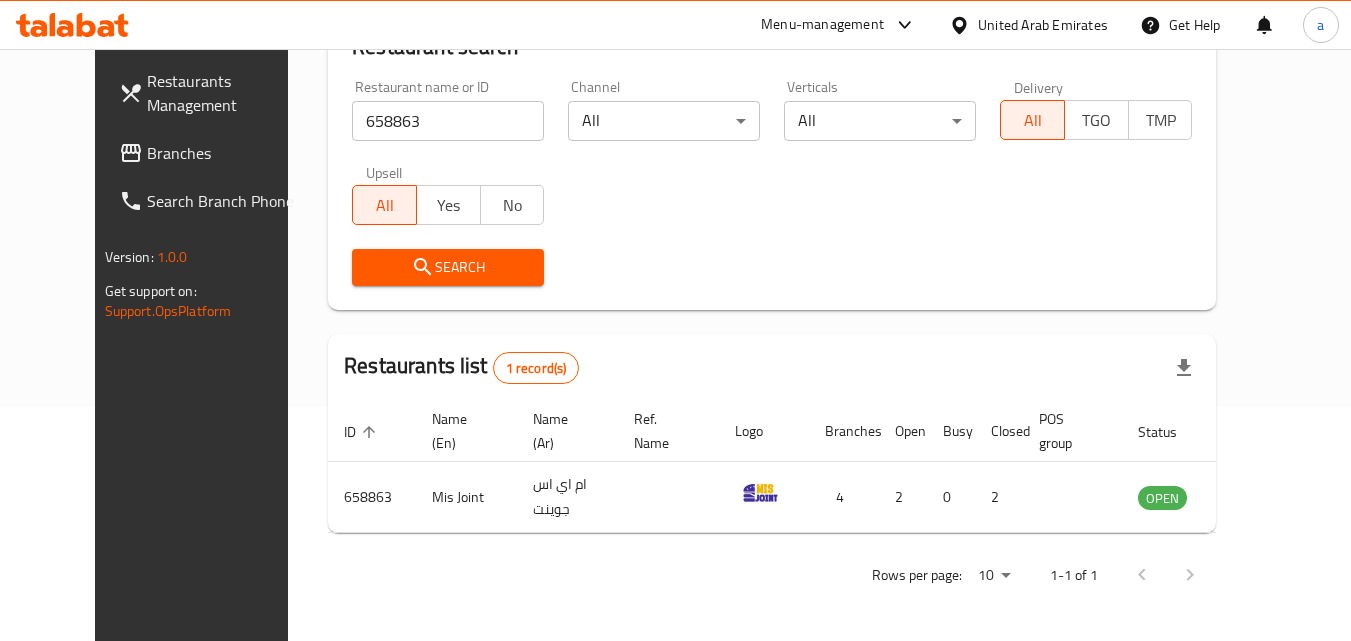 drag, startPoint x: 985, startPoint y: 37, endPoint x: 986, endPoint y: 56, distance: 19.026299 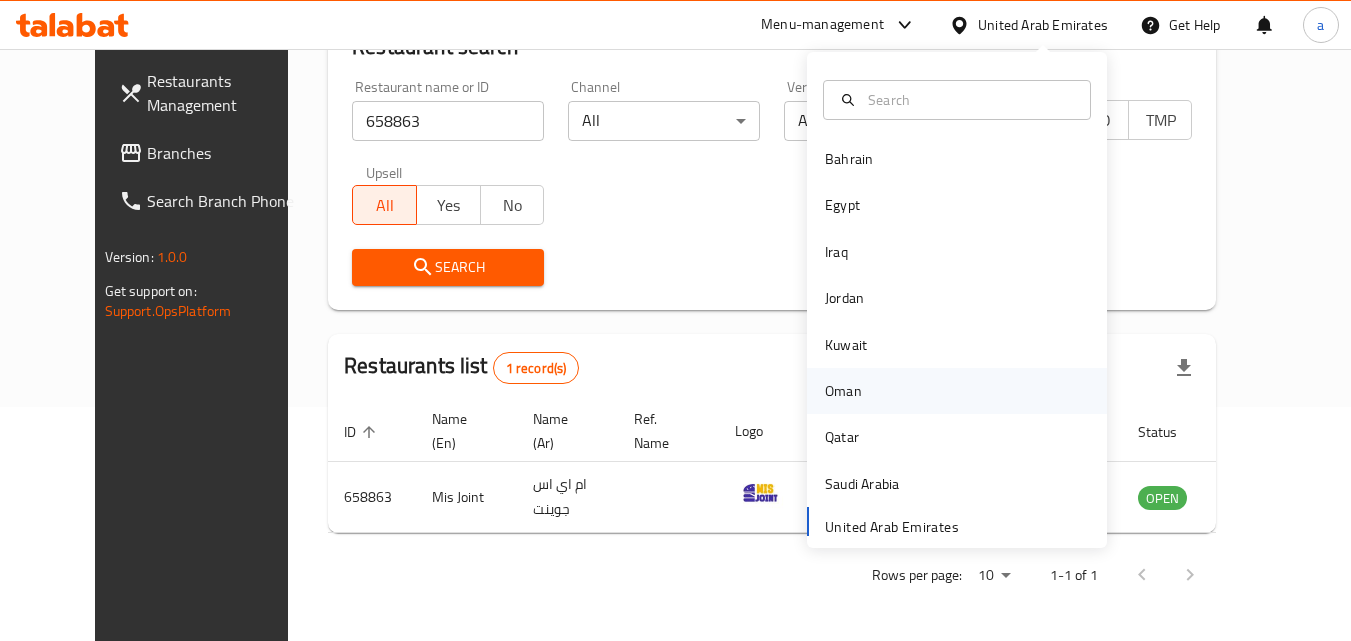 click on "Oman" at bounding box center (843, 391) 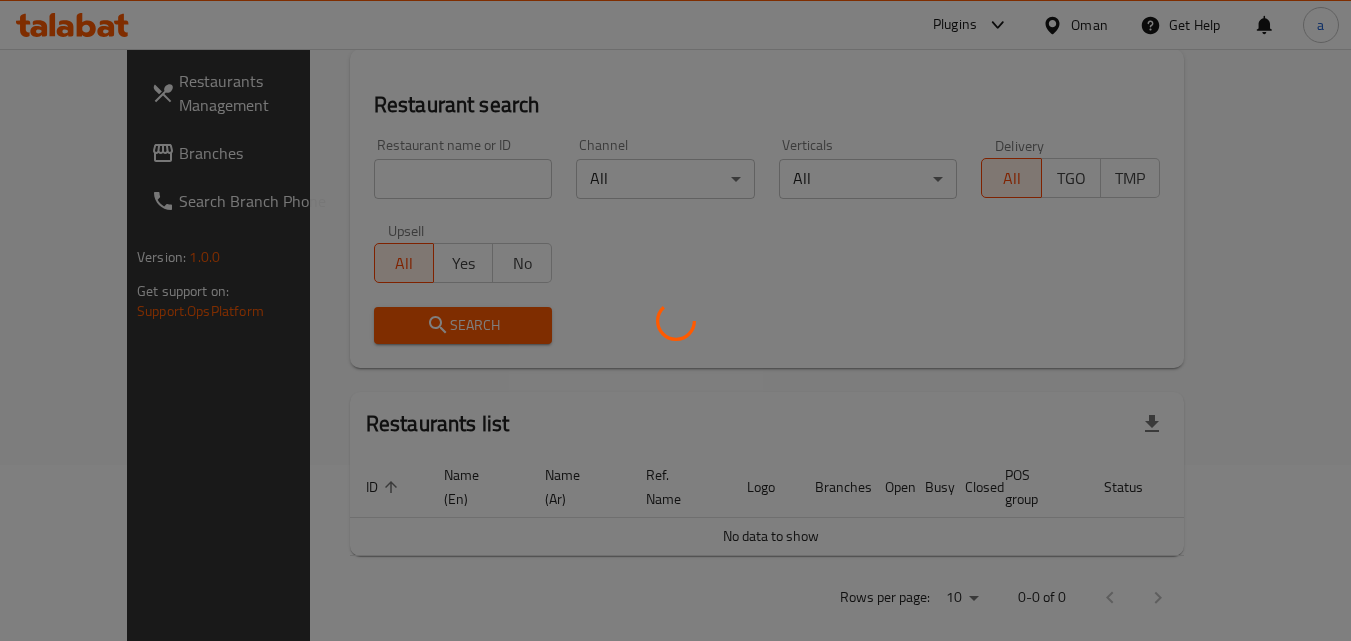 scroll, scrollTop: 234, scrollLeft: 0, axis: vertical 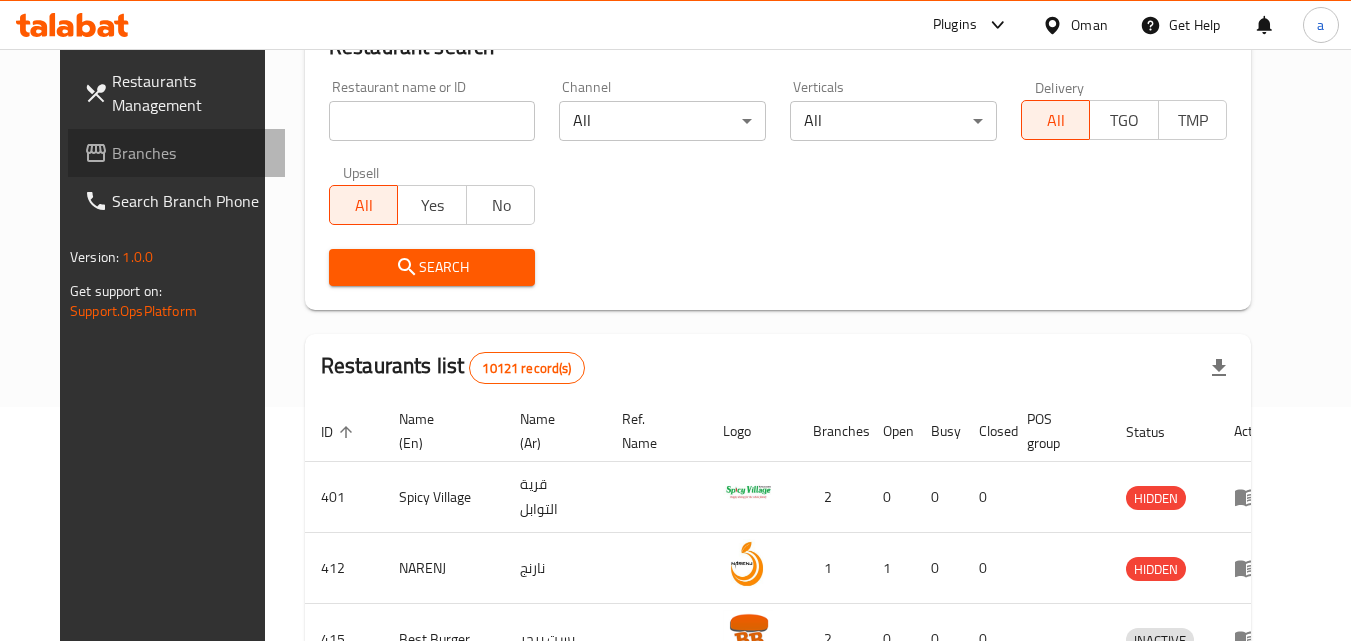 click on "Branches" at bounding box center [191, 153] 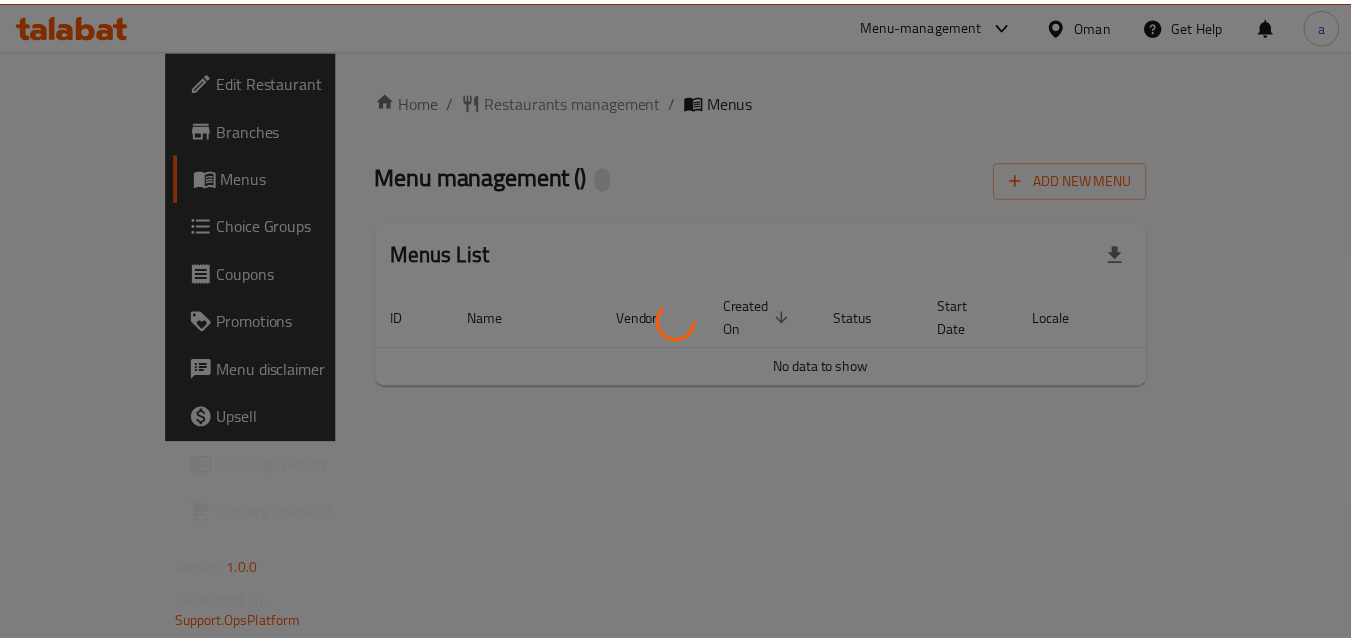 scroll, scrollTop: 0, scrollLeft: 0, axis: both 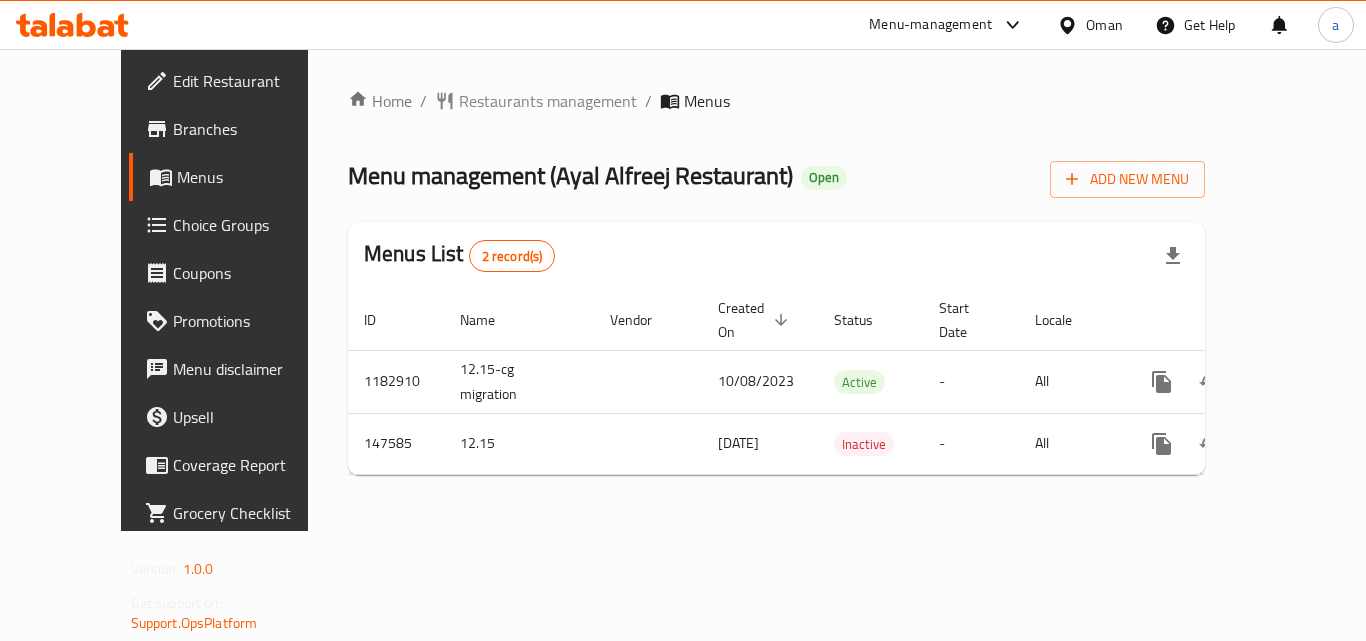 click on "Restaurants management" at bounding box center [548, 101] 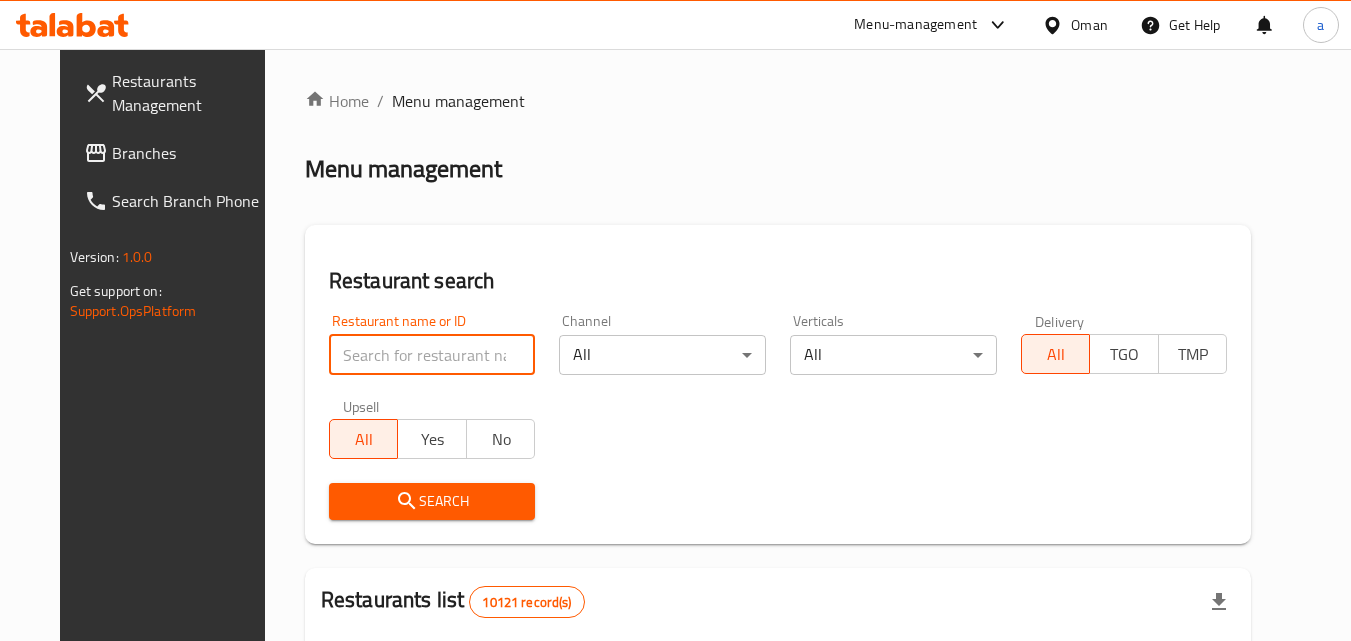 click at bounding box center (432, 355) 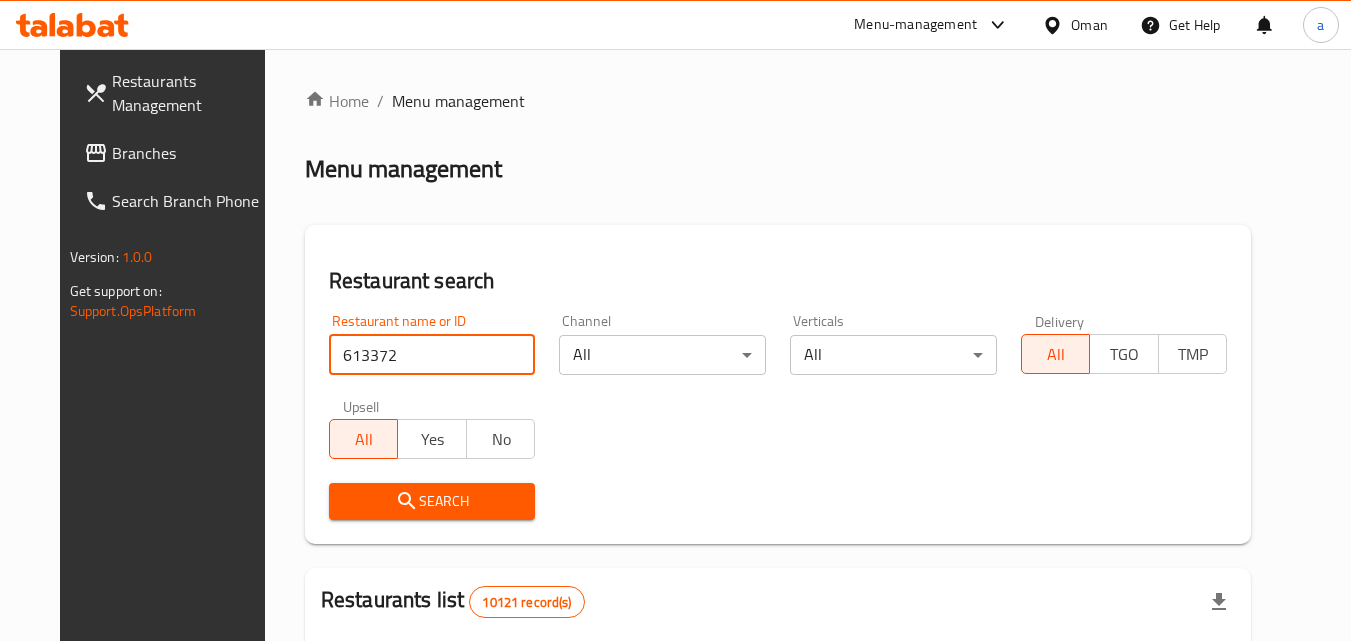 type on "613372" 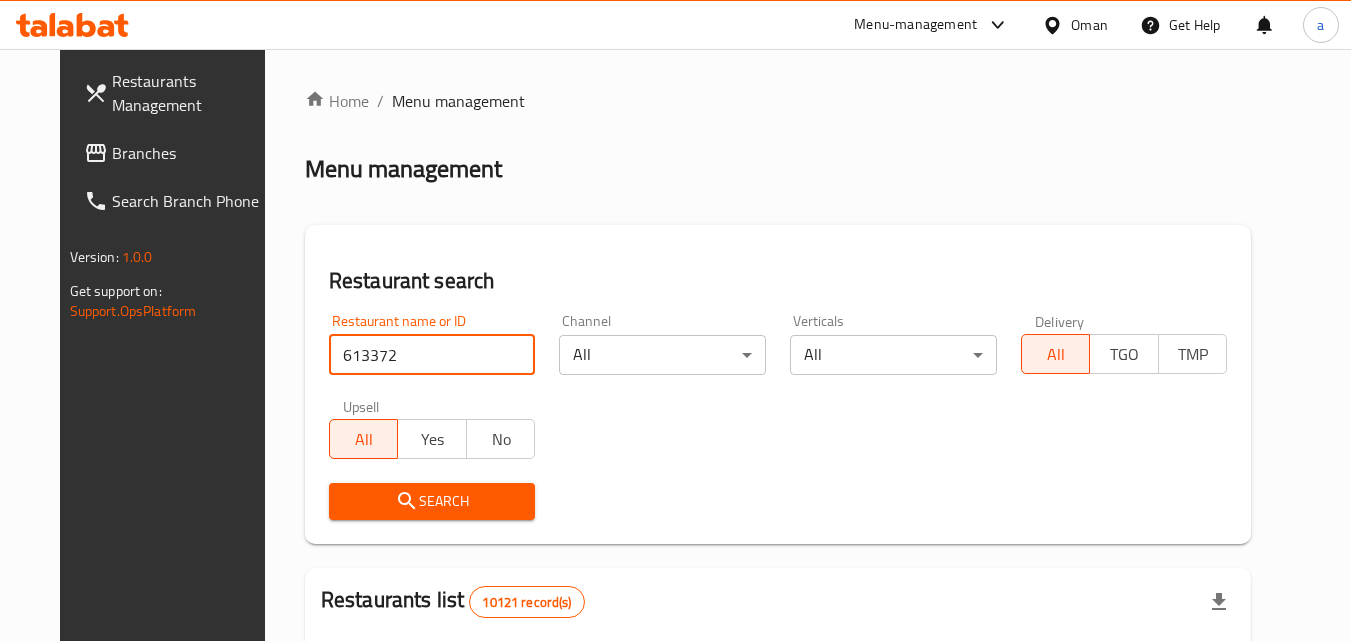 click on "Search" at bounding box center [432, 501] 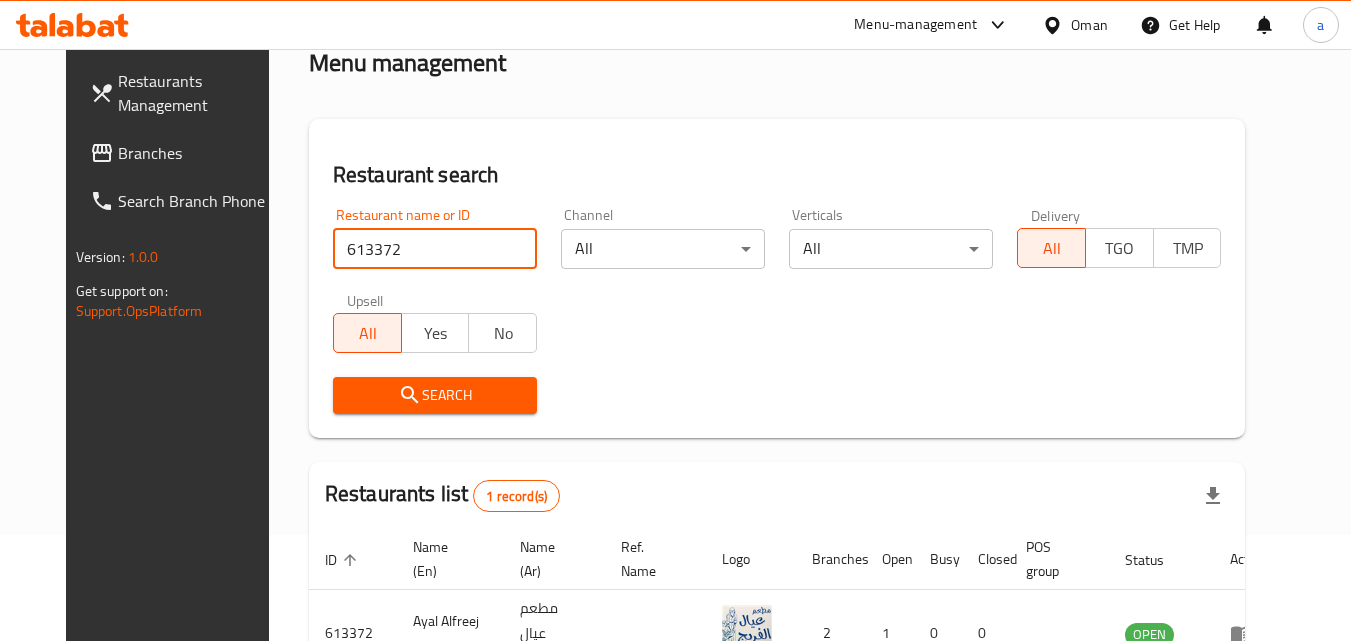 scroll, scrollTop: 234, scrollLeft: 0, axis: vertical 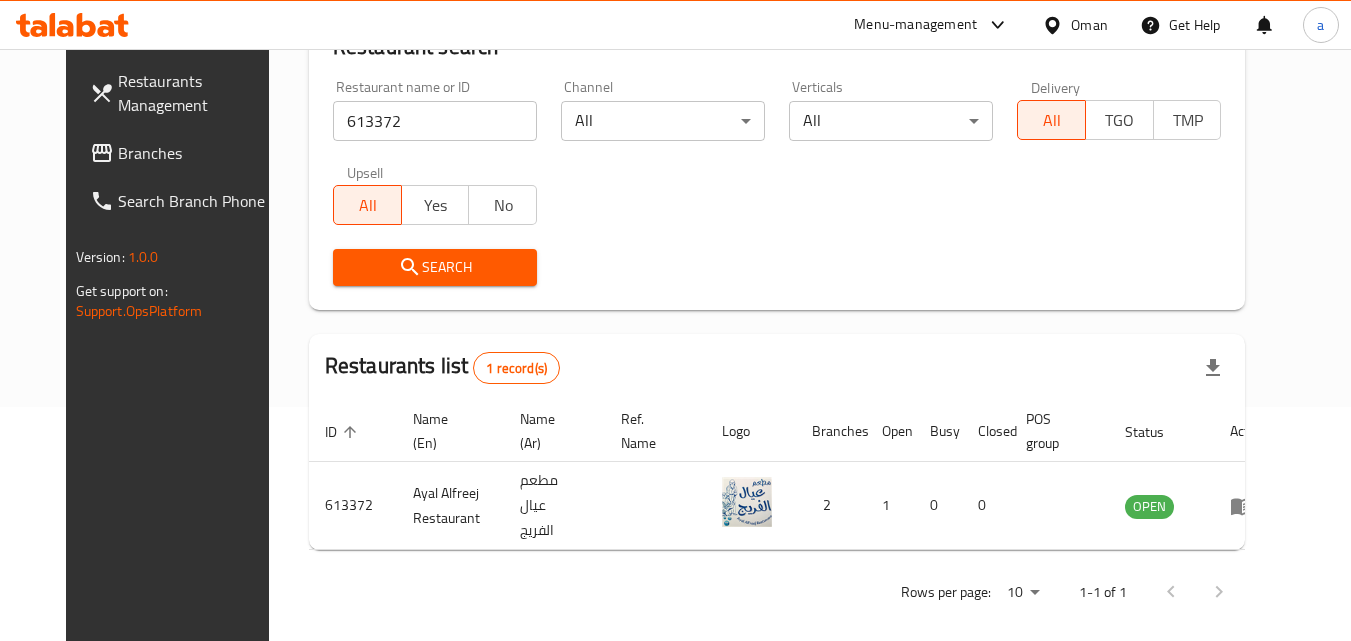 click on "Oman" at bounding box center (1089, 25) 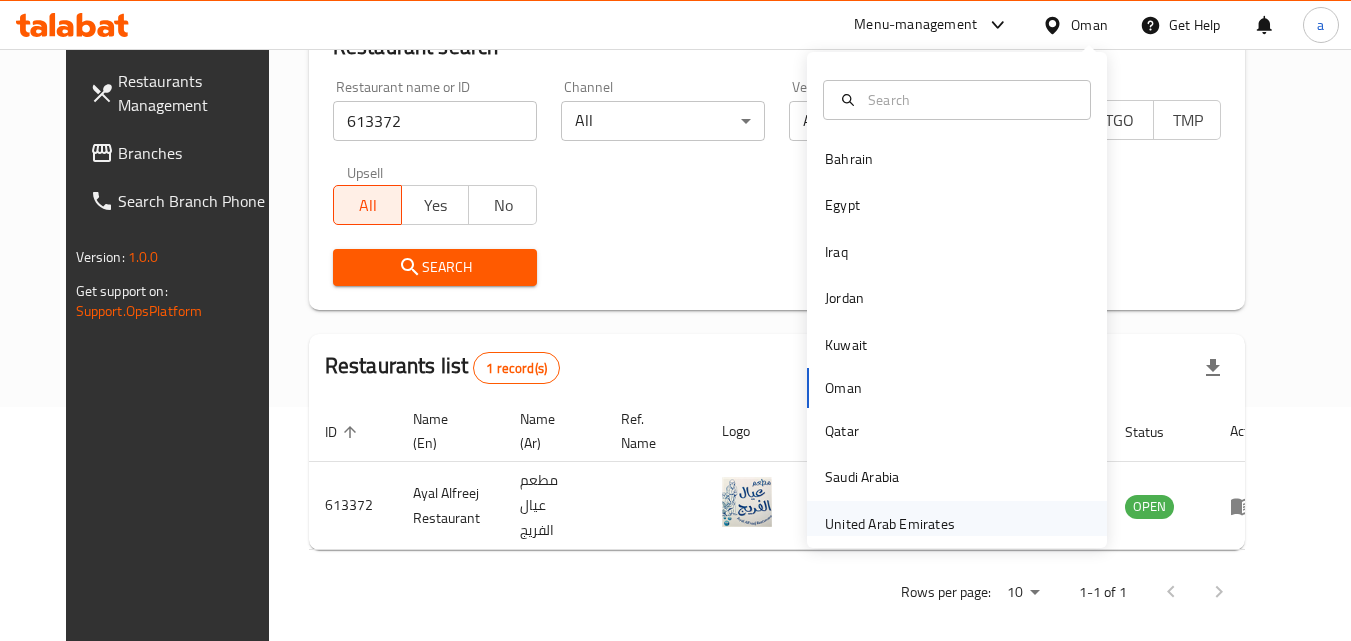 click on "United Arab Emirates" at bounding box center [890, 524] 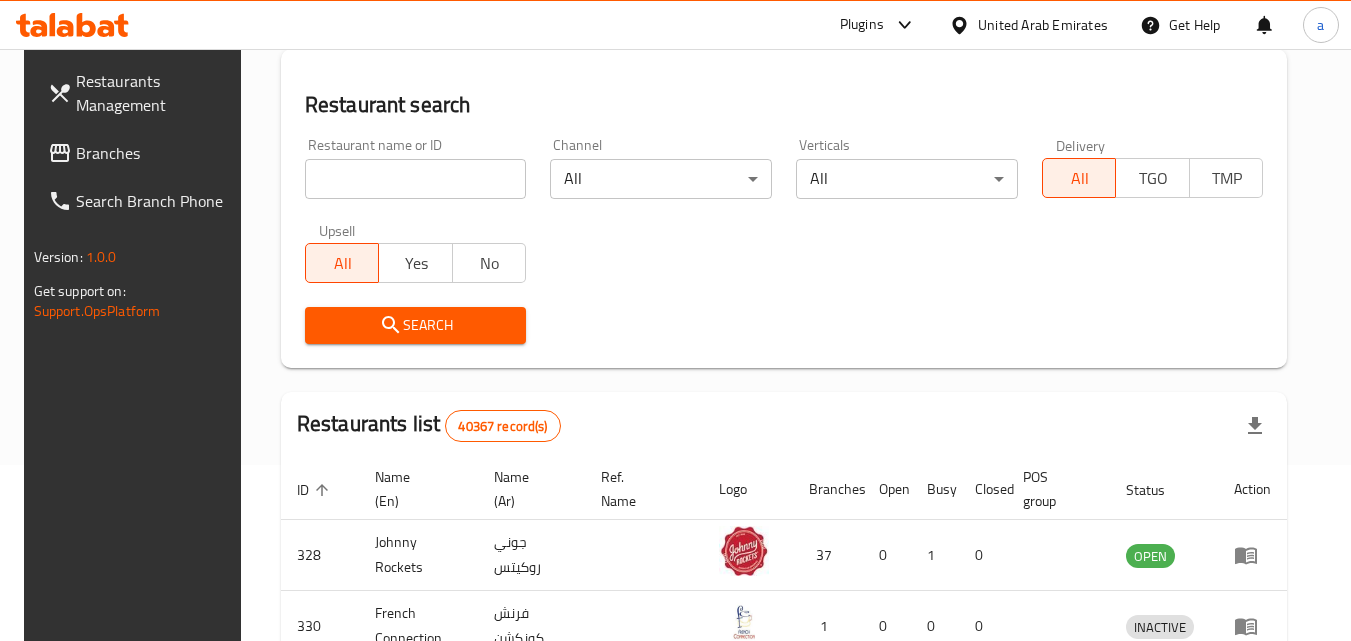 scroll, scrollTop: 234, scrollLeft: 0, axis: vertical 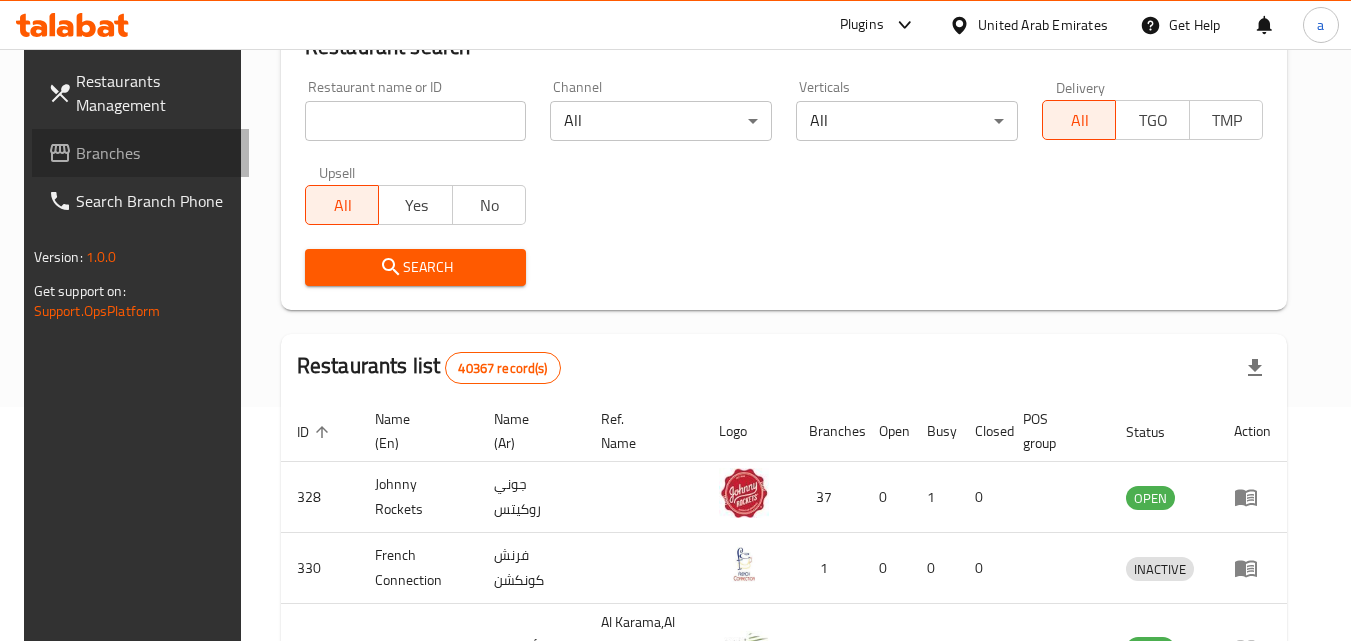 click on "Branches" at bounding box center (155, 153) 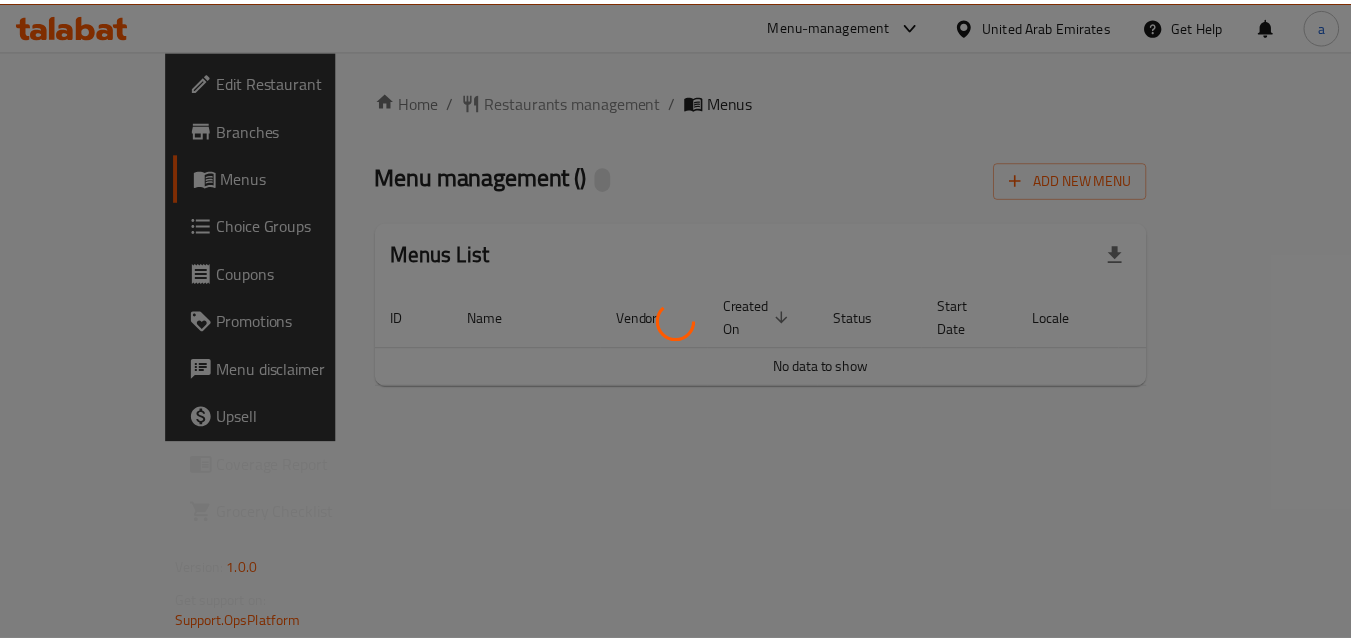 scroll, scrollTop: 0, scrollLeft: 0, axis: both 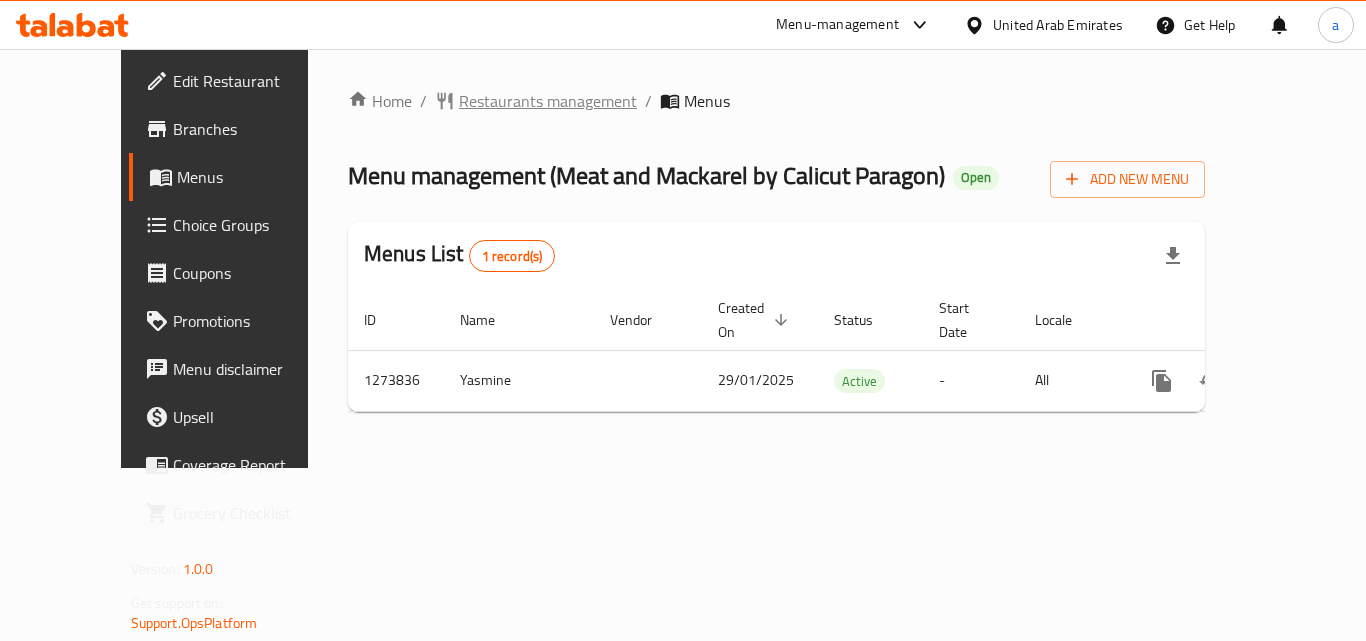 click on "Restaurants management" at bounding box center (548, 101) 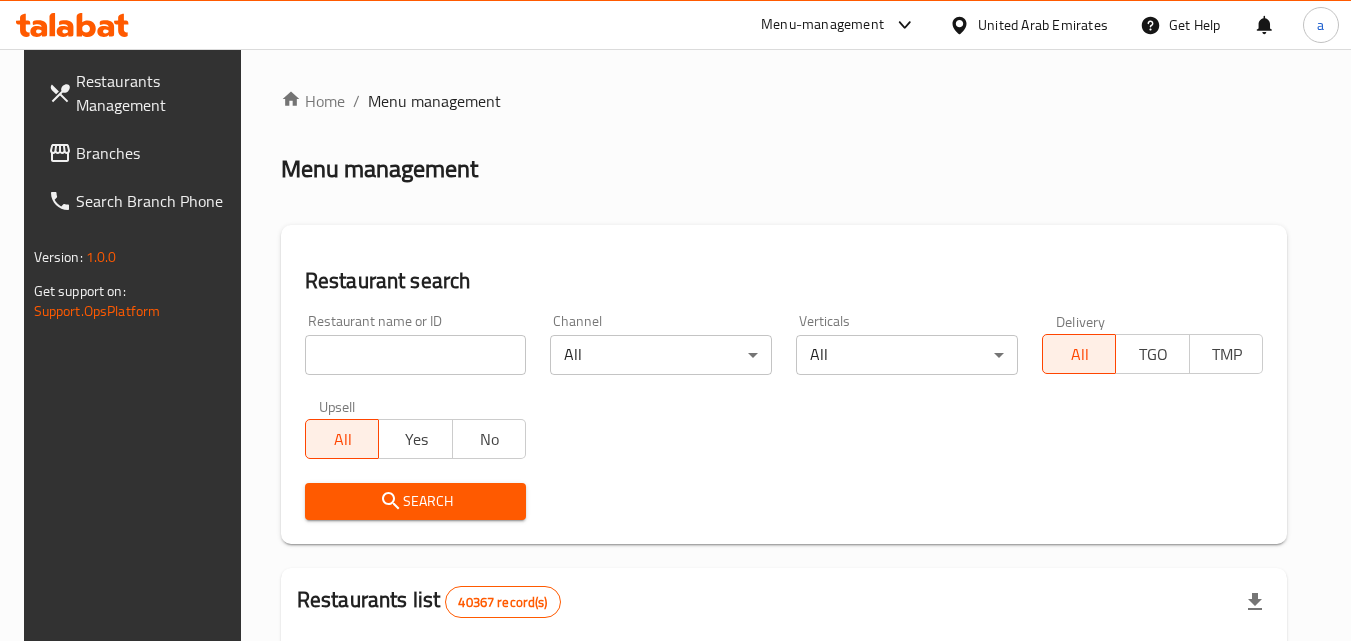 click at bounding box center [675, 320] 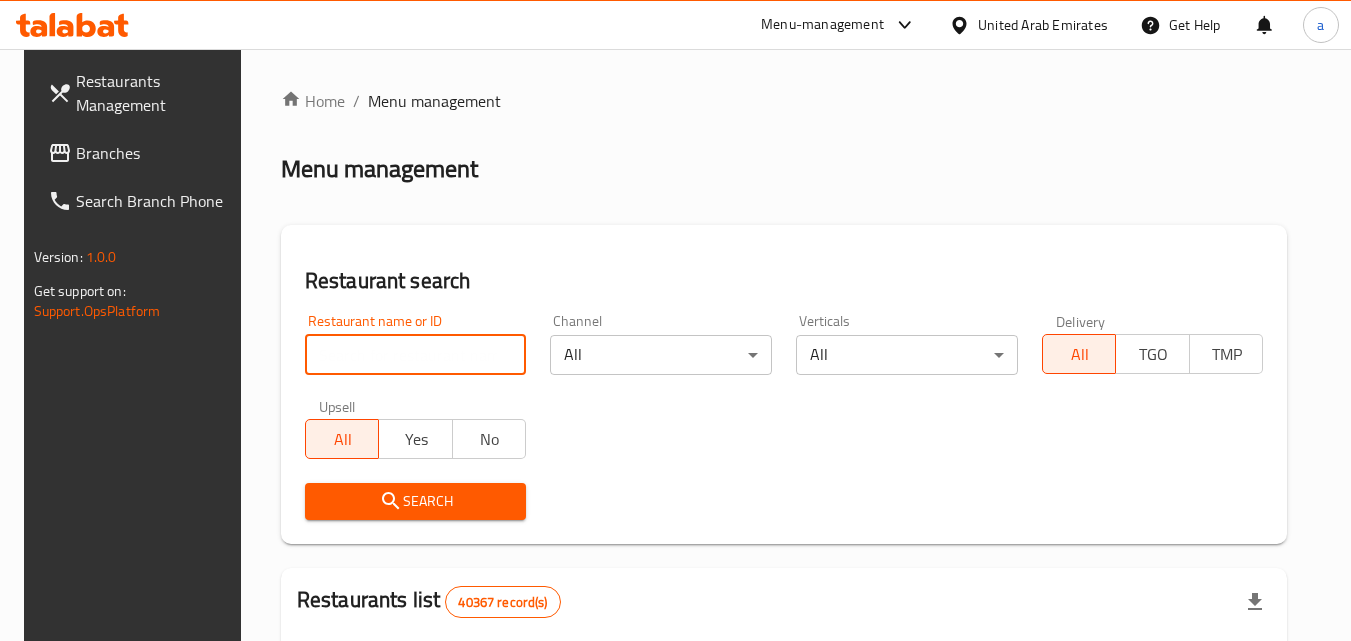 paste on "690990" 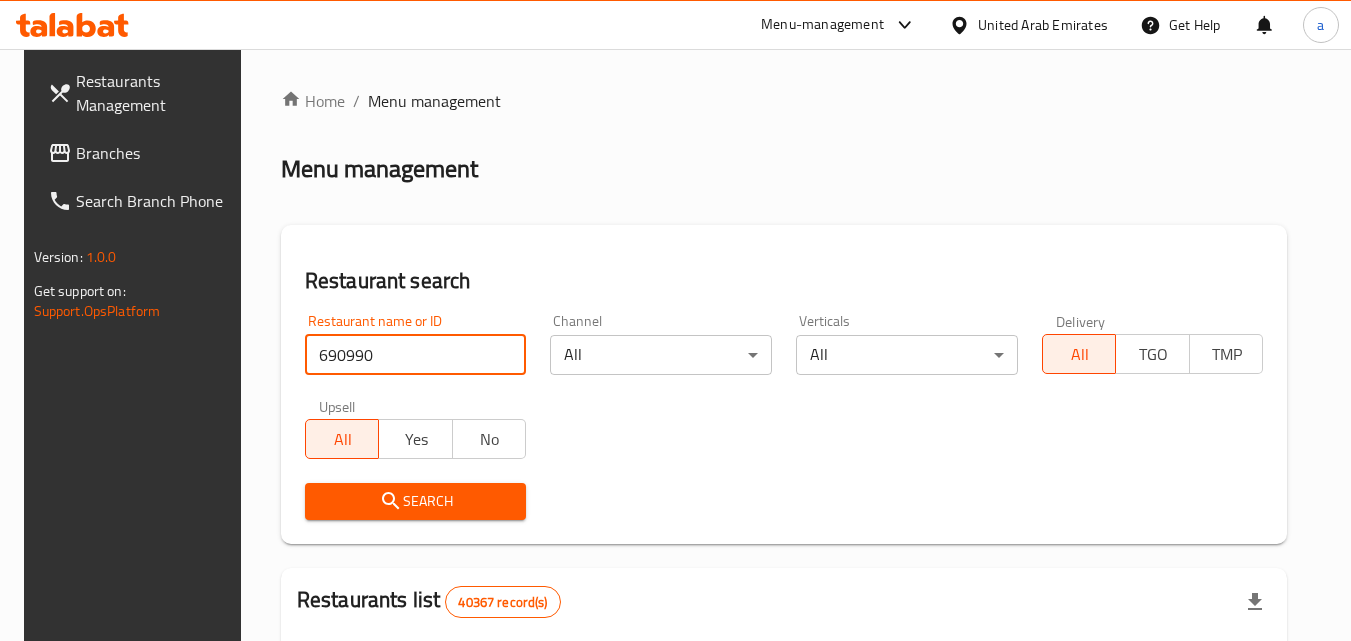type on "690990" 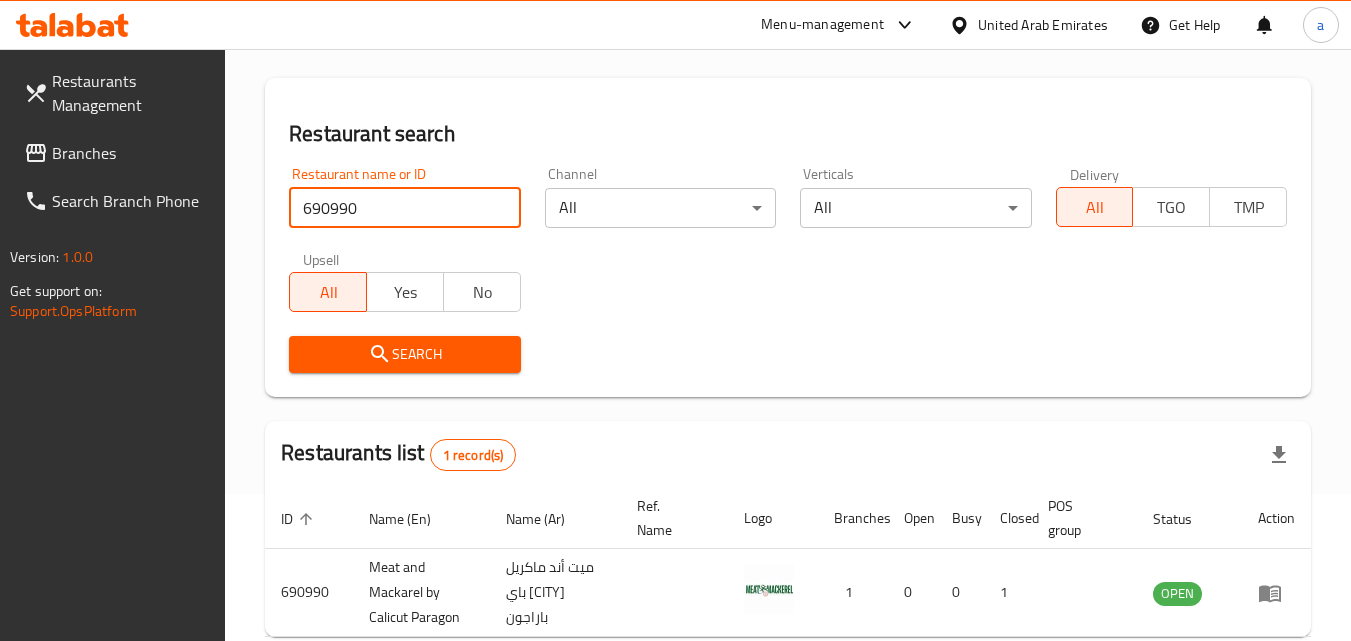 scroll, scrollTop: 251, scrollLeft: 0, axis: vertical 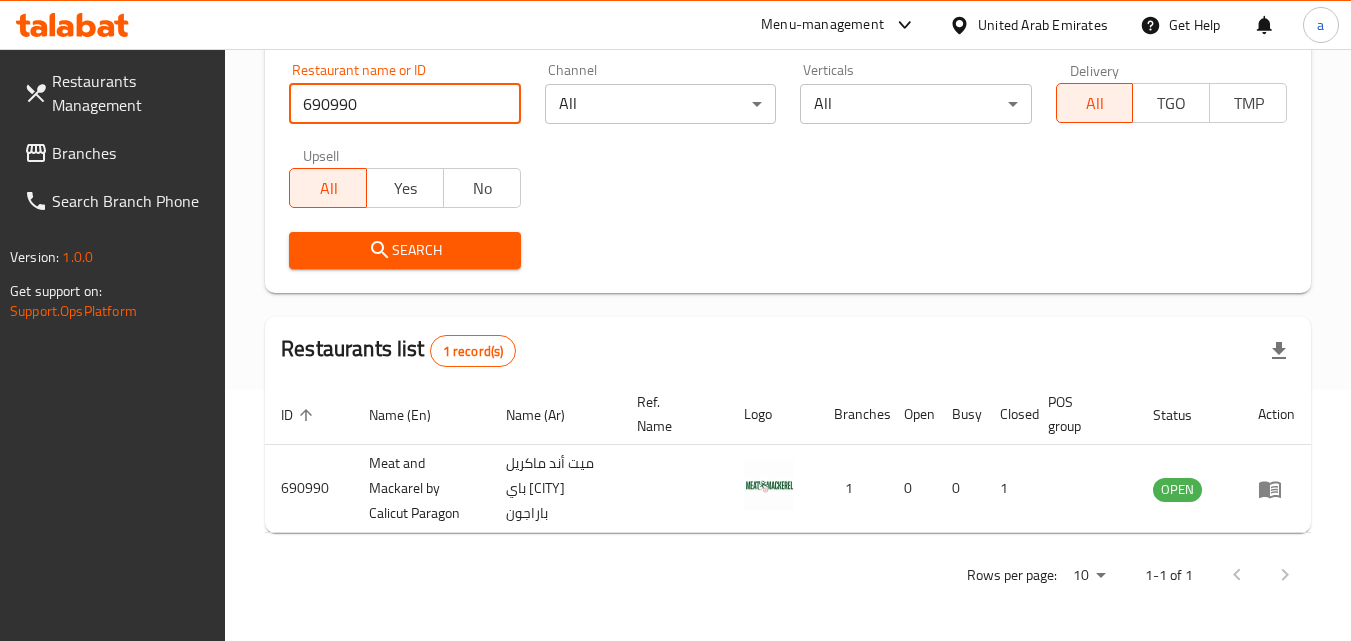 click on "United Arab Emirates" at bounding box center (1043, 25) 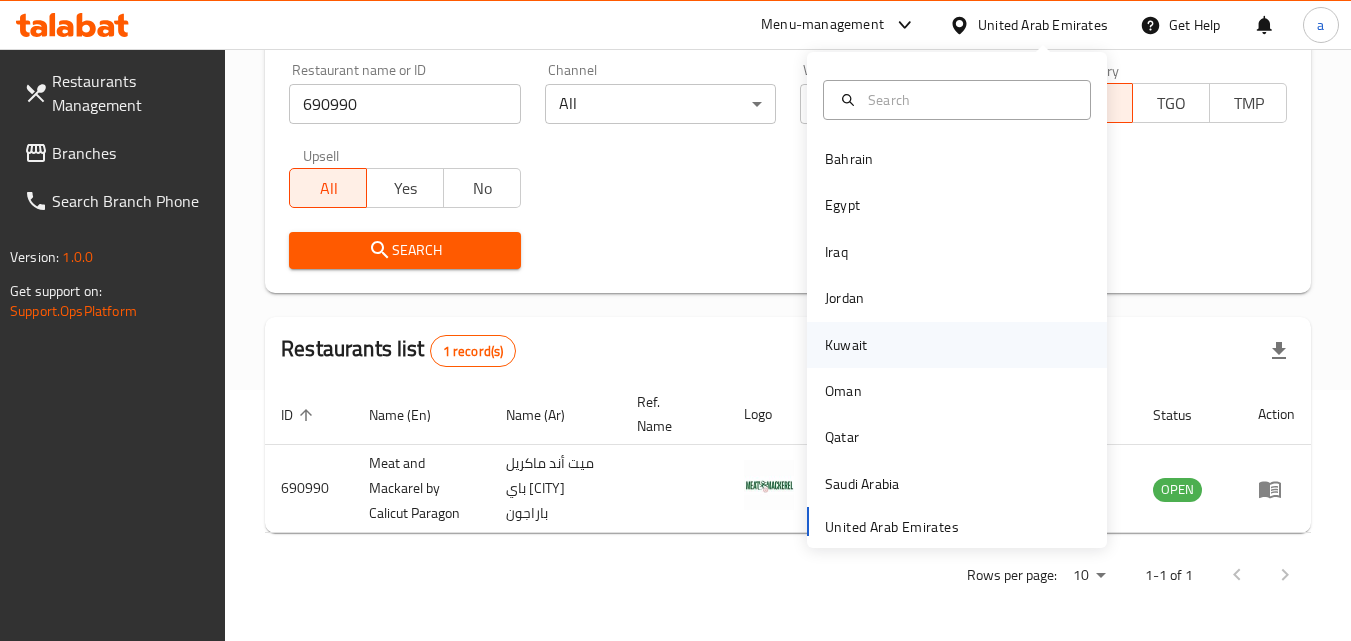 click on "Kuwait" at bounding box center [846, 345] 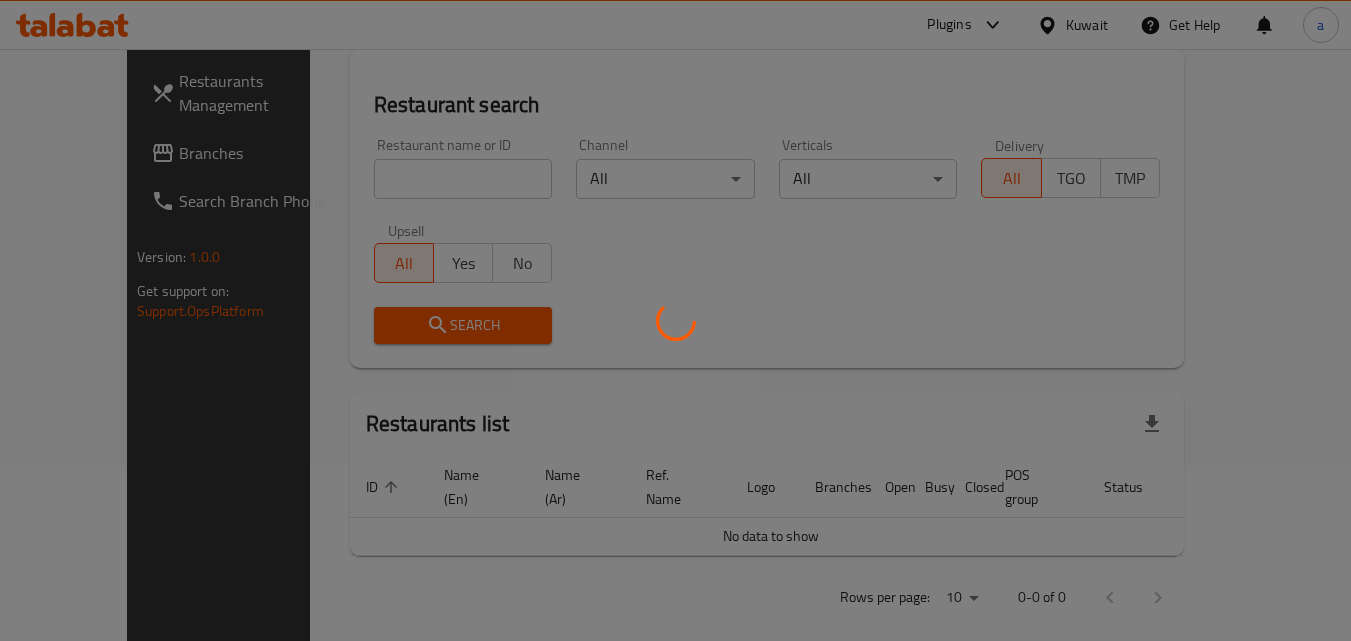 scroll, scrollTop: 251, scrollLeft: 0, axis: vertical 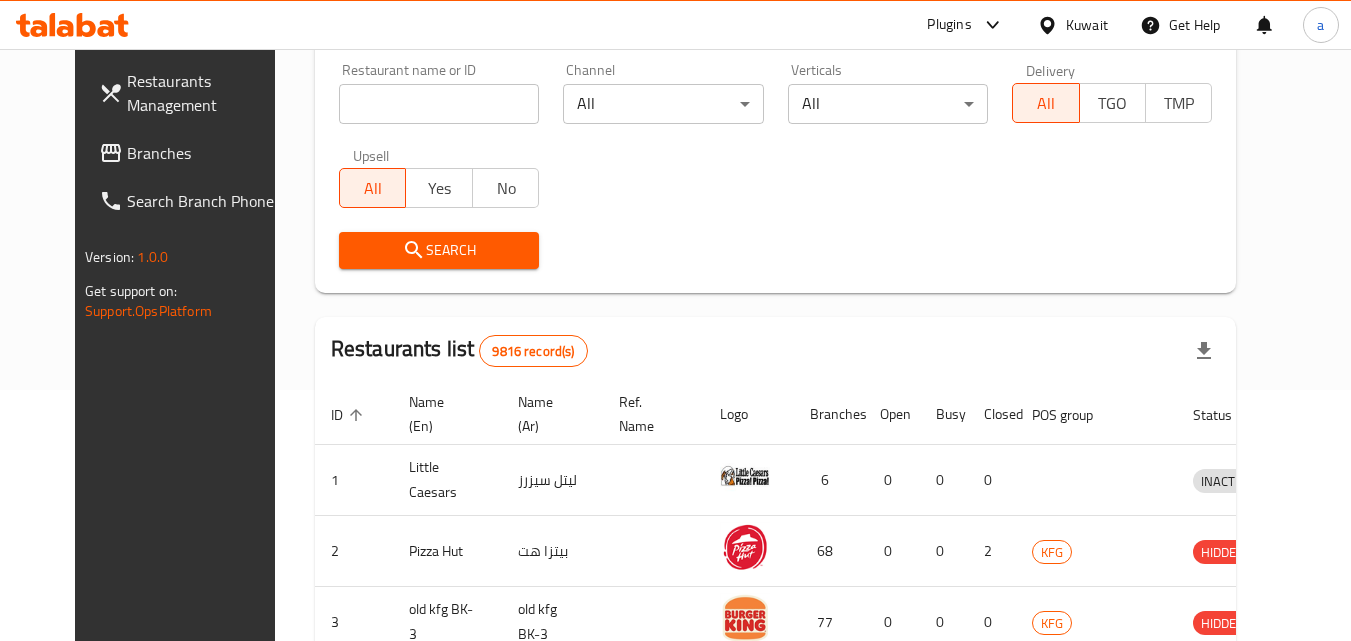 click on "Branches" at bounding box center [206, 153] 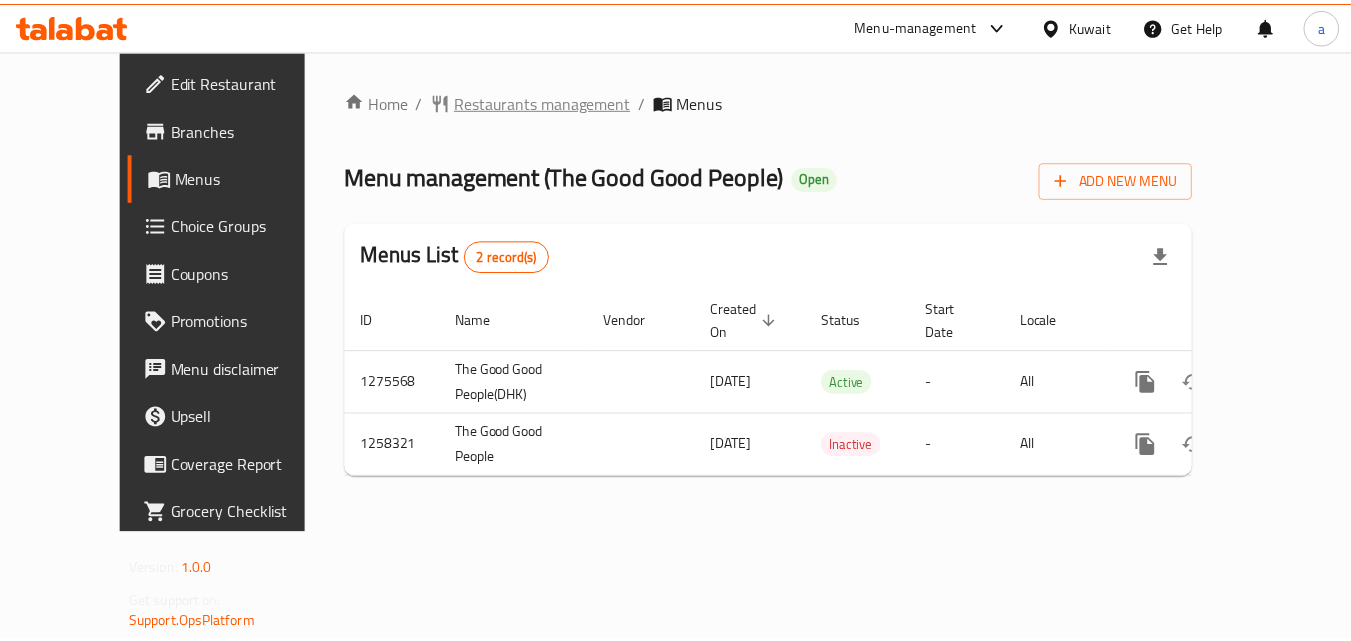 scroll, scrollTop: 0, scrollLeft: 0, axis: both 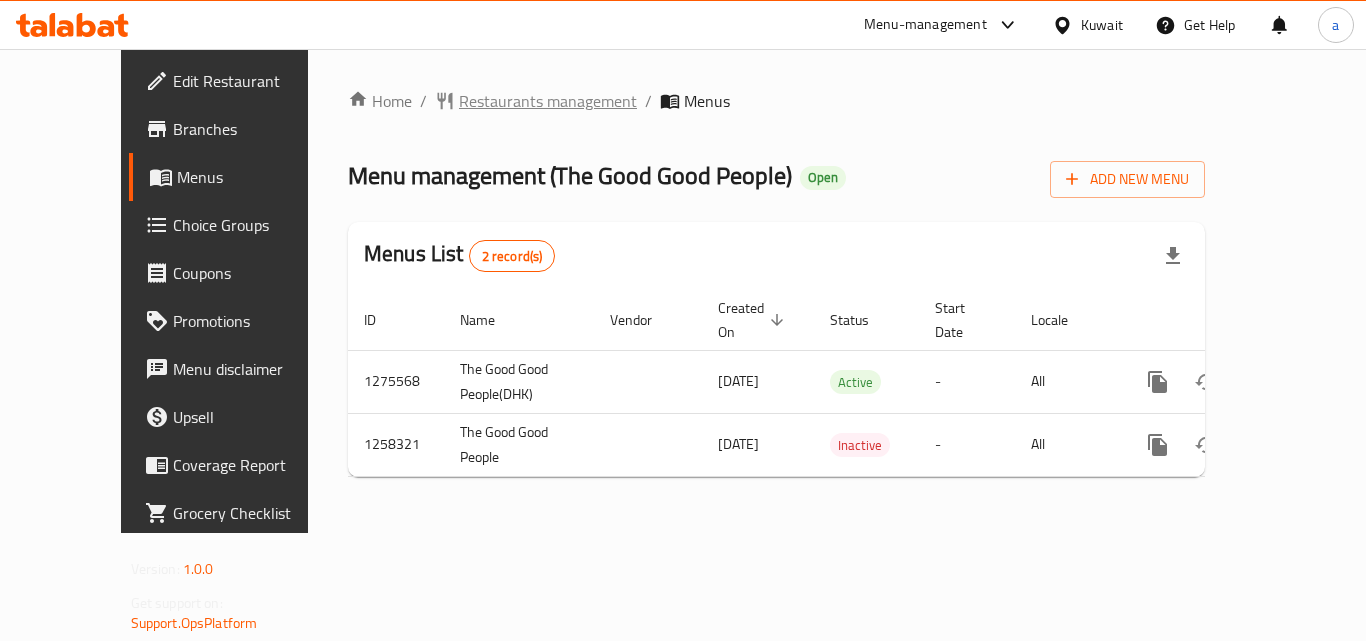 click on "Restaurants management" at bounding box center [548, 101] 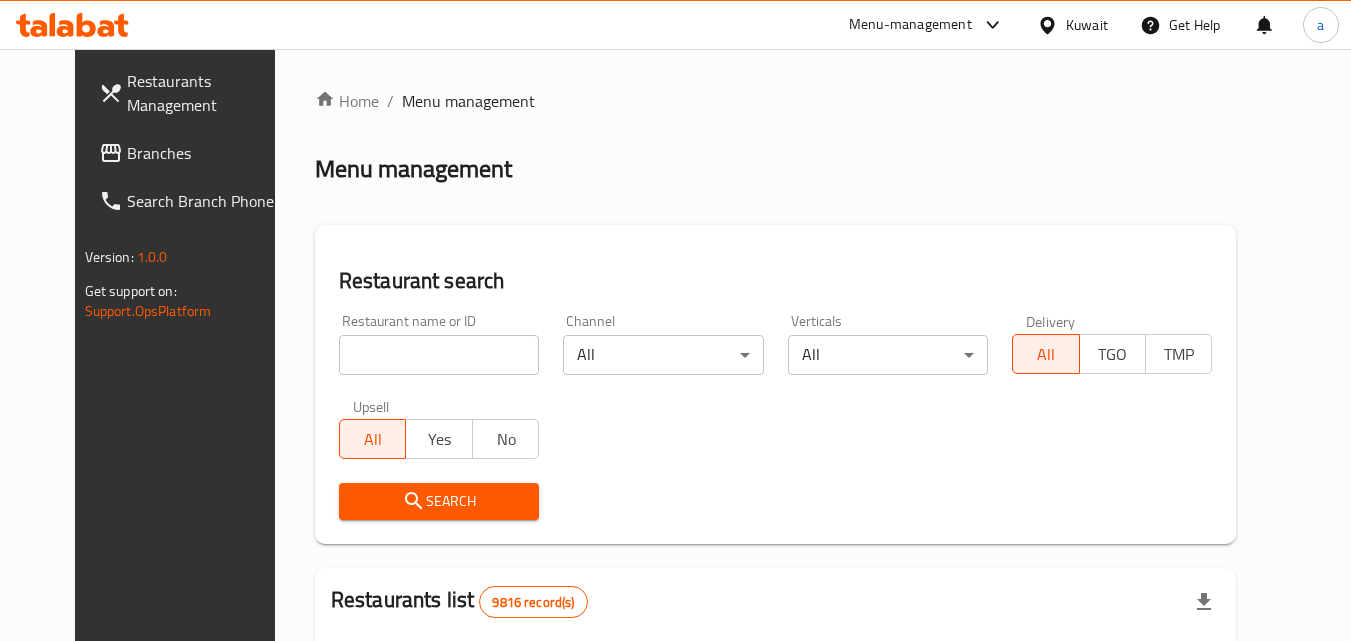 click on "Home / Menu management Menu management Restaurant search Restaurant name or ID Restaurant name or ID Channel All ​ Verticals All ​ Delivery All TGO TMP Upsell All Yes No   Search Restaurants list   9816 record(s) ID sorted ascending Name (En) Name (Ar) Ref. Name Logo Branches Open Busy Closed POS group Status Action 1 Little Caesars  ليتل سيزرز 6 0 0 0 INACTIVE 2 Pizza Hut بيتزا هت 68 0 0 2 KFG HIDDEN 3 old kfg BK-3 old kfg BK-3 77 0 0 0 KFG HIDDEN 4 Hardee's هارديز 58 51 0 0 Americana-Digital OPEN 5 Chicken Tikka دجاج تكا 15 12 0 0 OPEN 6 KFC كنتاكى 69 61 0 0 Americana-Digital OPEN 7 Dairy Queen ديري كوين 0 0 0 0 OPEN 8 Mais Alghanim ميس الغانم 11 11 0 0 OCIMS OPEN 9 Maki ماكي 2 2 0 0 OPEN 10 Rose PATISSERIE روز للمعجنات 1 1 0 0 OPEN Rows per page: 10 1-10 of 9816" at bounding box center [776, 696] 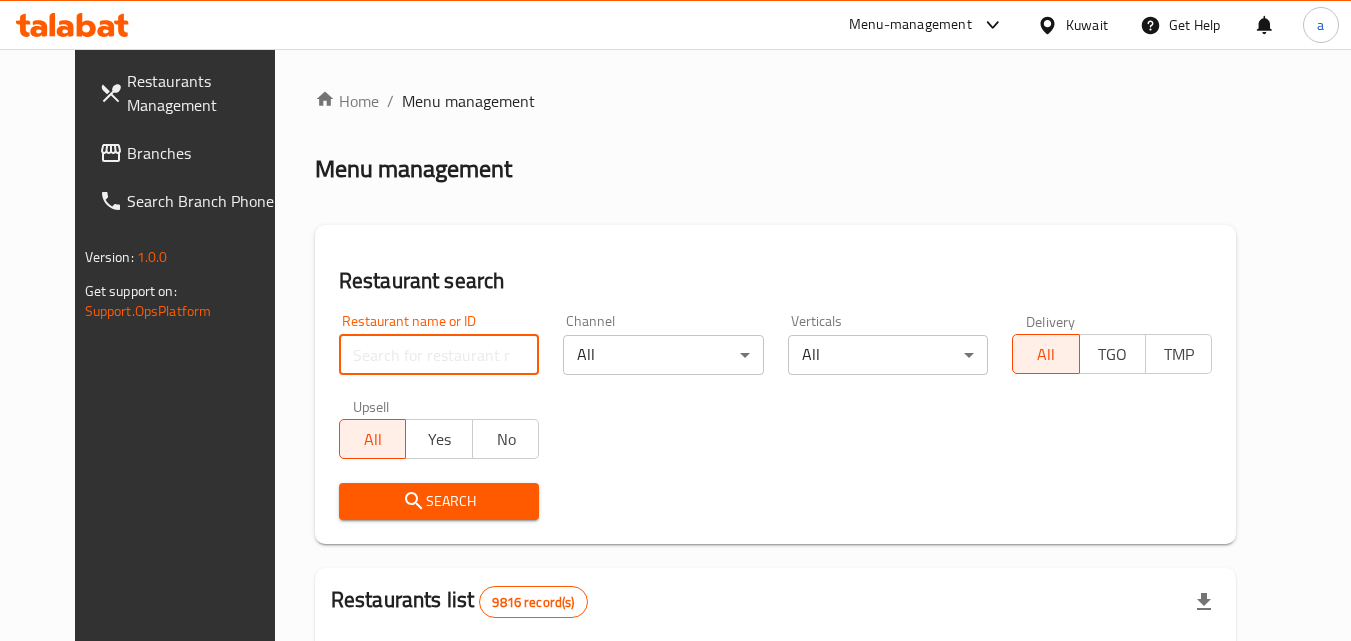 paste on "683943" 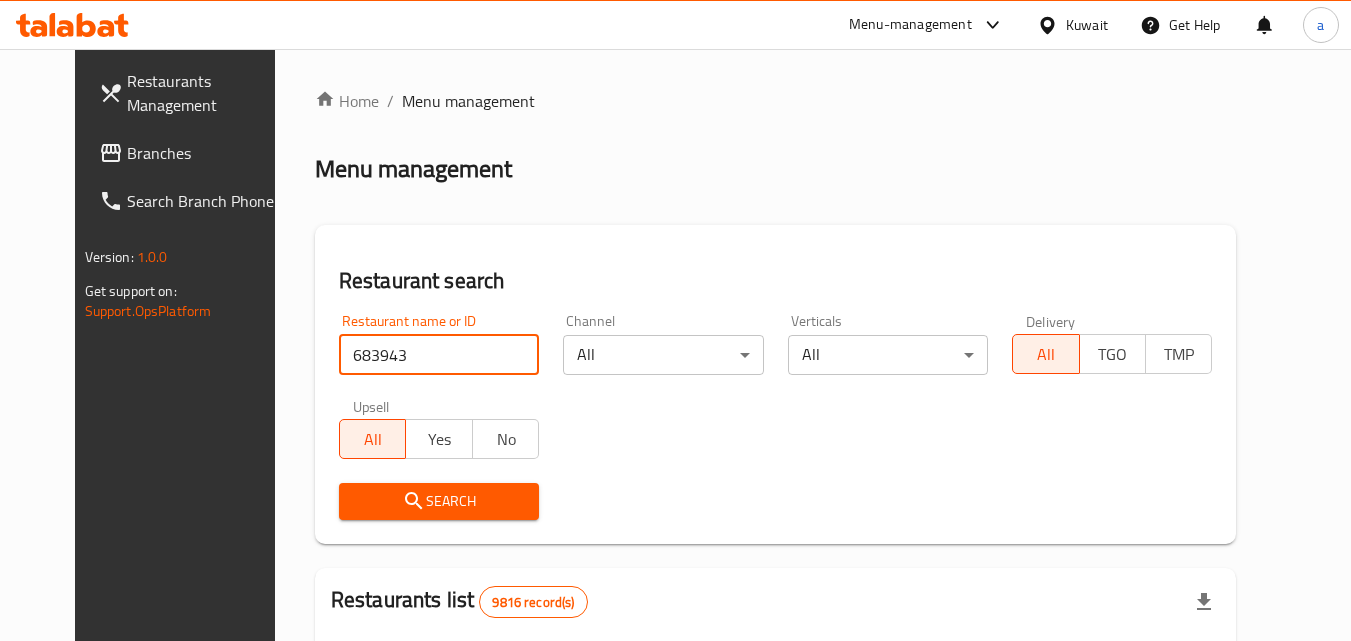 type on "683943" 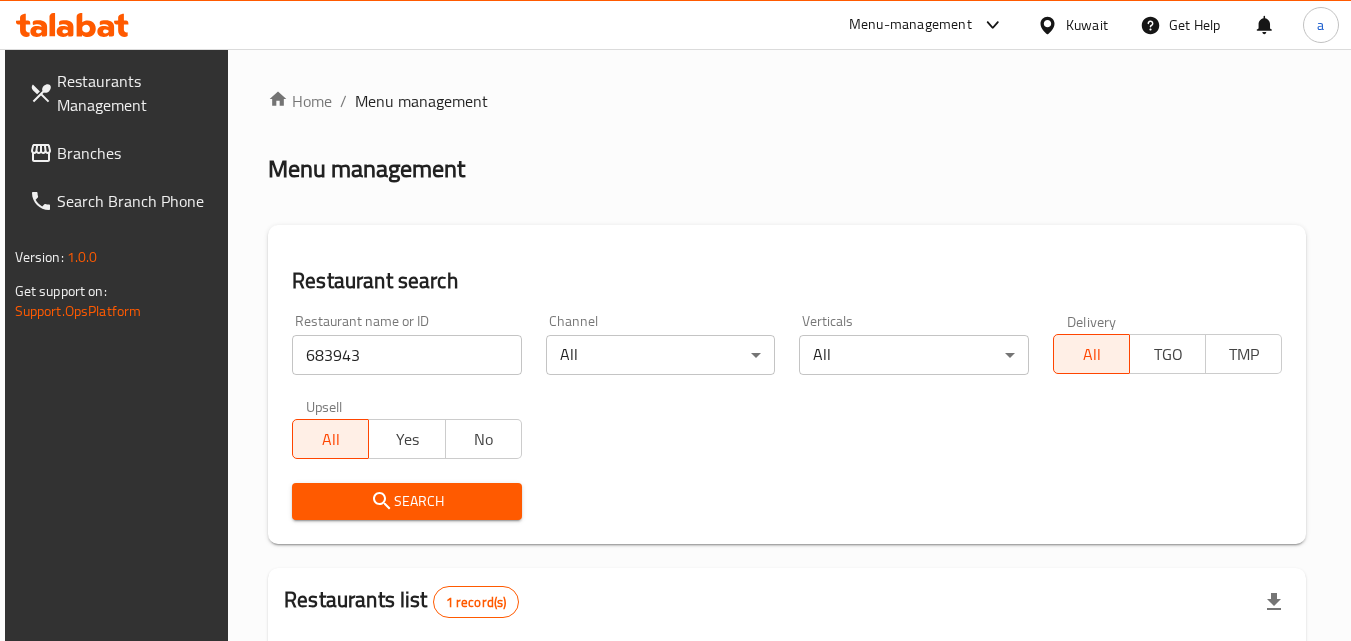 scroll, scrollTop: 251, scrollLeft: 0, axis: vertical 